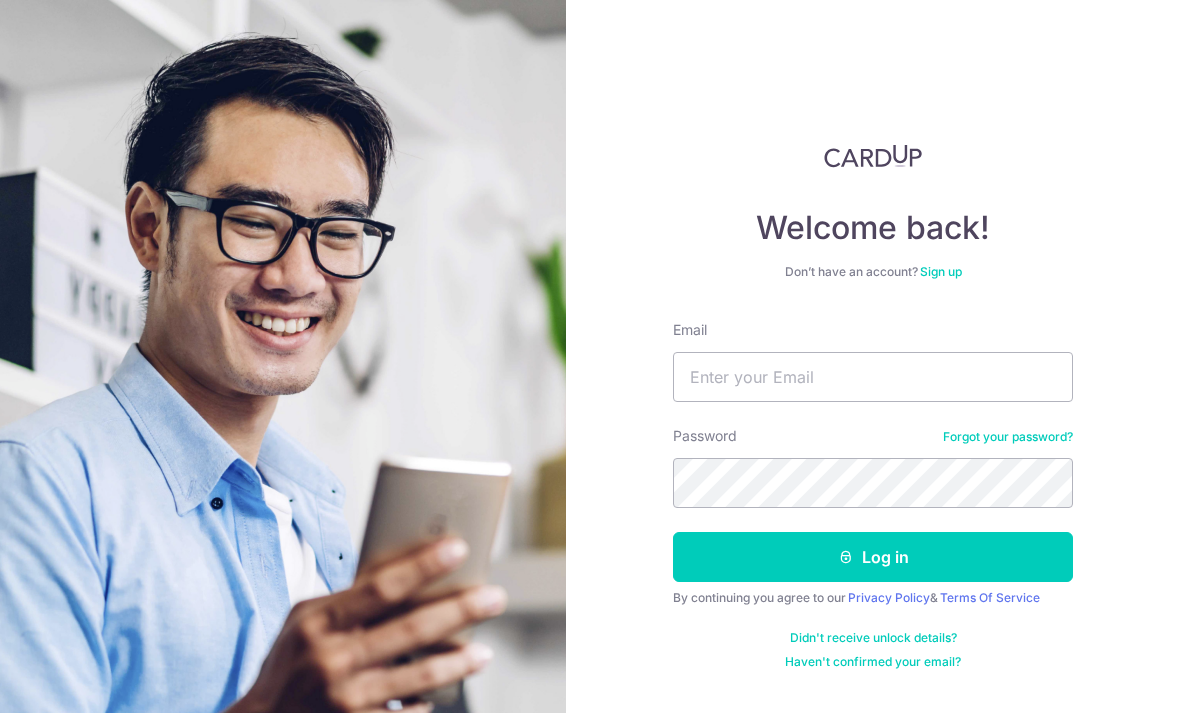 scroll, scrollTop: 200, scrollLeft: 0, axis: vertical 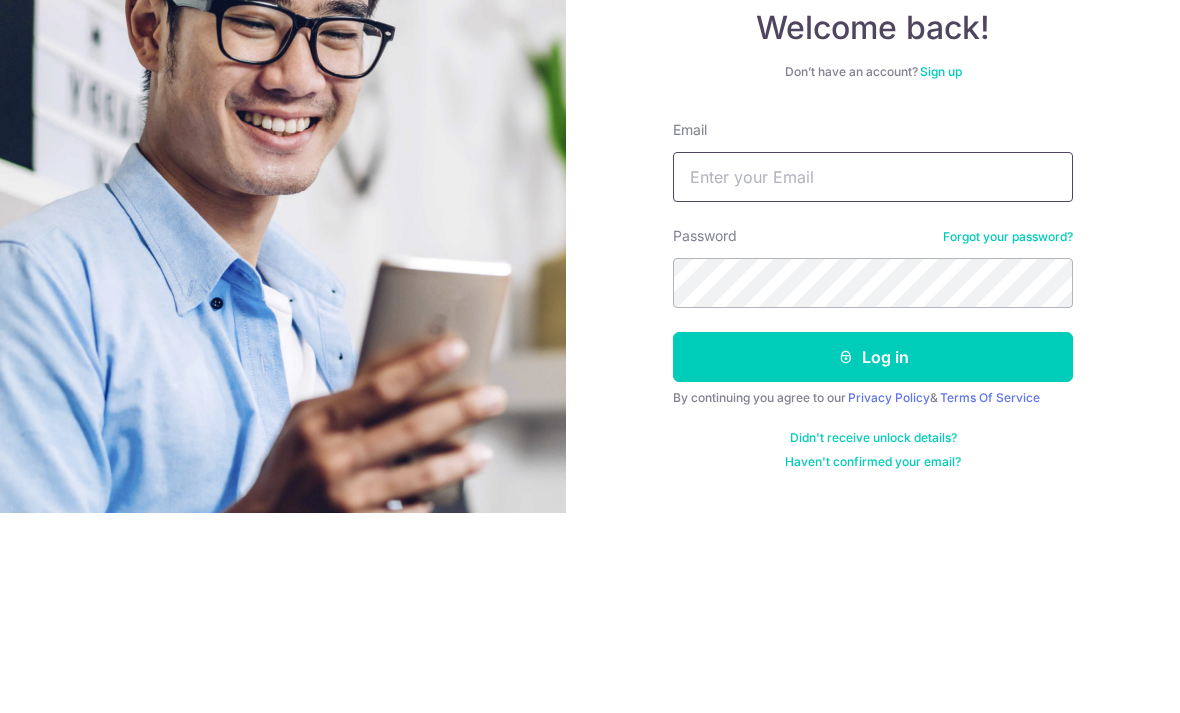 type on "[EMAIL_ADDRESS][DOMAIN_NAME]" 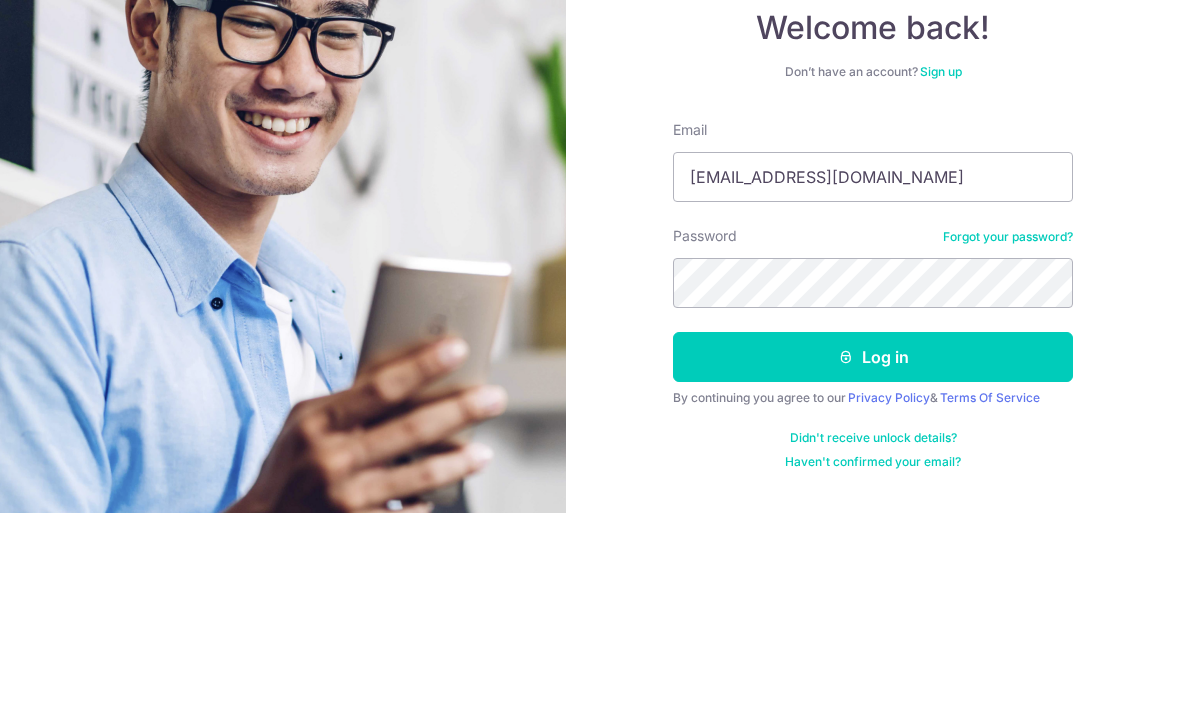 click on "Log in" at bounding box center [873, 557] 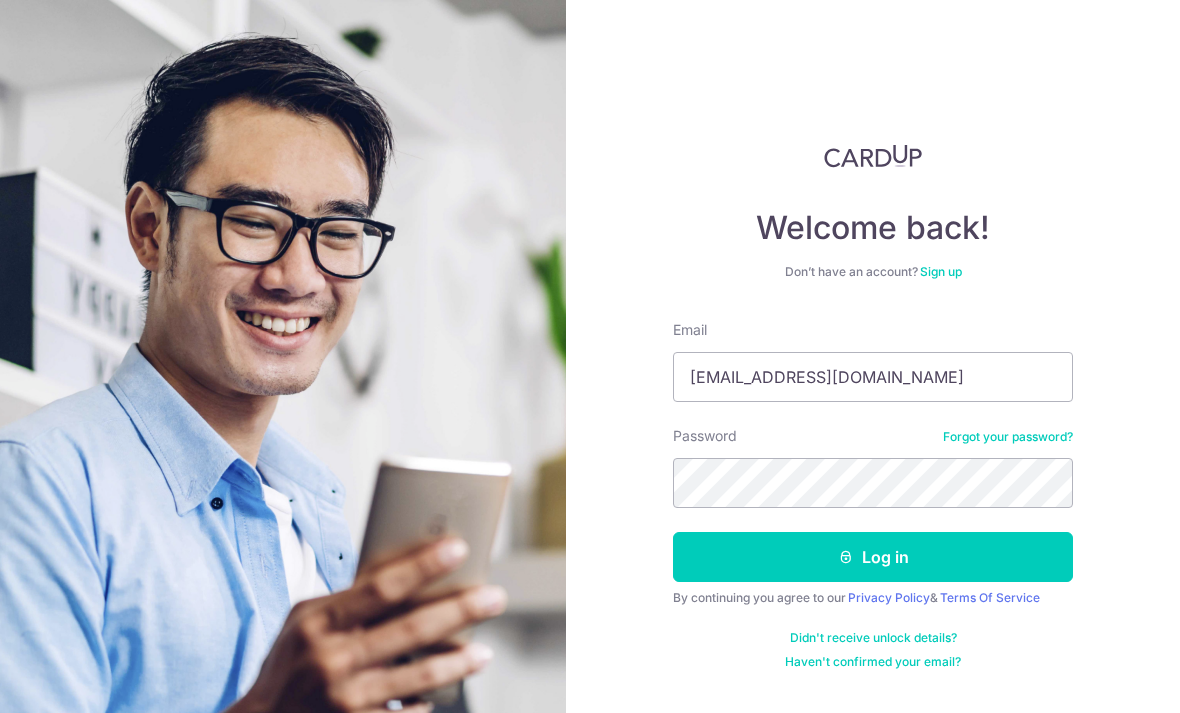 click on "Log in" at bounding box center (873, 557) 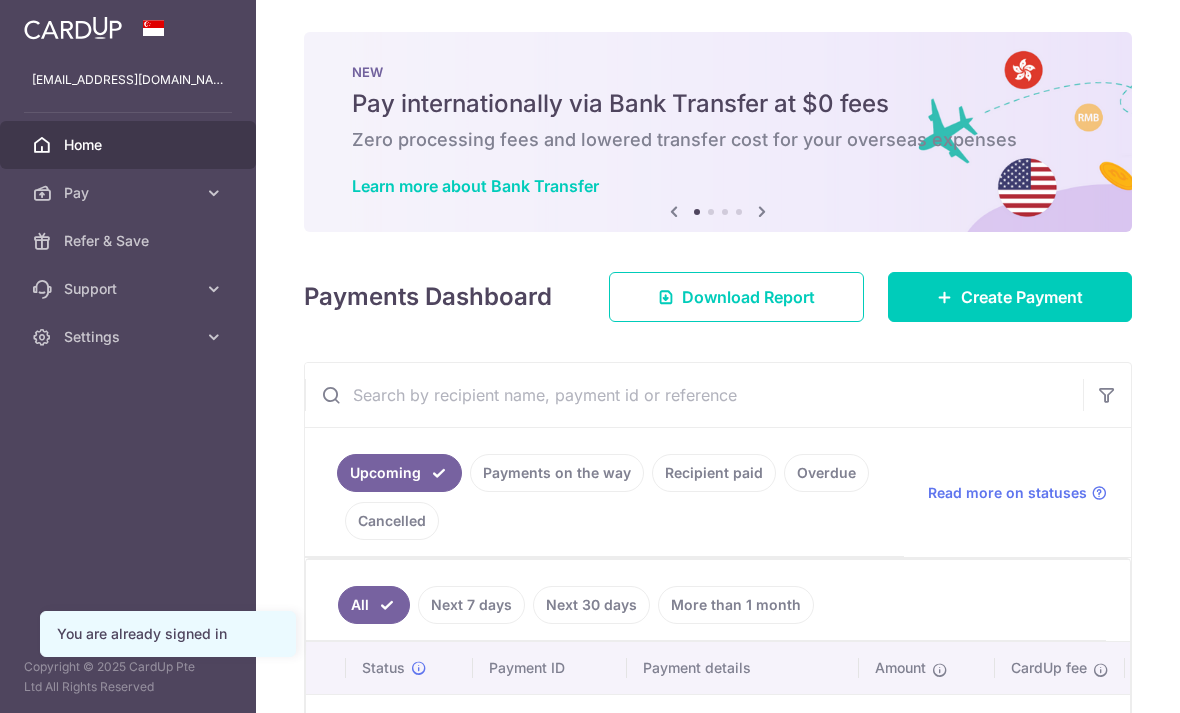 scroll, scrollTop: 0, scrollLeft: 0, axis: both 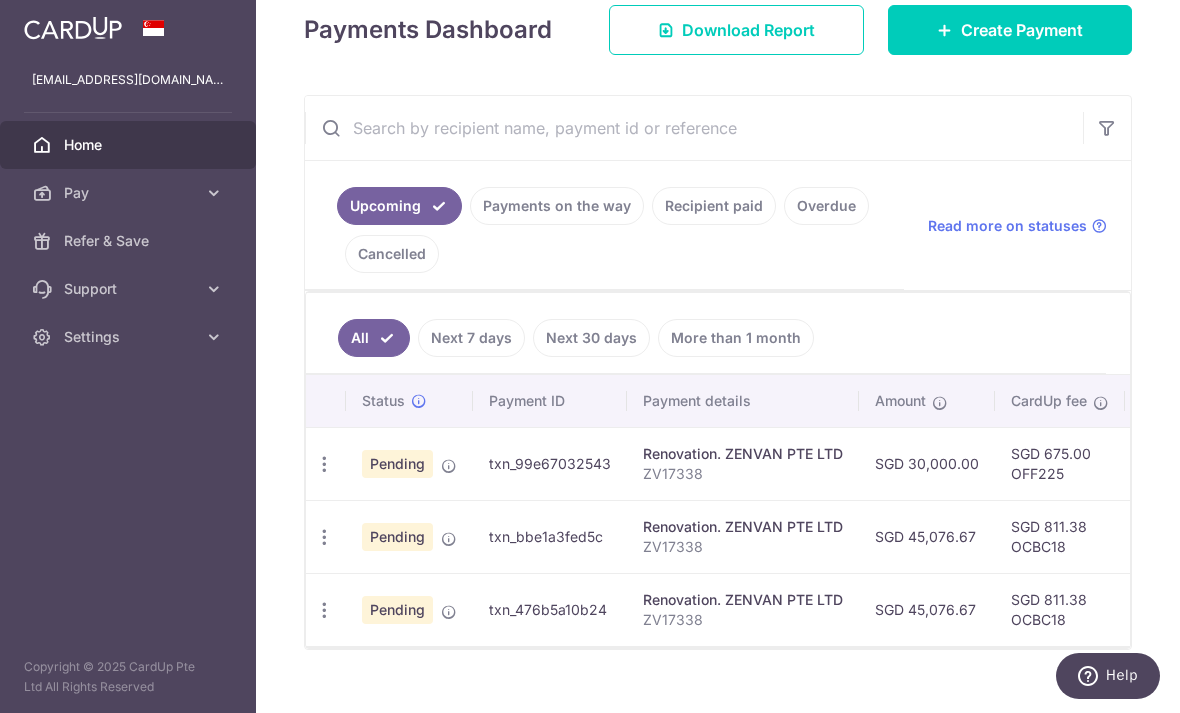 click at bounding box center (324, 464) 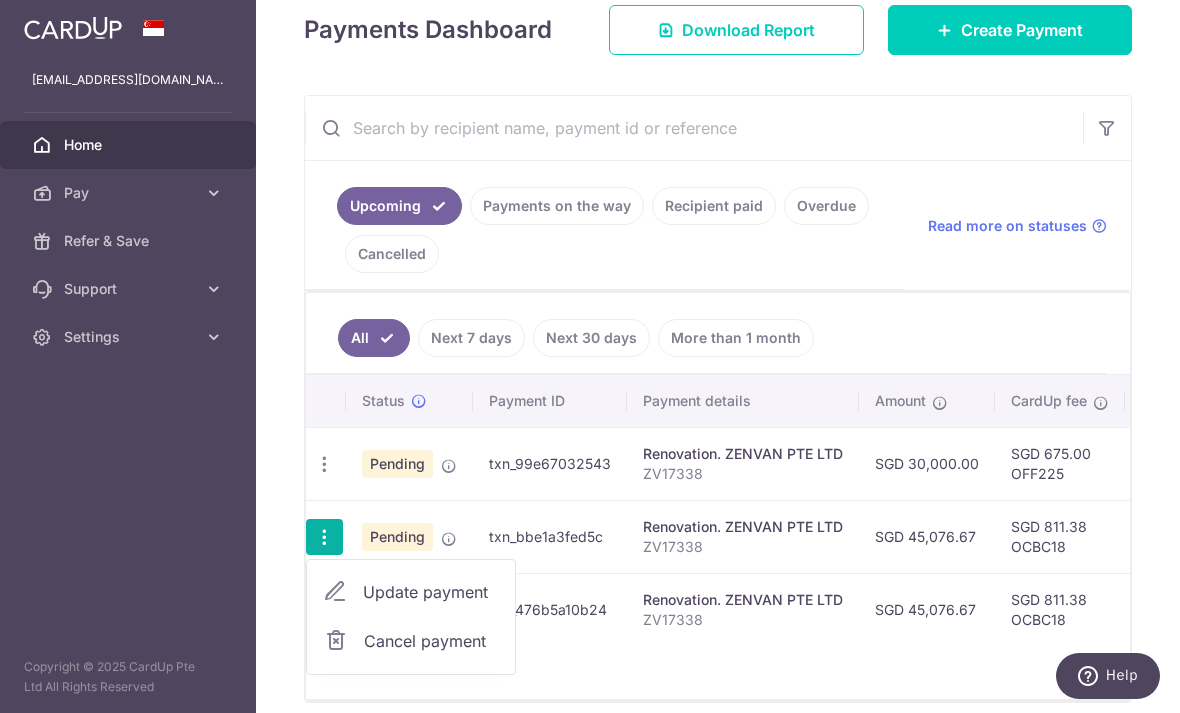 click at bounding box center (590, 356) 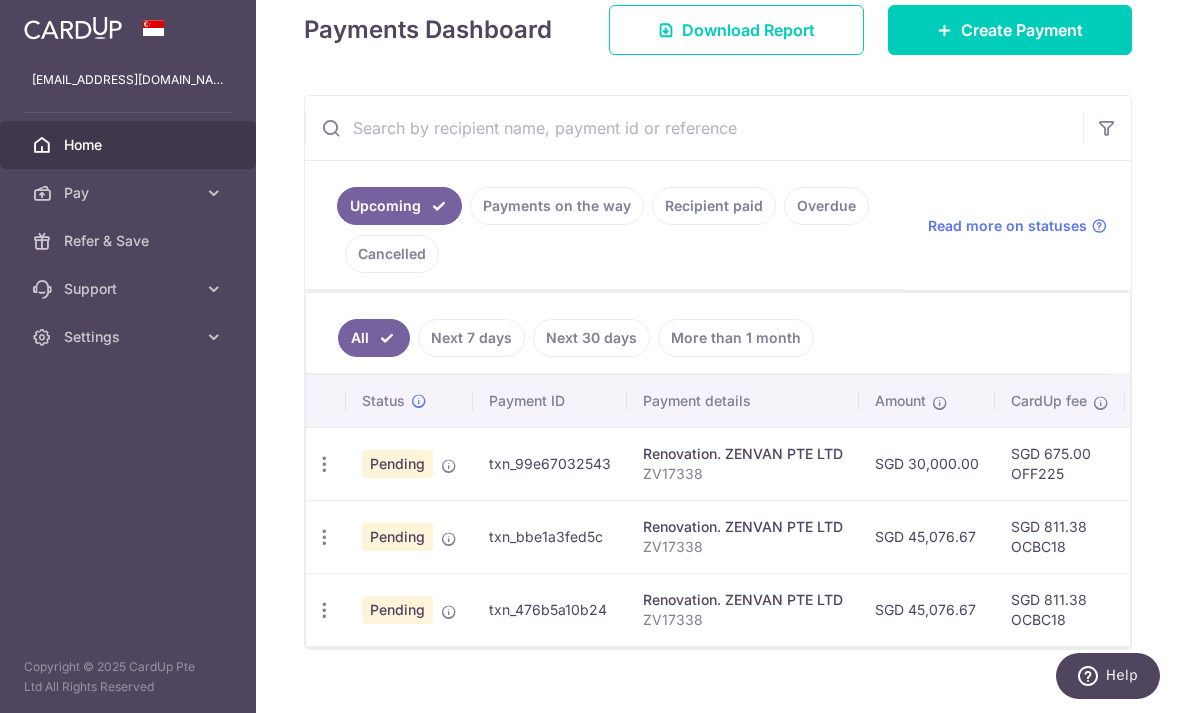 scroll, scrollTop: 0, scrollLeft: 0, axis: both 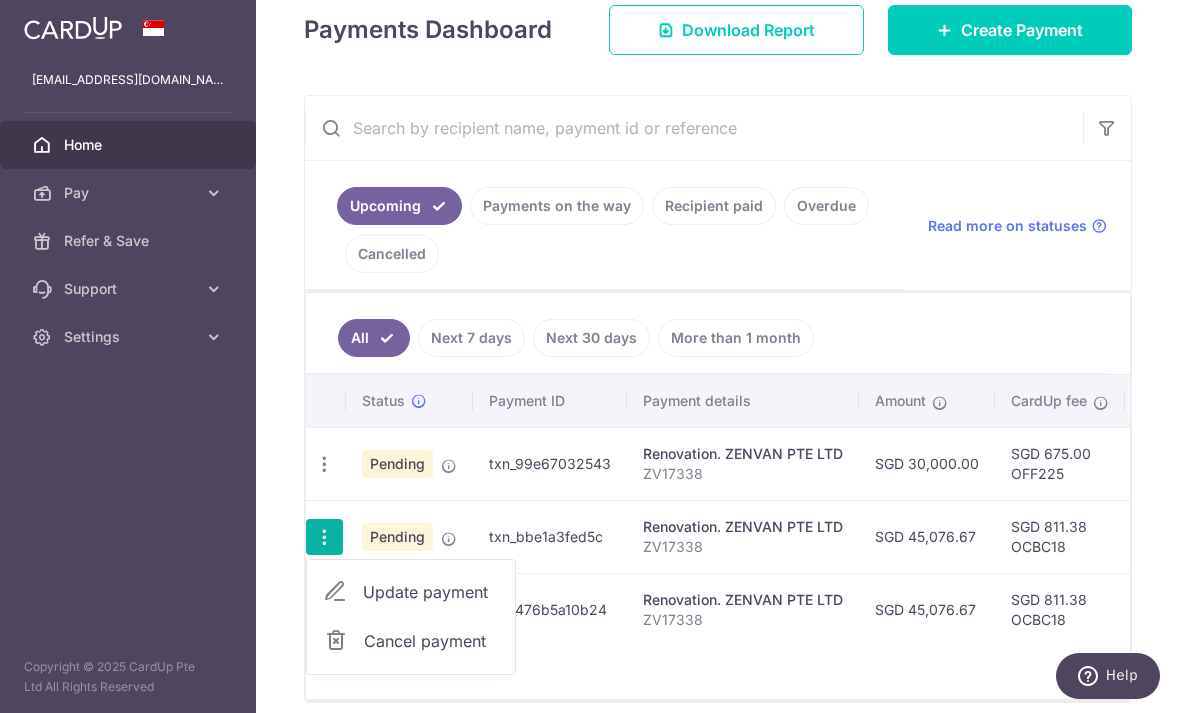 click at bounding box center (590, 356) 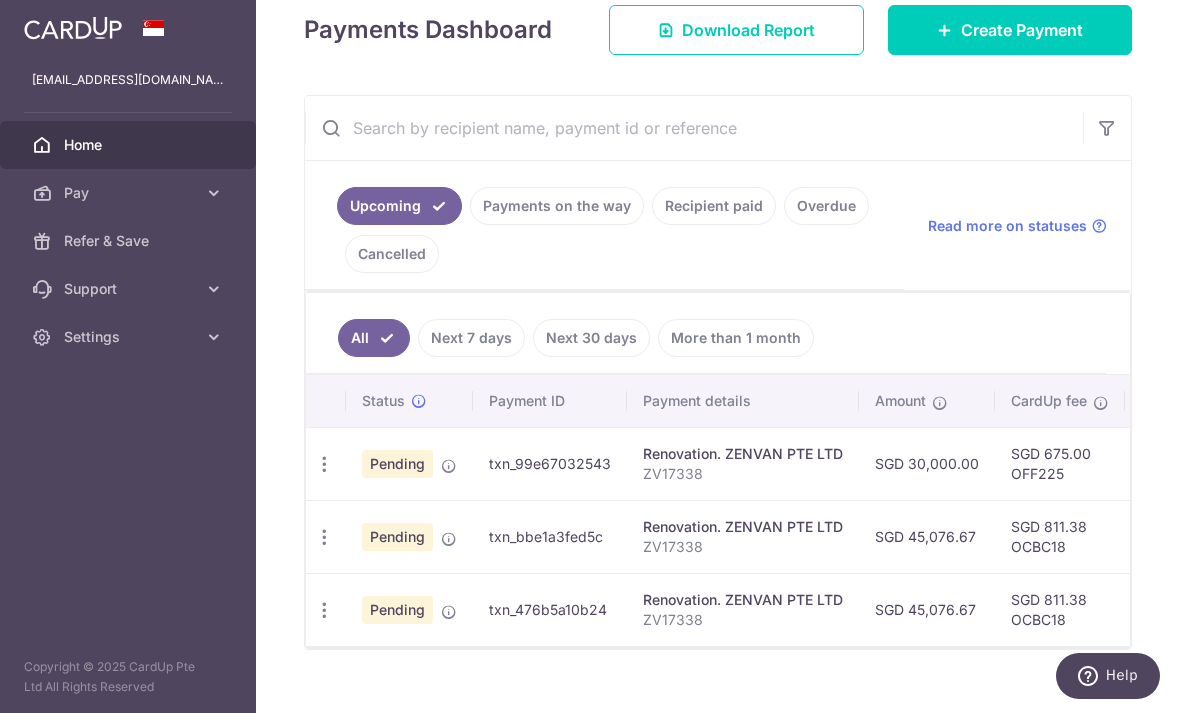 click at bounding box center (324, 464) 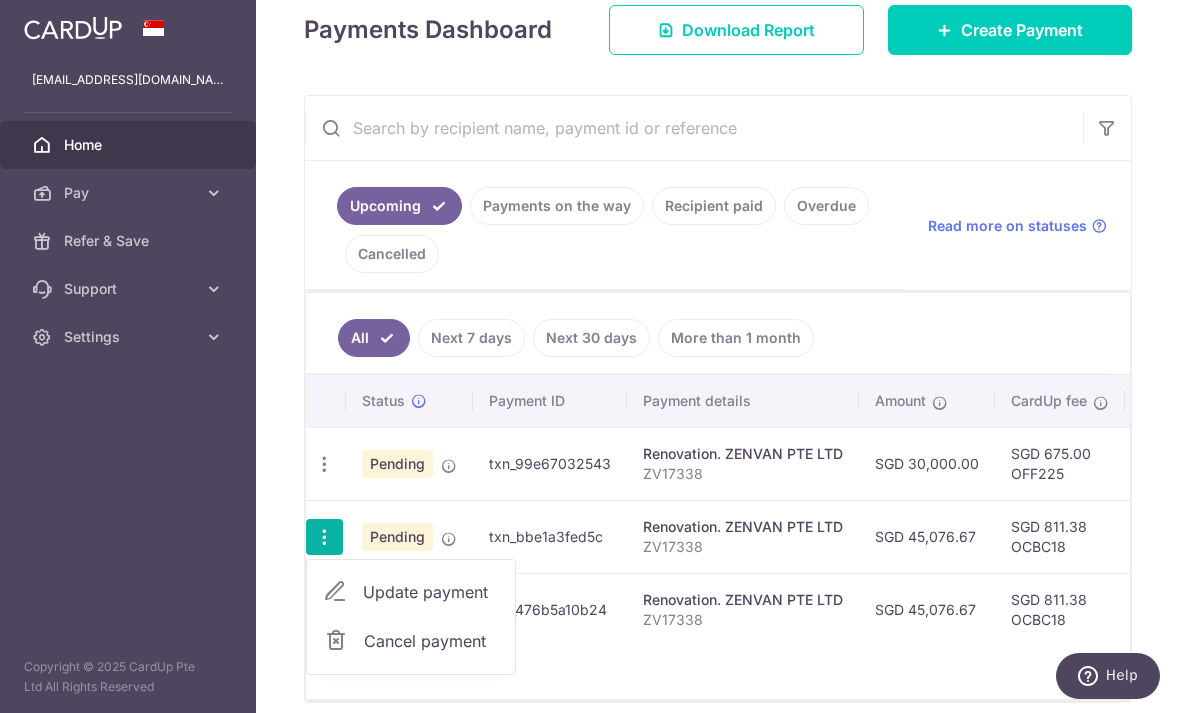 click at bounding box center (590, 356) 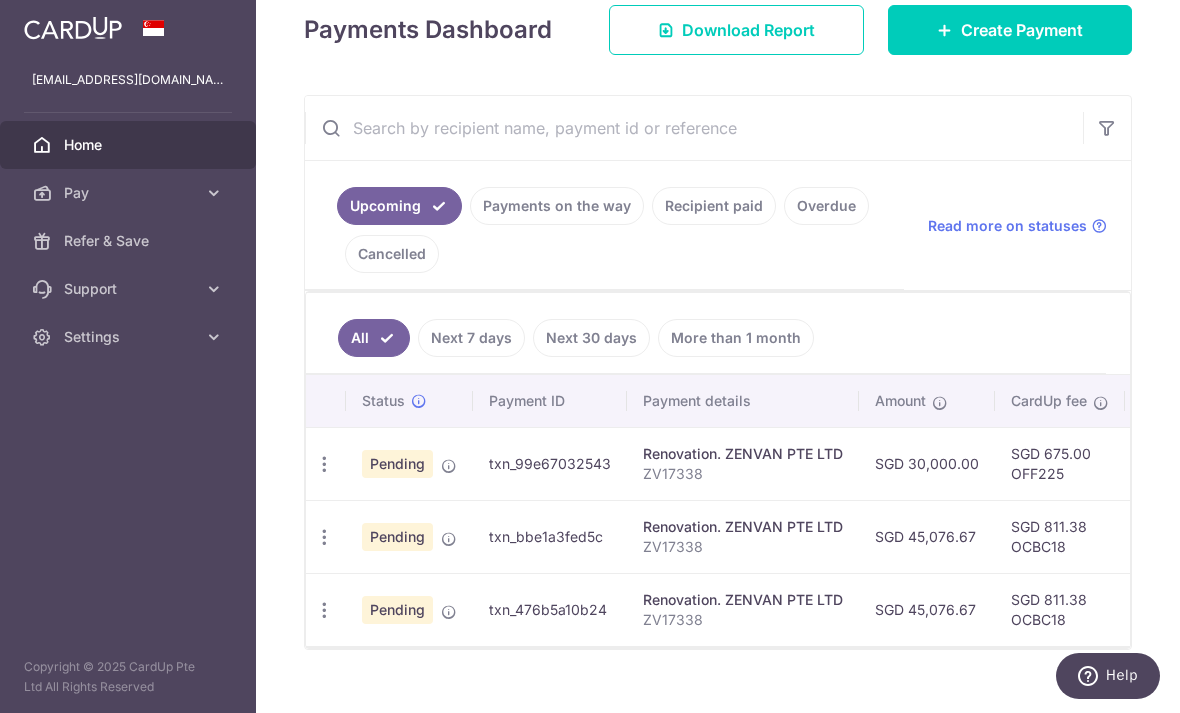 scroll, scrollTop: 0, scrollLeft: 0, axis: both 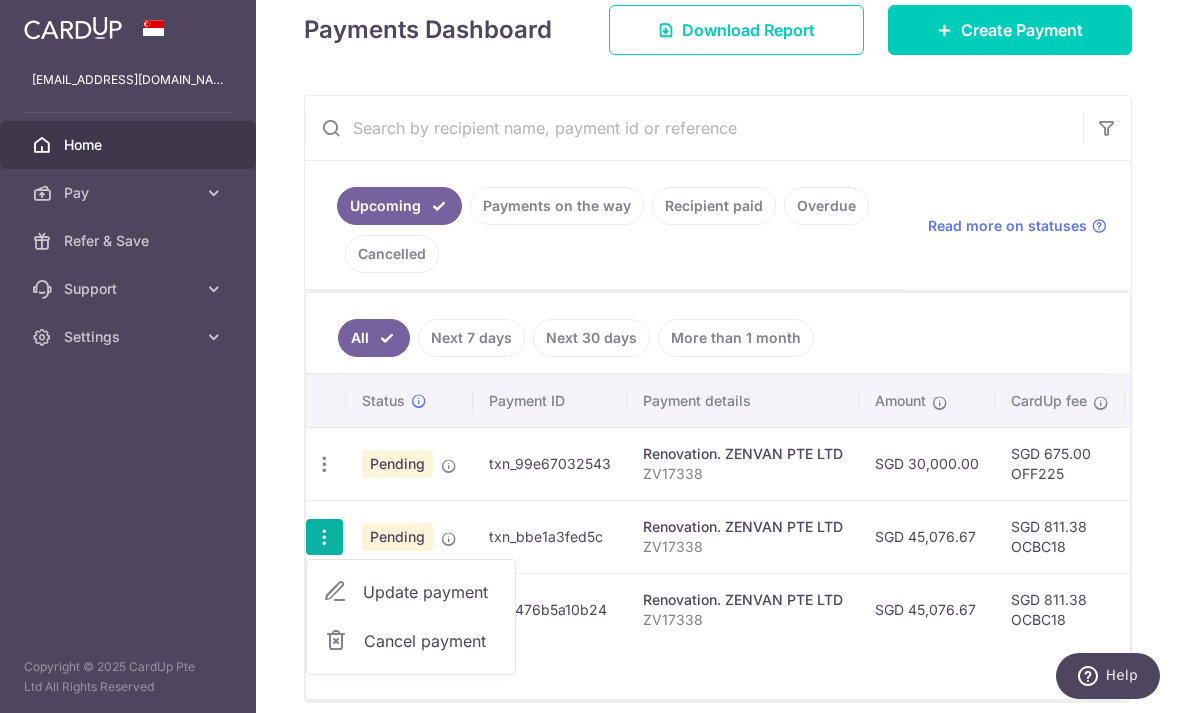 click at bounding box center [336, 641] 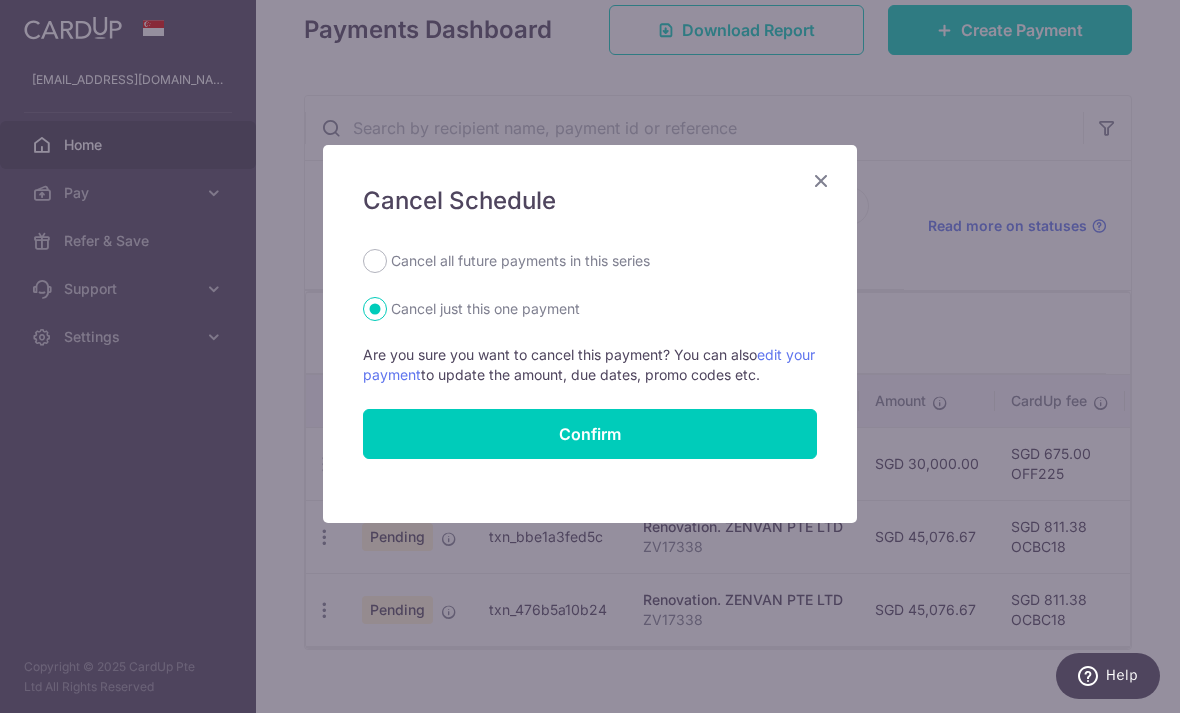 click at bounding box center [821, 180] 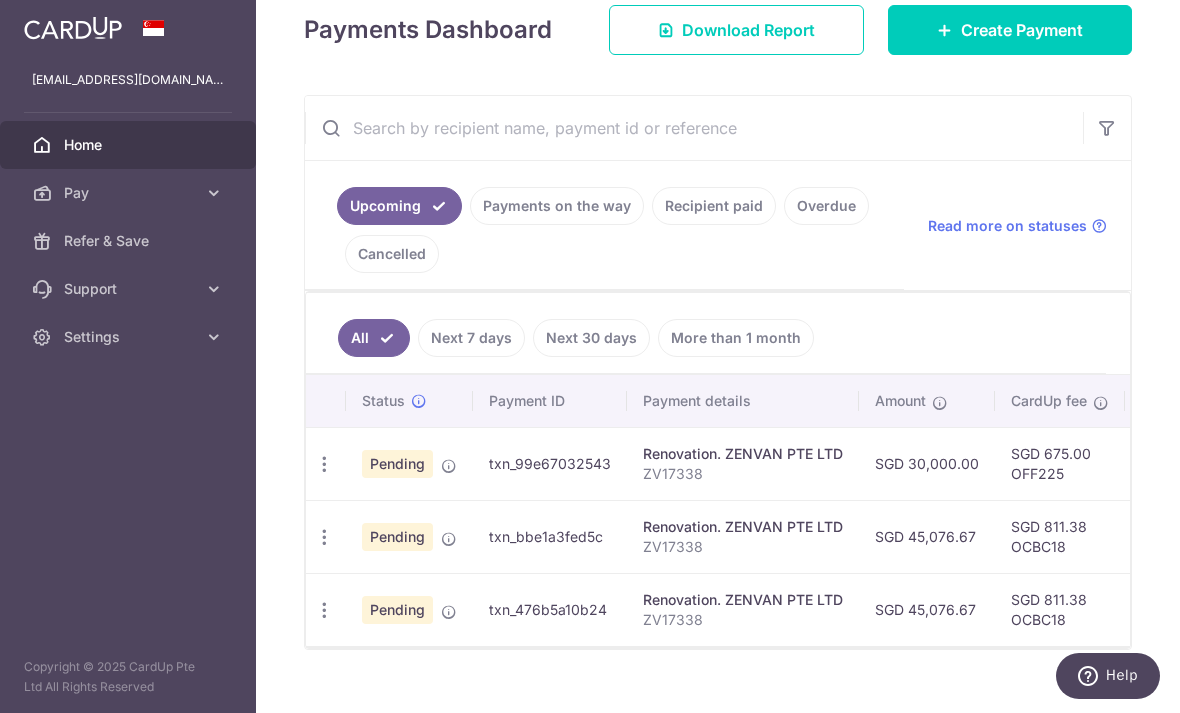 click at bounding box center [324, 464] 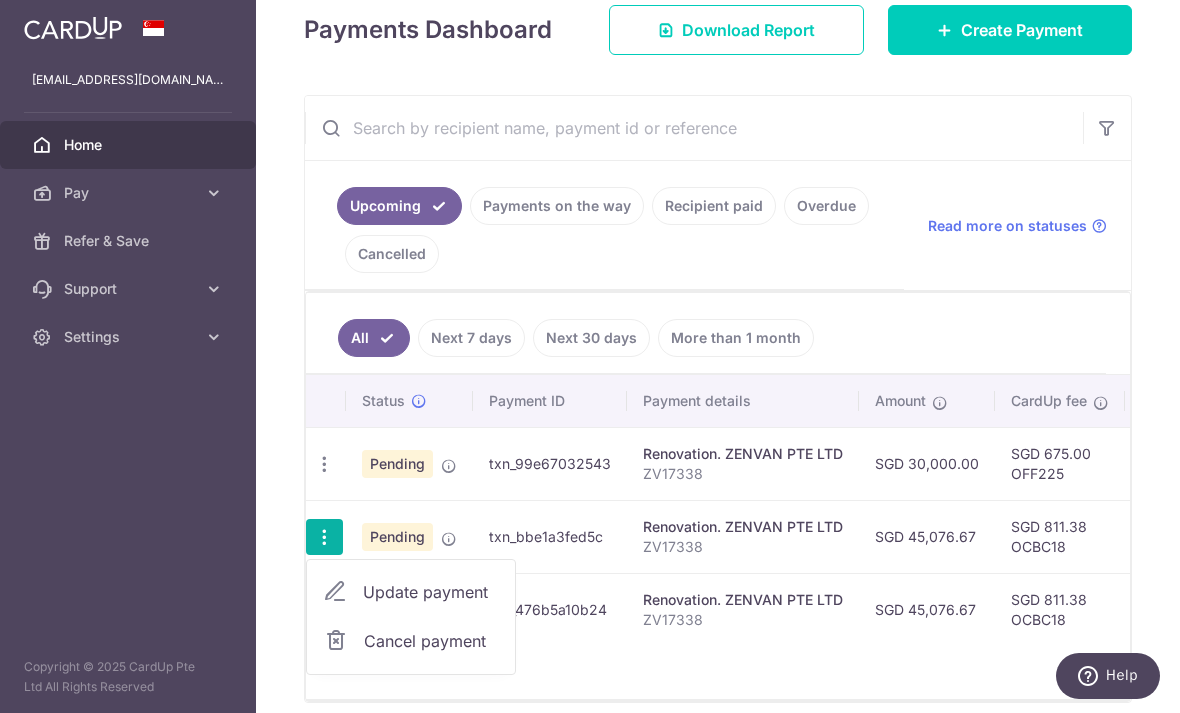 click on "Cancel payment" at bounding box center [411, 641] 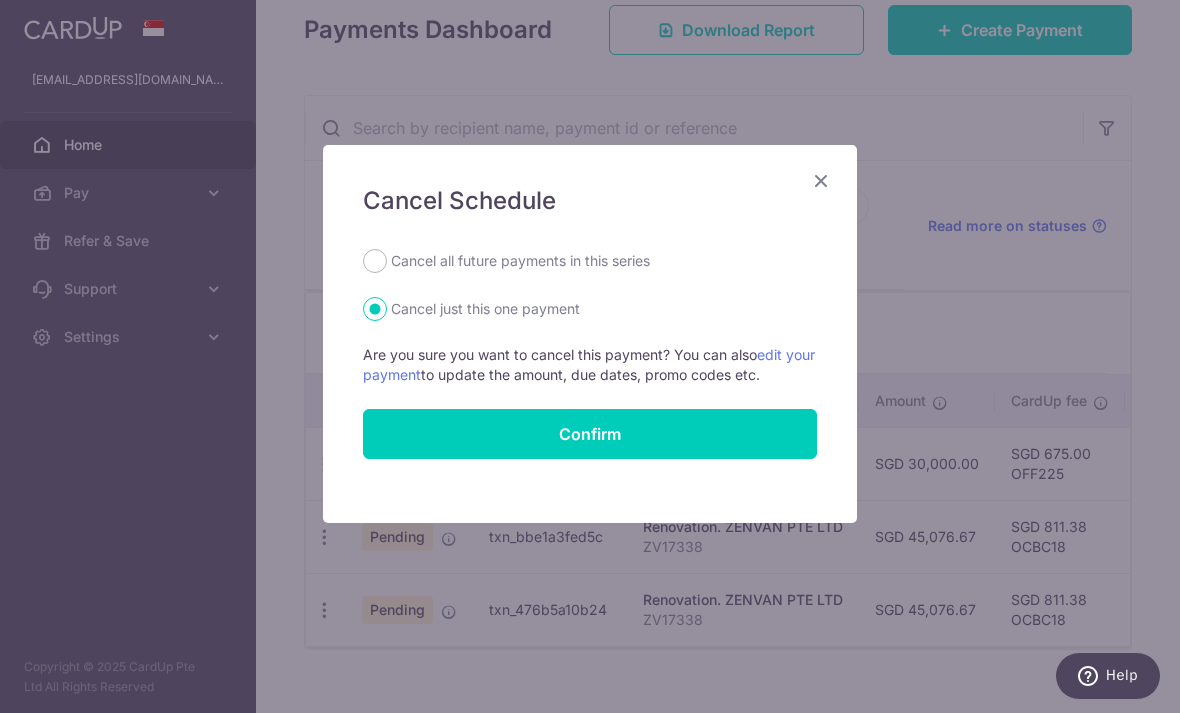 click on "Confirm" at bounding box center [590, 434] 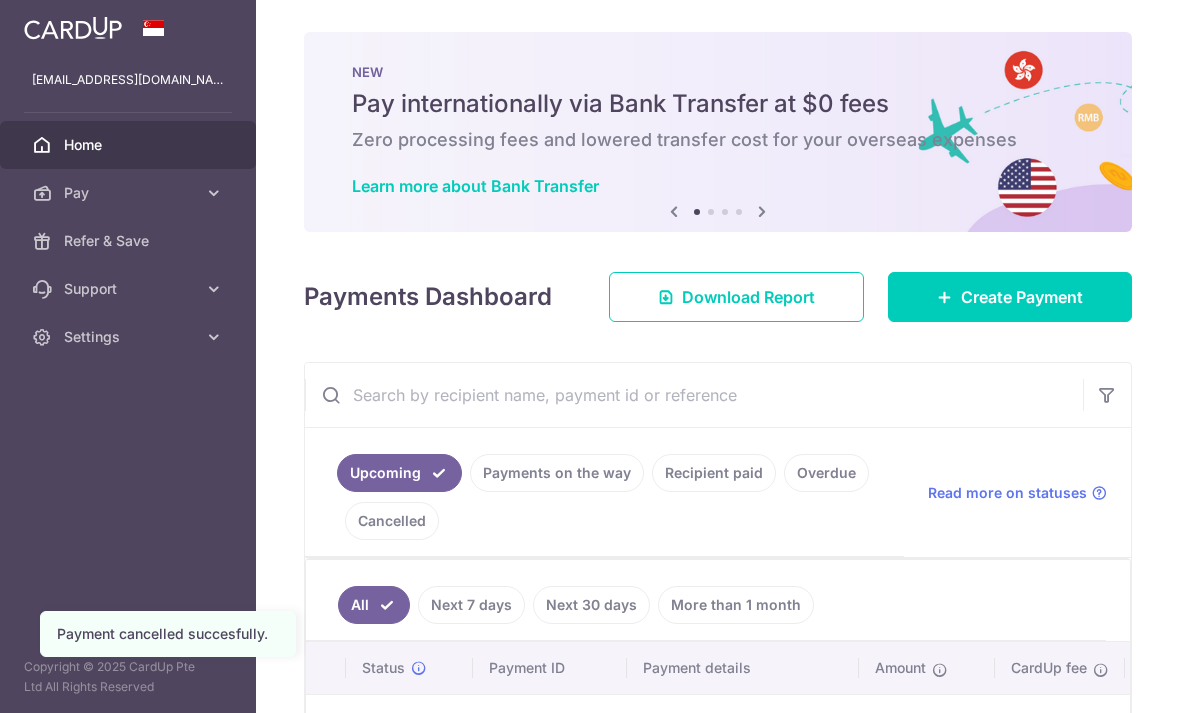 scroll, scrollTop: 0, scrollLeft: 0, axis: both 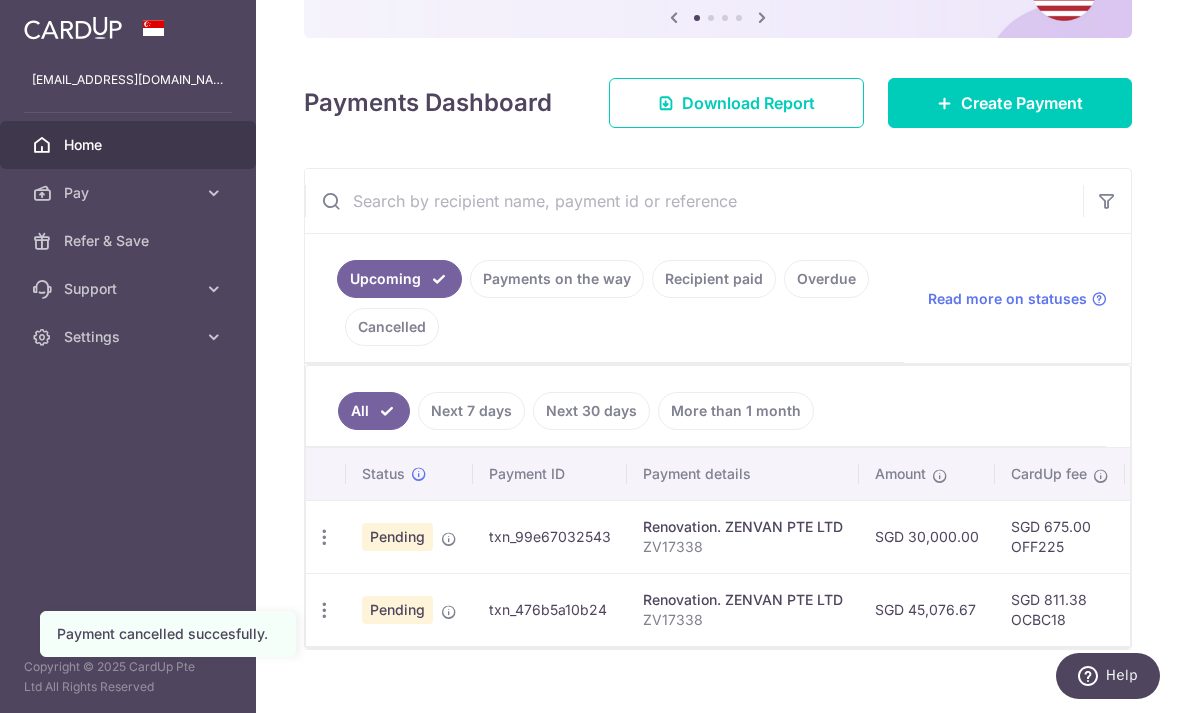 click on "Payment cancelled succesfully." at bounding box center [168, 634] 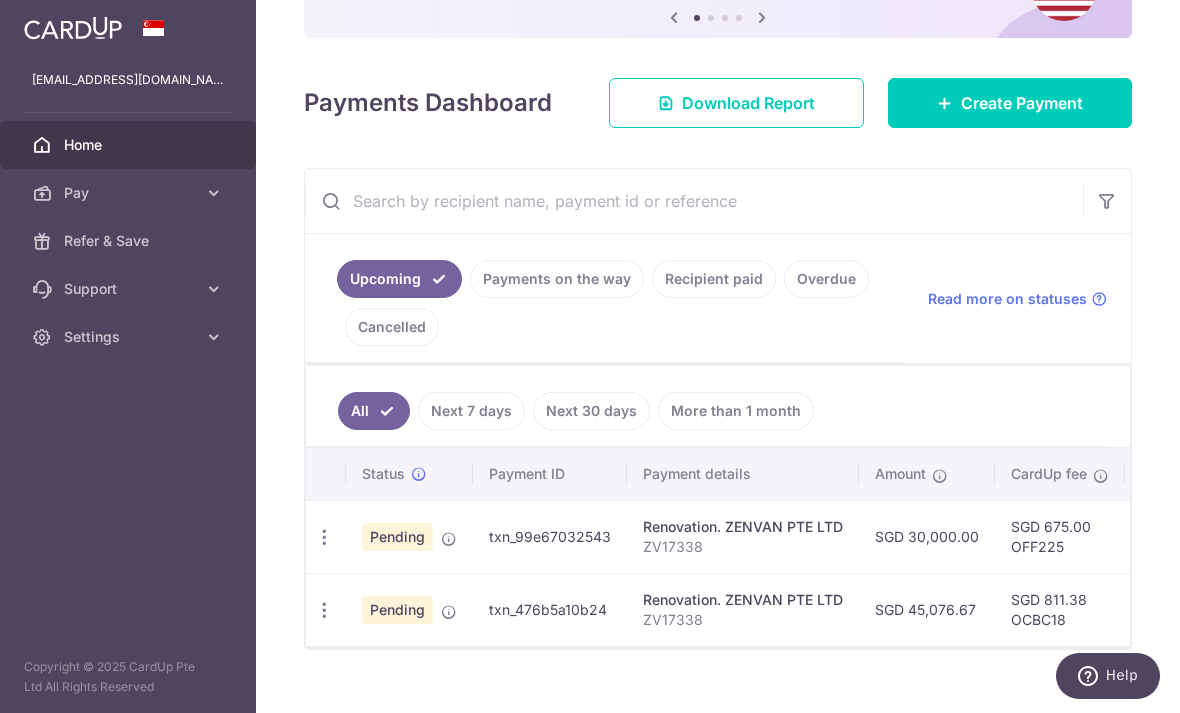 click at bounding box center (324, 537) 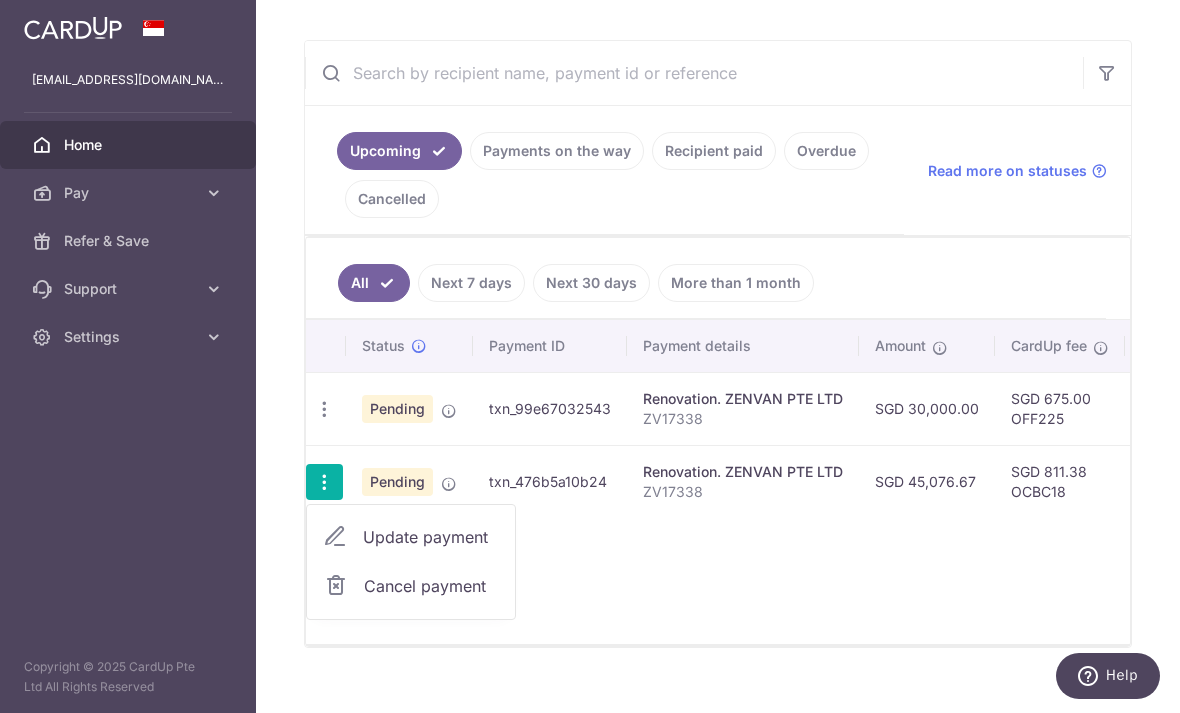 scroll, scrollTop: 344, scrollLeft: 0, axis: vertical 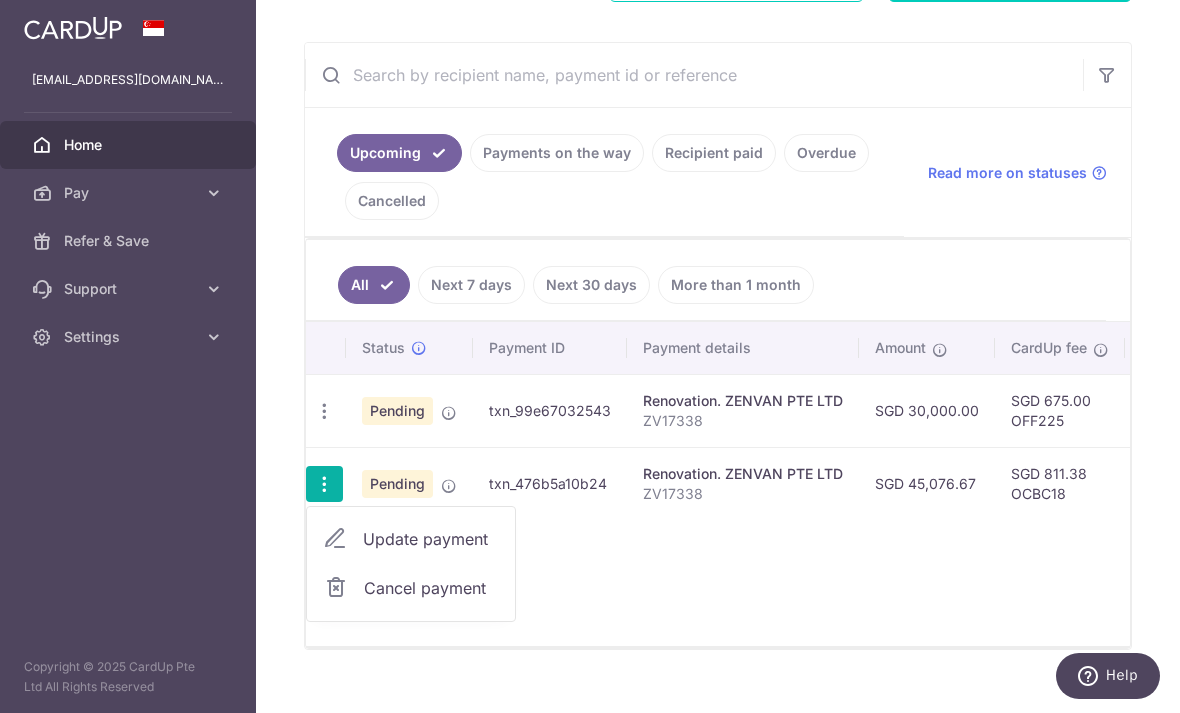 click at bounding box center (336, 588) 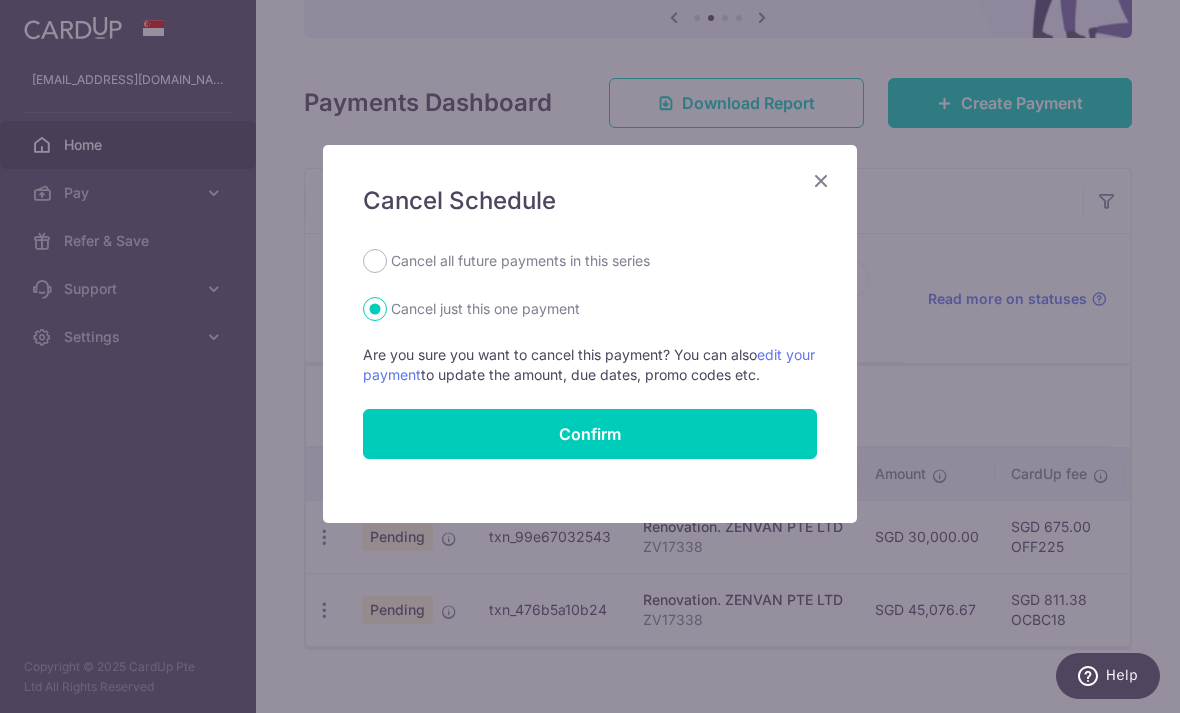 click on "Confirm" at bounding box center [590, 434] 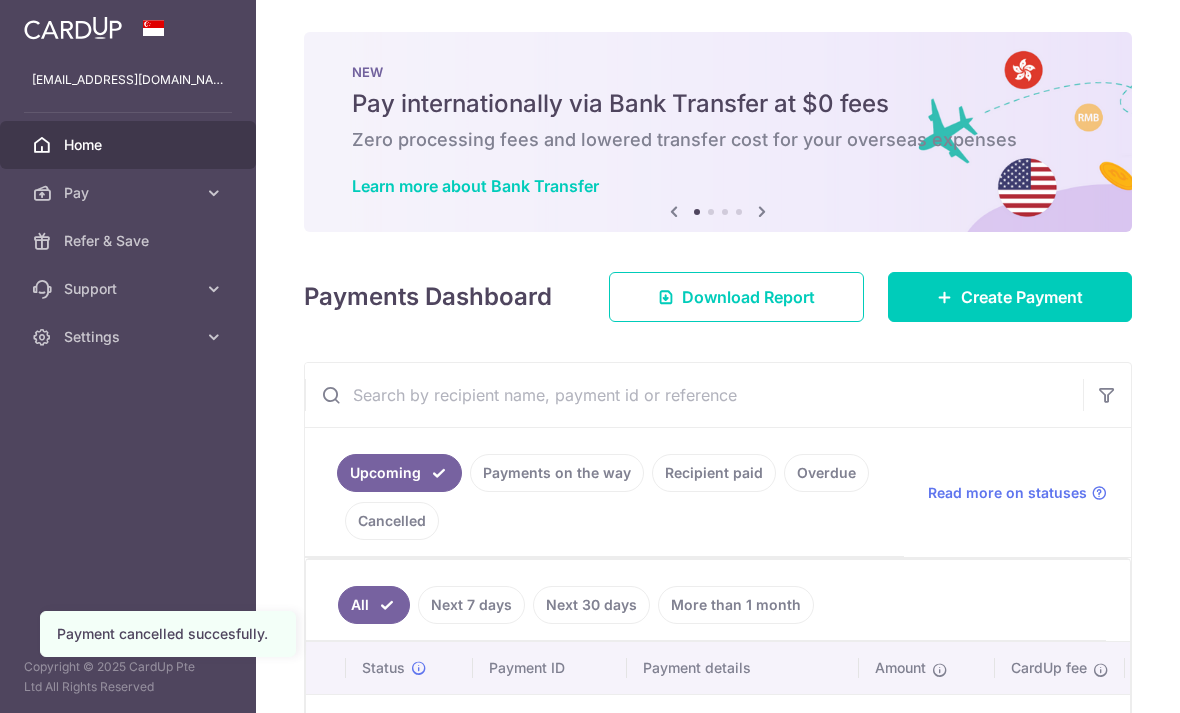 scroll, scrollTop: 0, scrollLeft: 0, axis: both 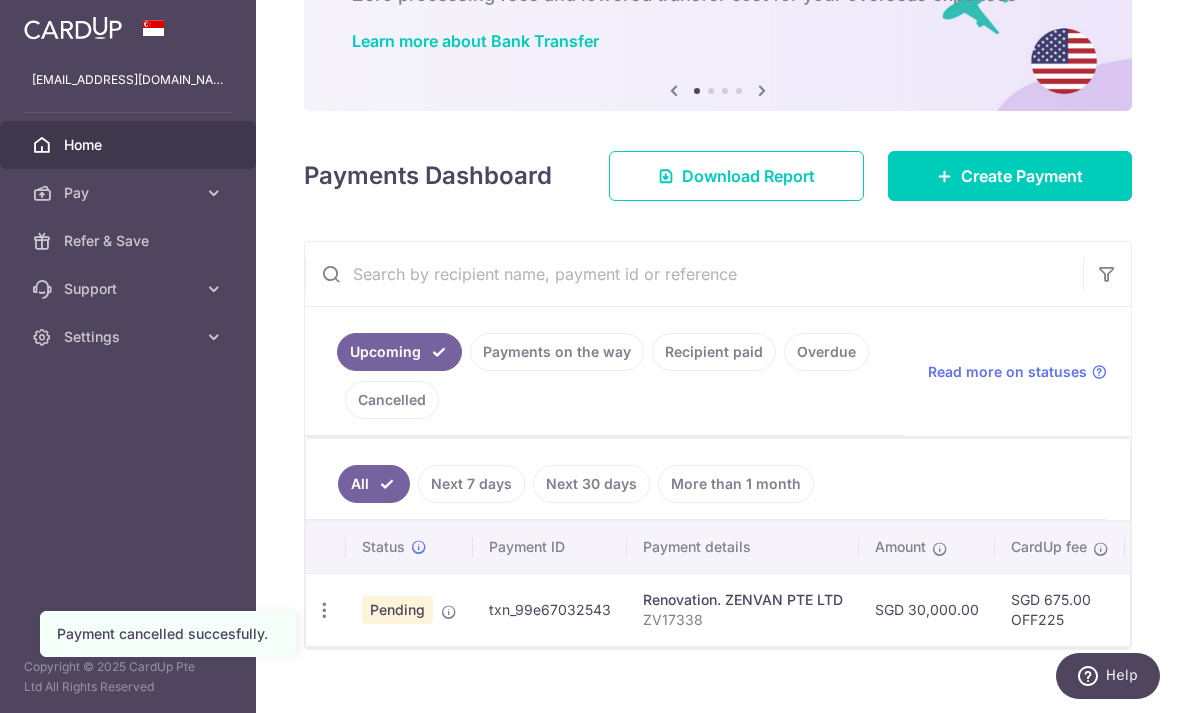 click on "Create Payment" at bounding box center [1022, 176] 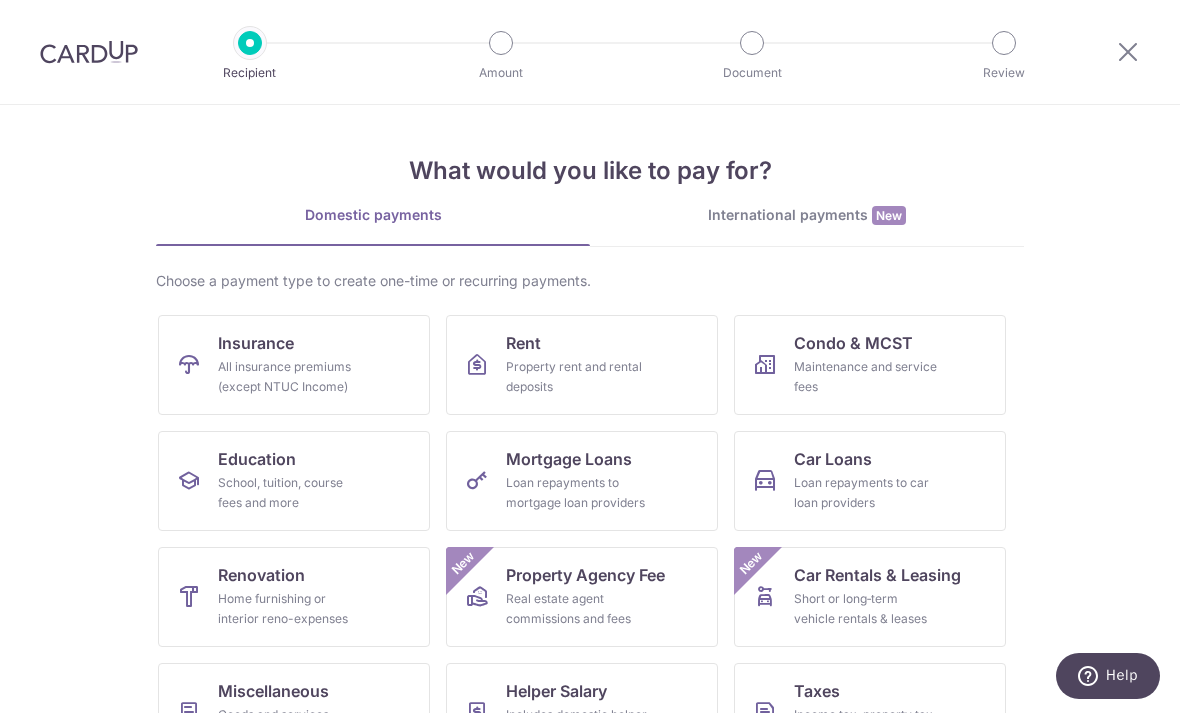 scroll, scrollTop: 0, scrollLeft: 0, axis: both 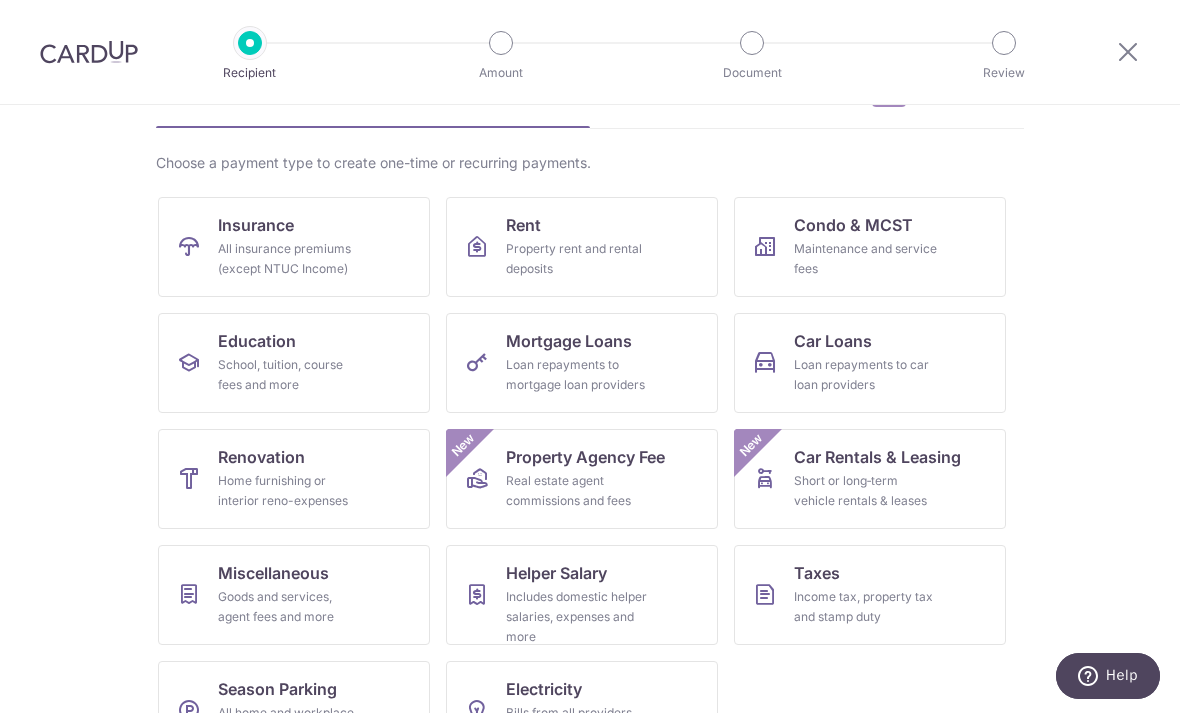 click on "Renovation Home furnishing or interior reno-expenses" at bounding box center [294, 479] 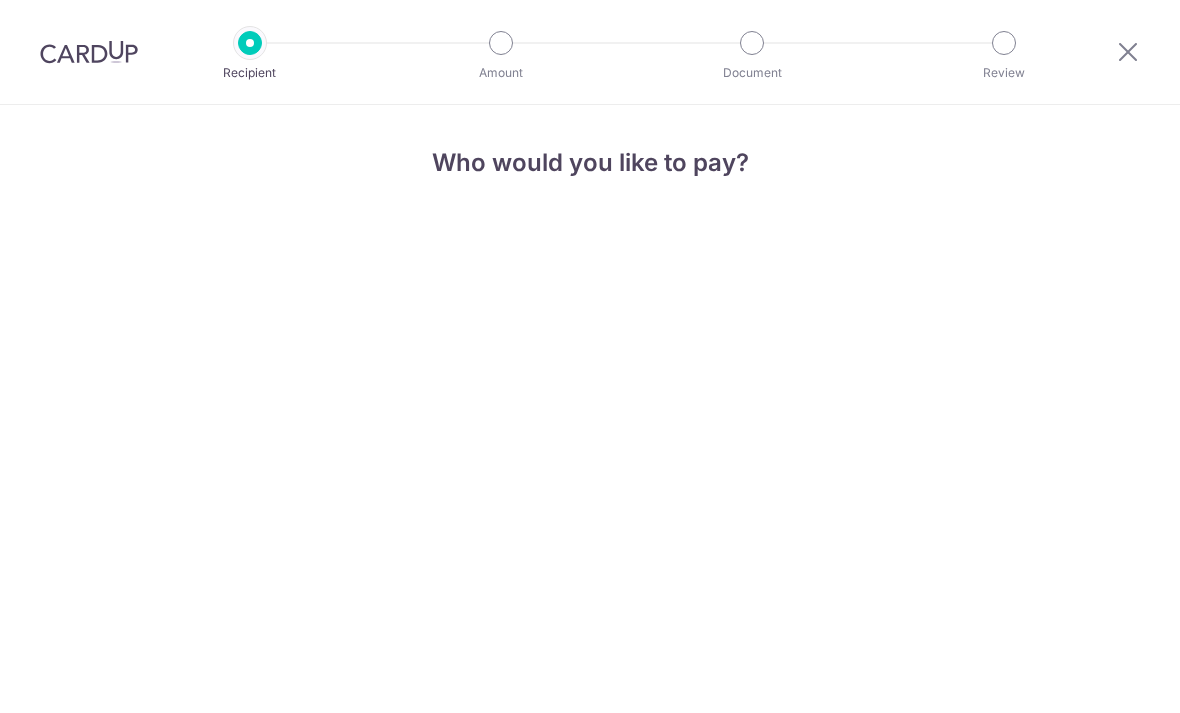 scroll, scrollTop: 0, scrollLeft: 0, axis: both 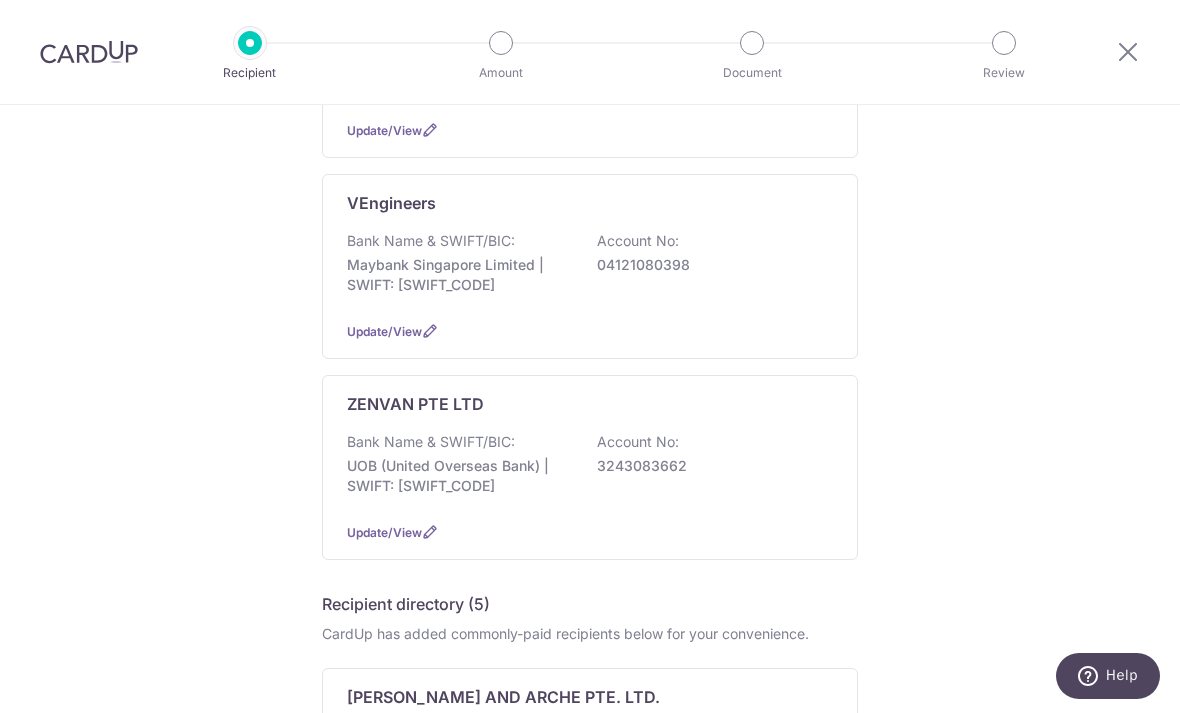 click on "3243083662" at bounding box center (709, 466) 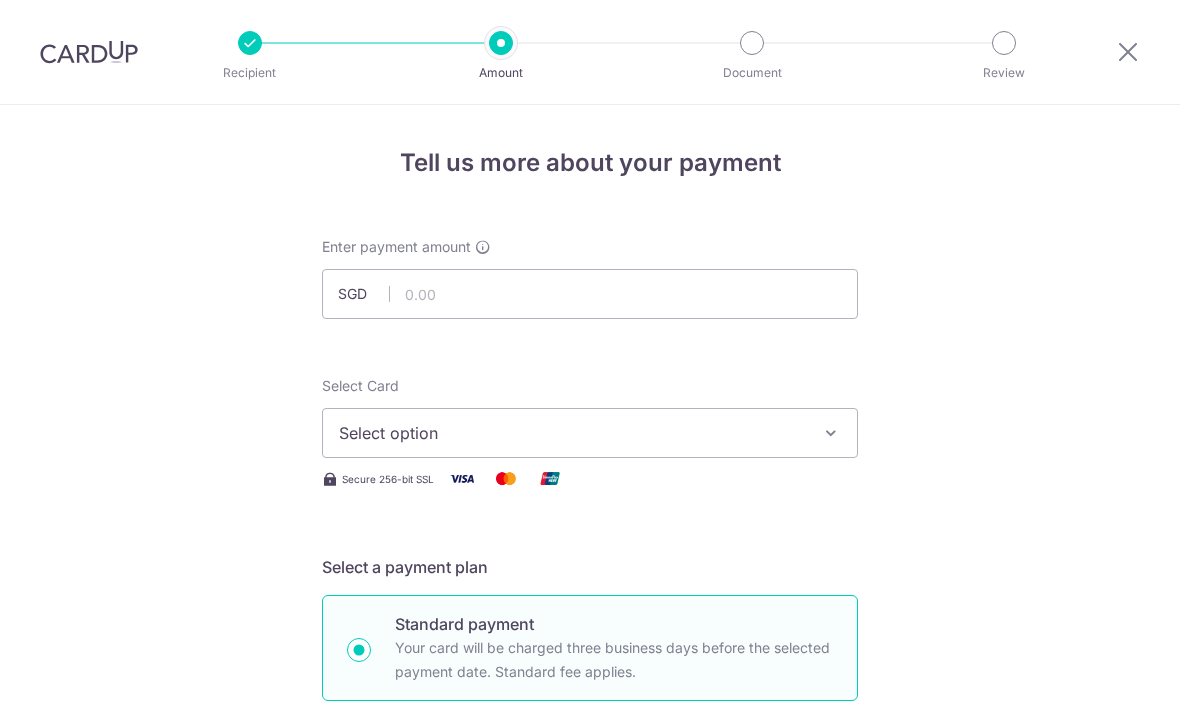 scroll, scrollTop: 0, scrollLeft: 0, axis: both 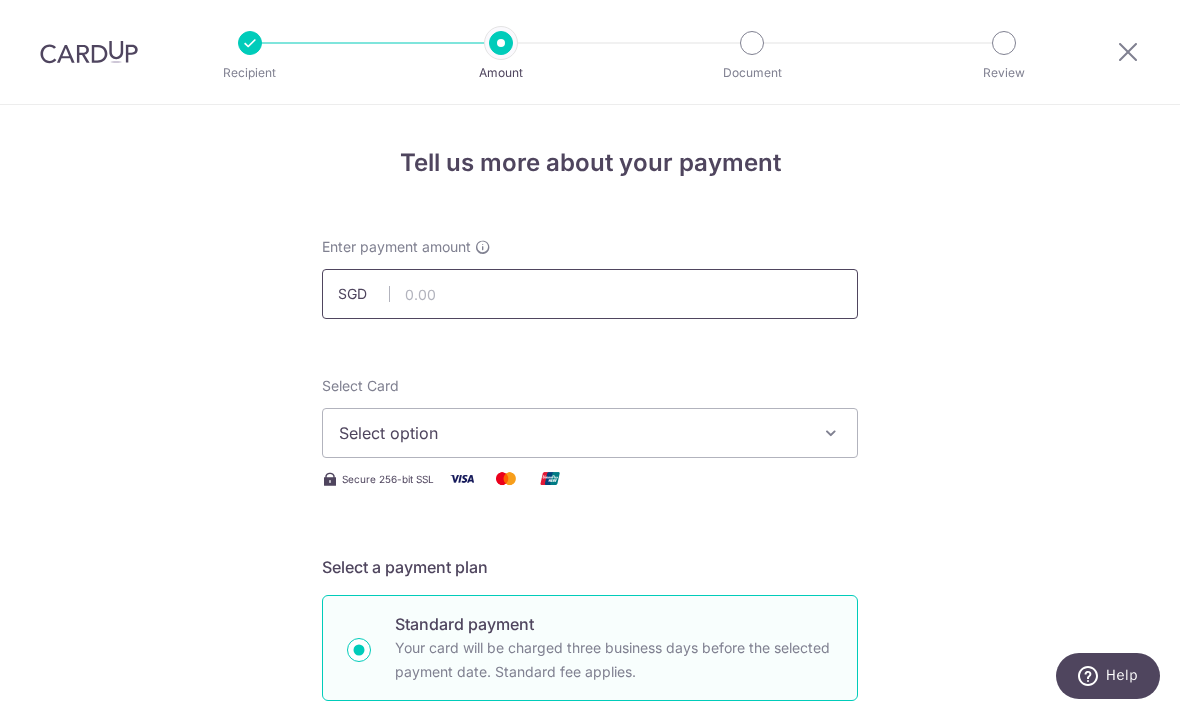 click at bounding box center (590, 294) 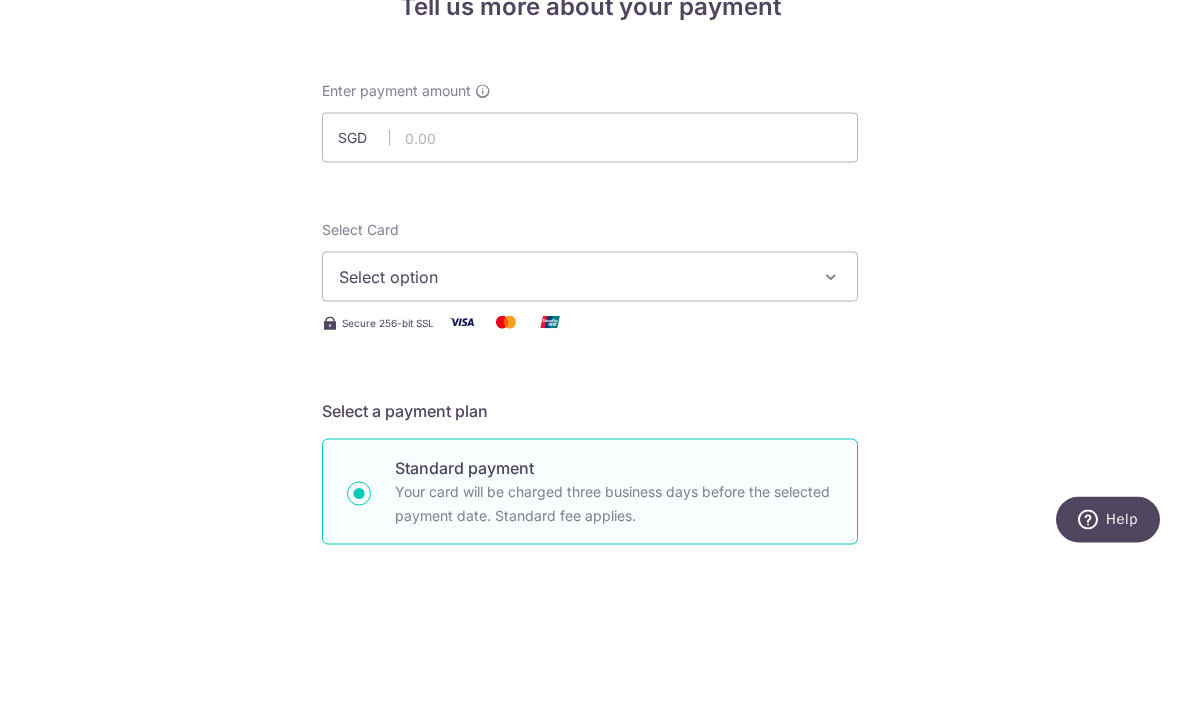 scroll, scrollTop: 64, scrollLeft: 0, axis: vertical 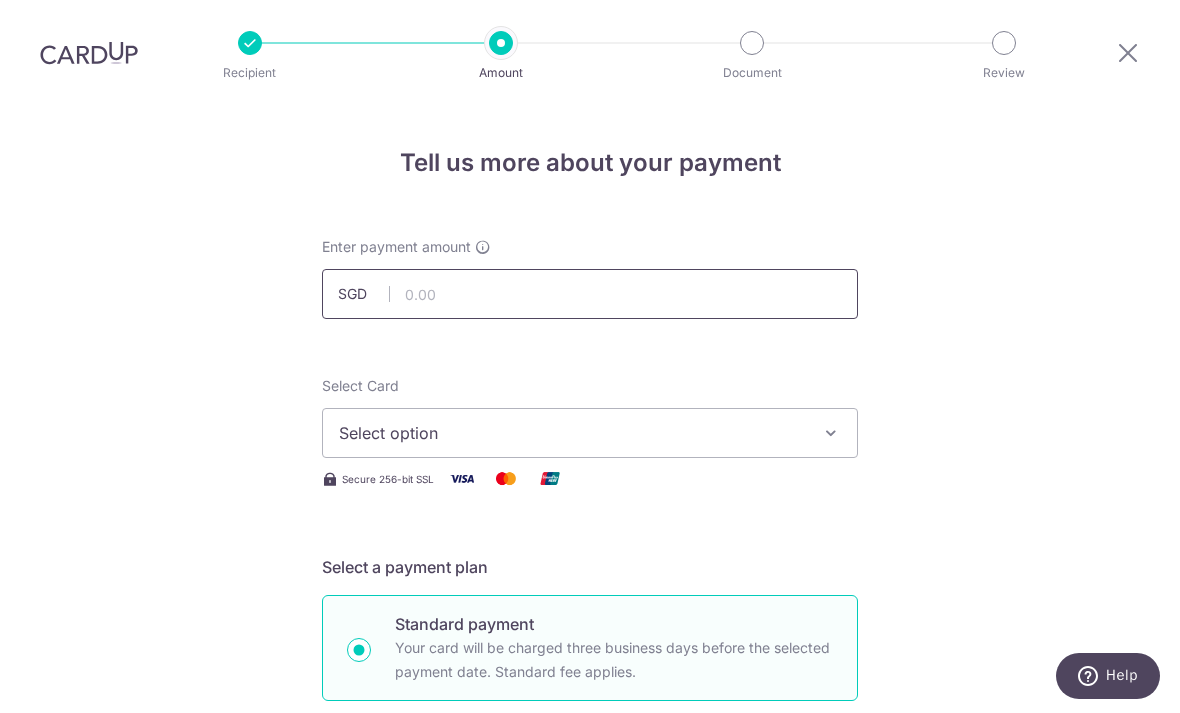 click at bounding box center [590, 294] 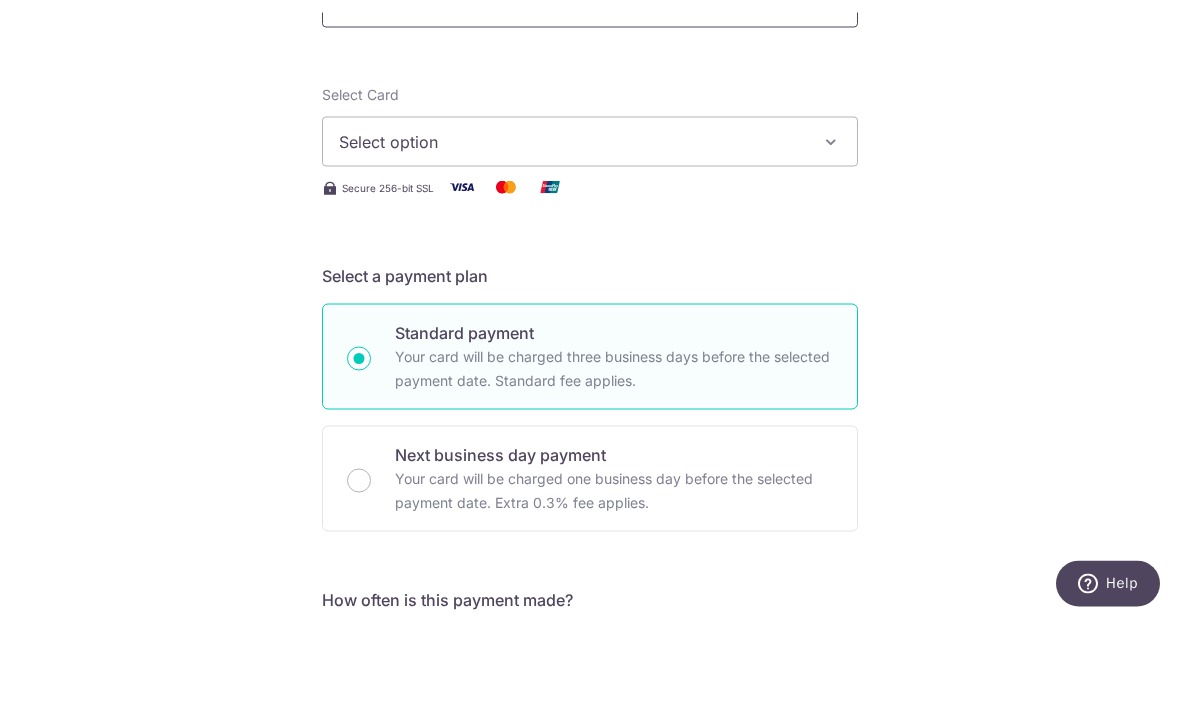 scroll, scrollTop: 191, scrollLeft: 0, axis: vertical 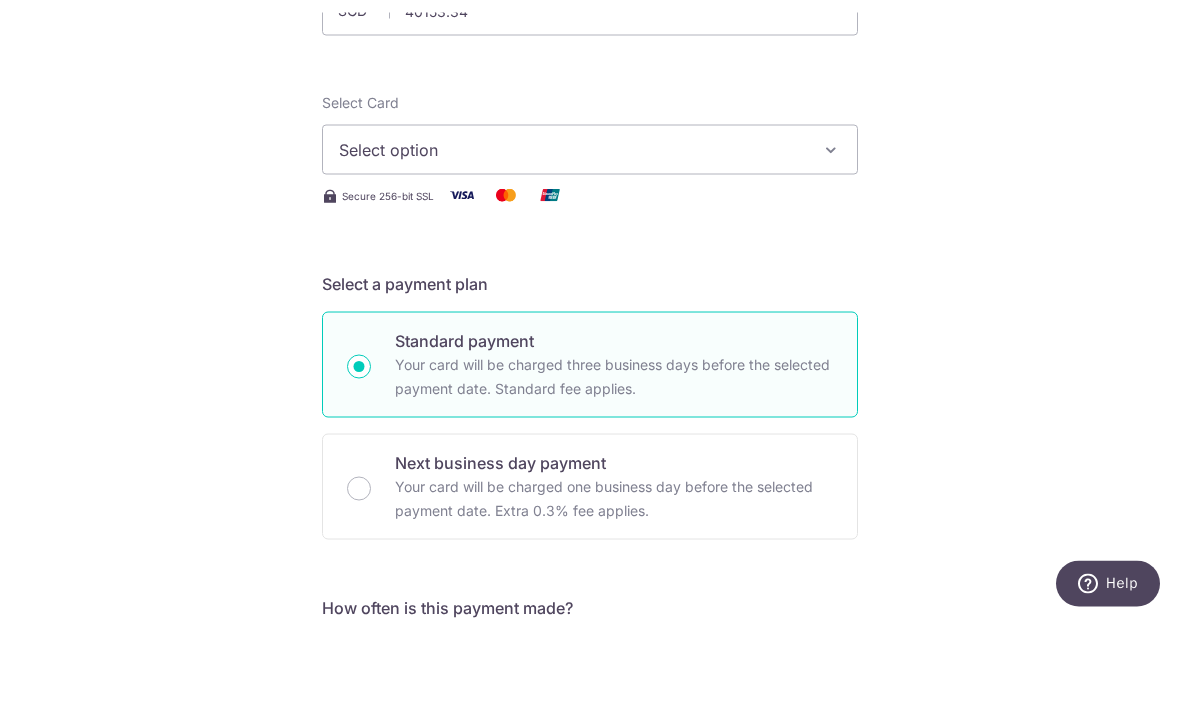 click on "Select option" at bounding box center (572, 242) 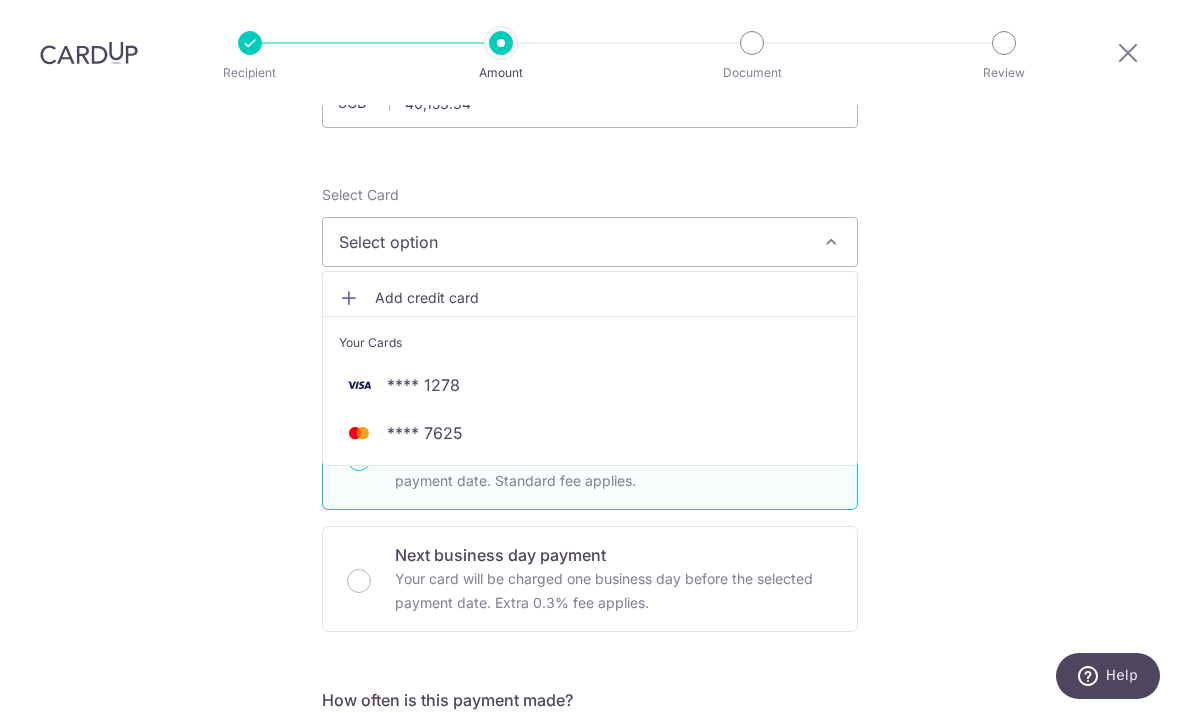 click at bounding box center [359, 385] 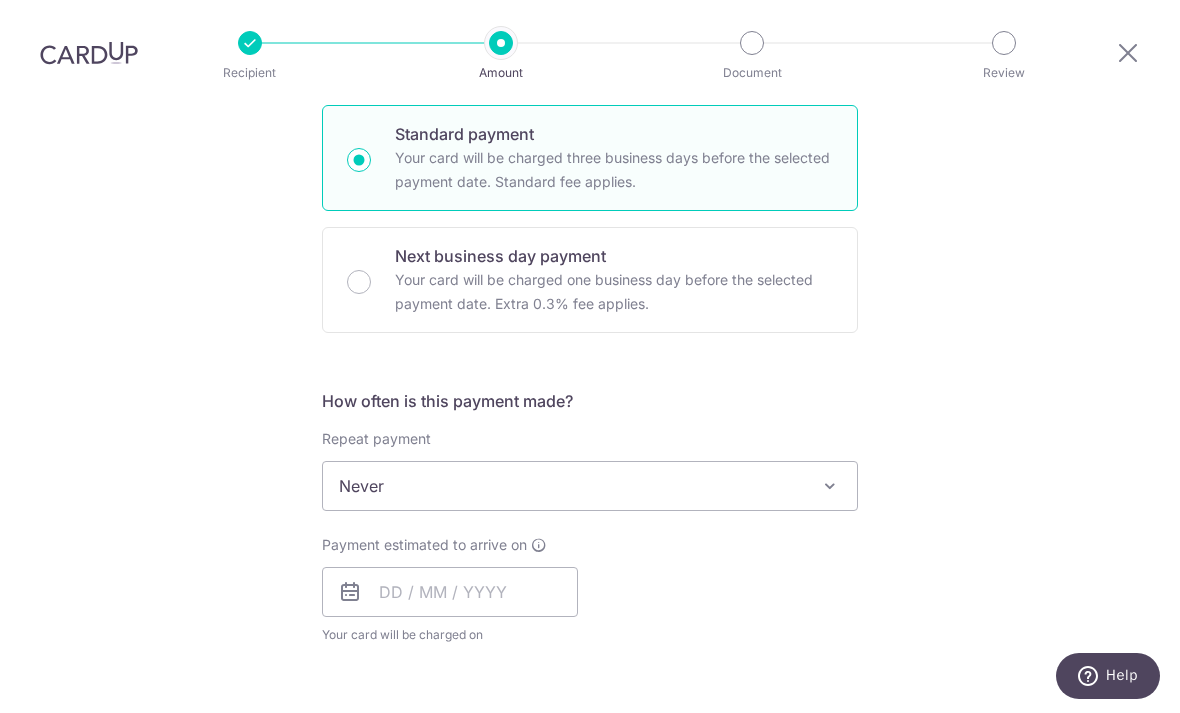 scroll, scrollTop: 492, scrollLeft: 0, axis: vertical 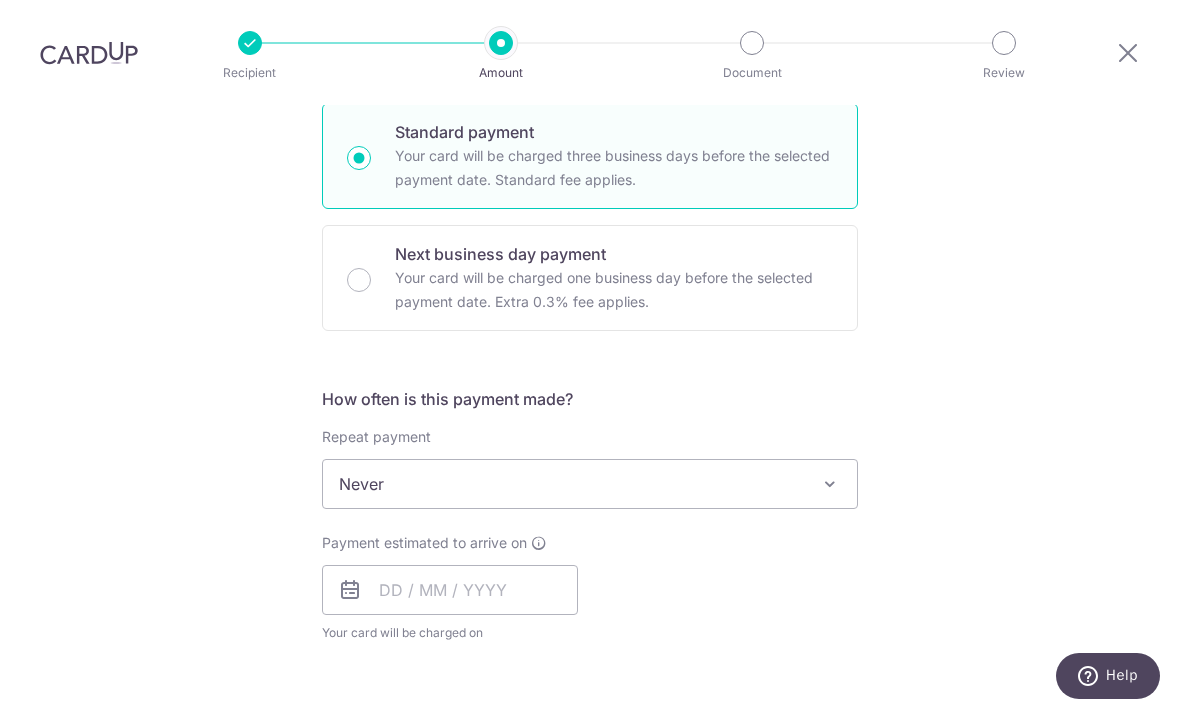 click on "Never" at bounding box center (590, 484) 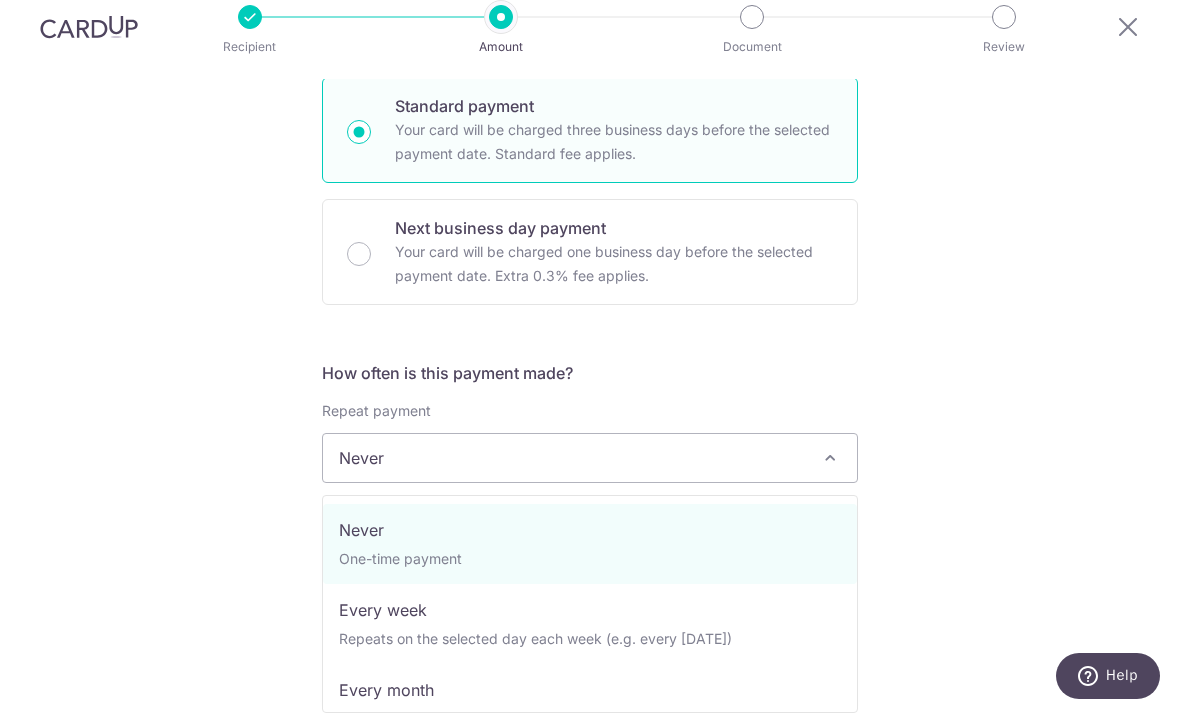 select on "2" 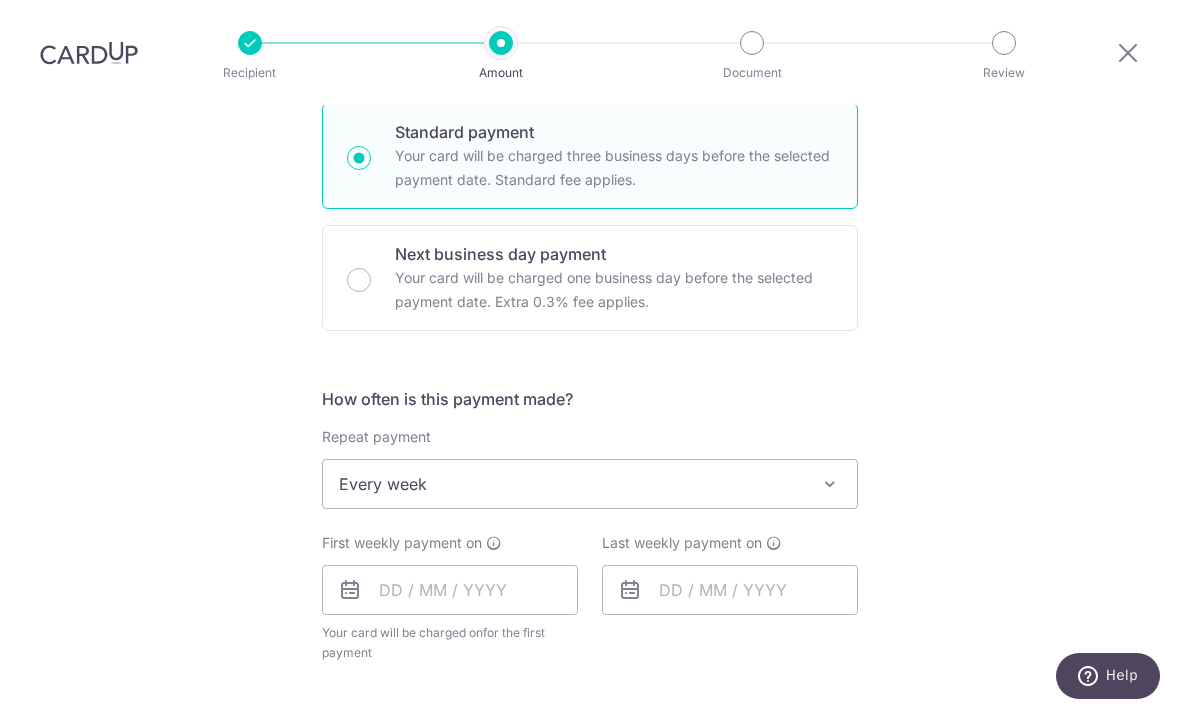 click at bounding box center (350, 590) 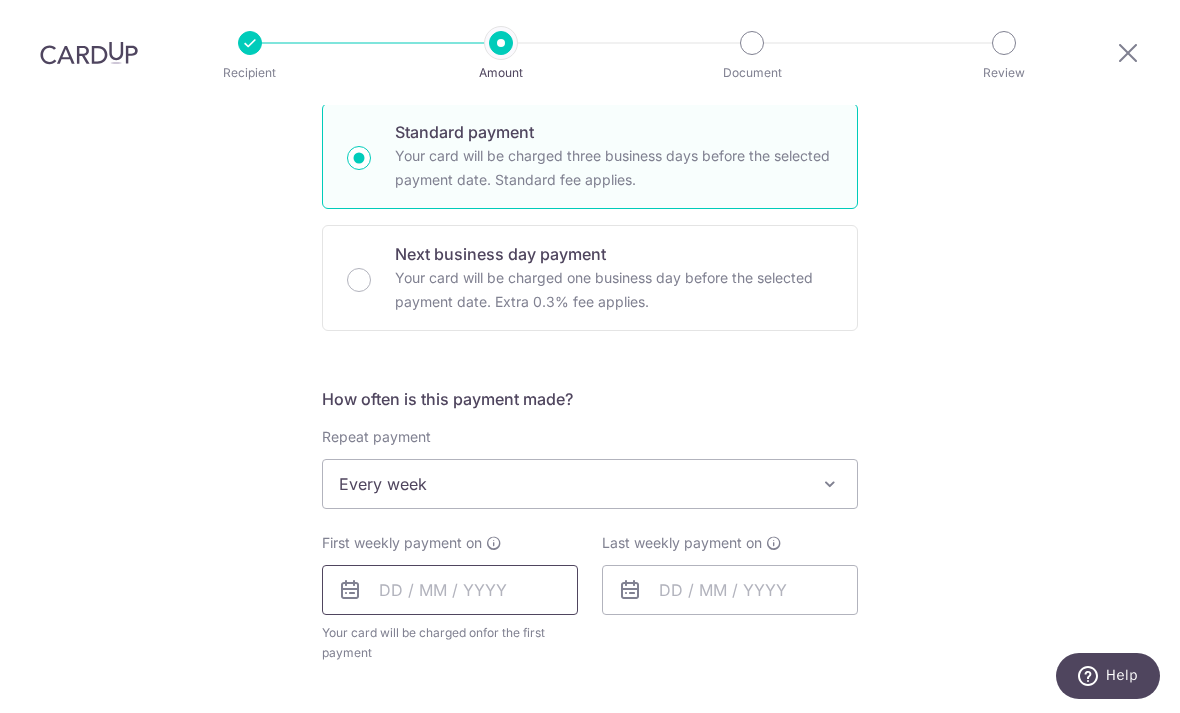 click at bounding box center (450, 590) 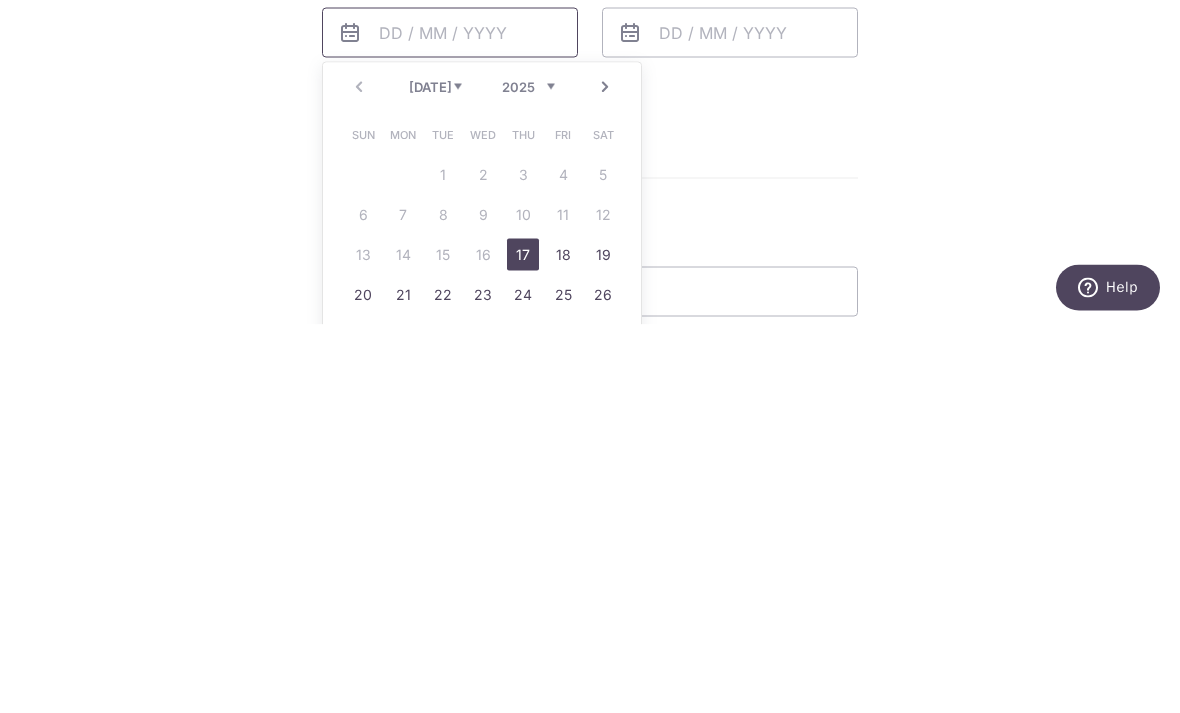 scroll, scrollTop: 666, scrollLeft: 0, axis: vertical 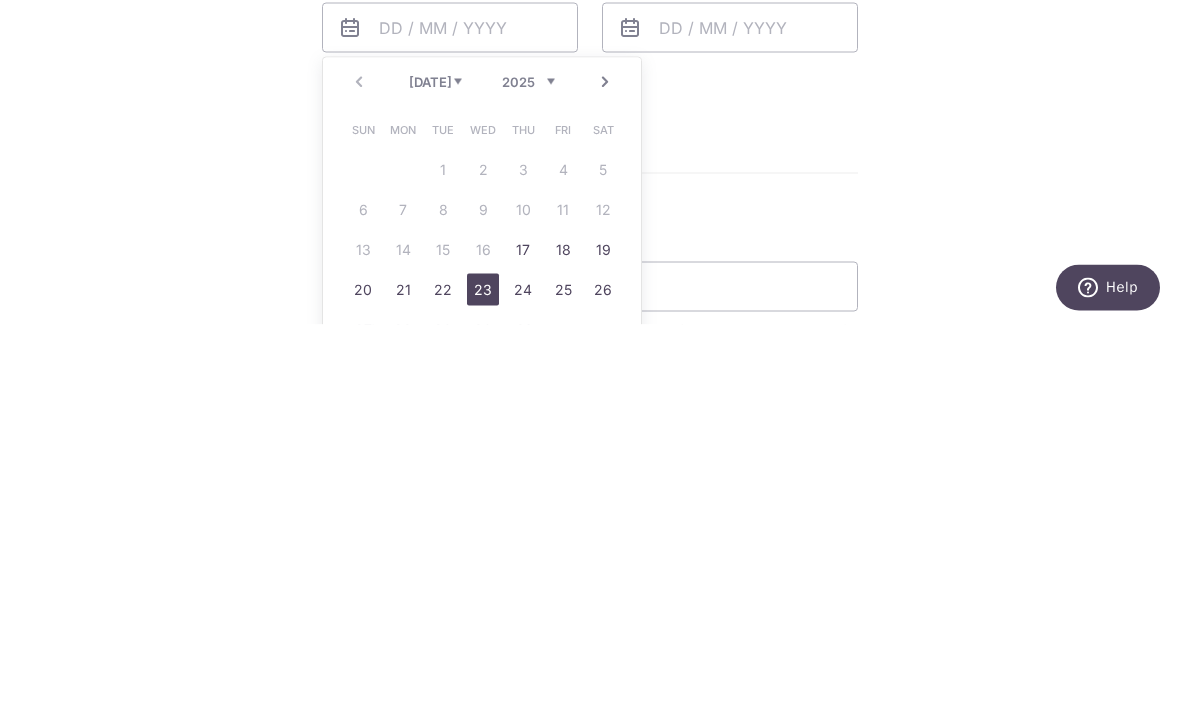 click on "23" at bounding box center [483, 678] 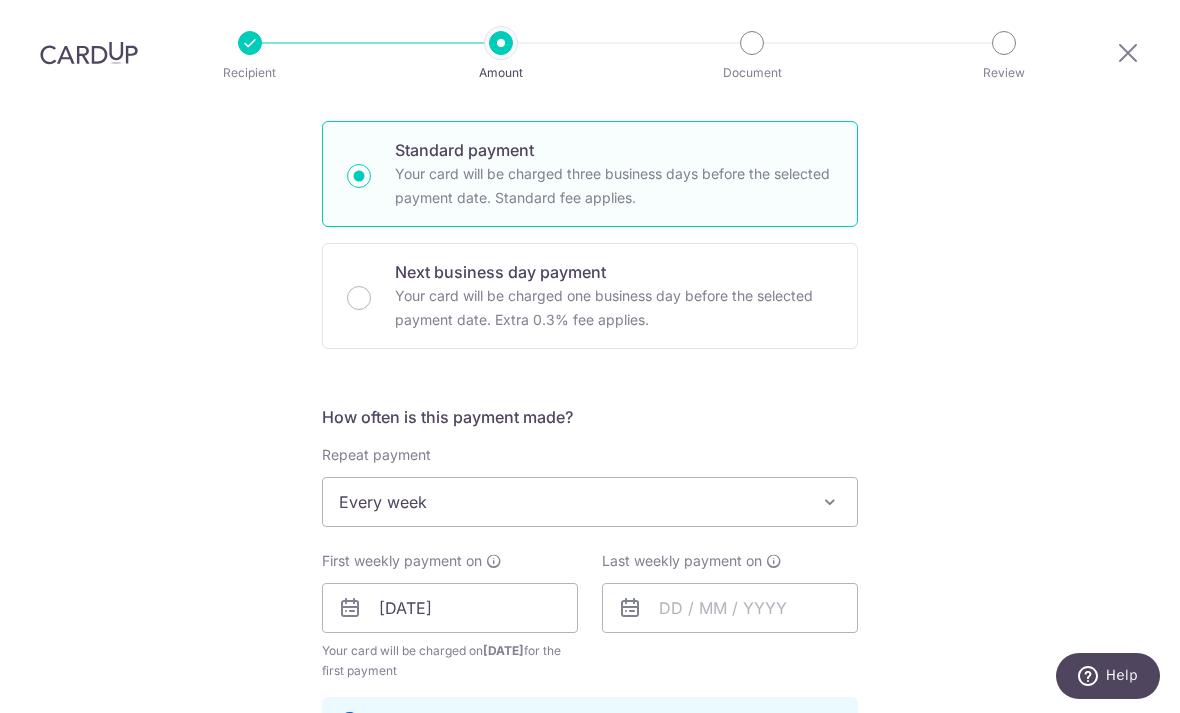scroll, scrollTop: 476, scrollLeft: 0, axis: vertical 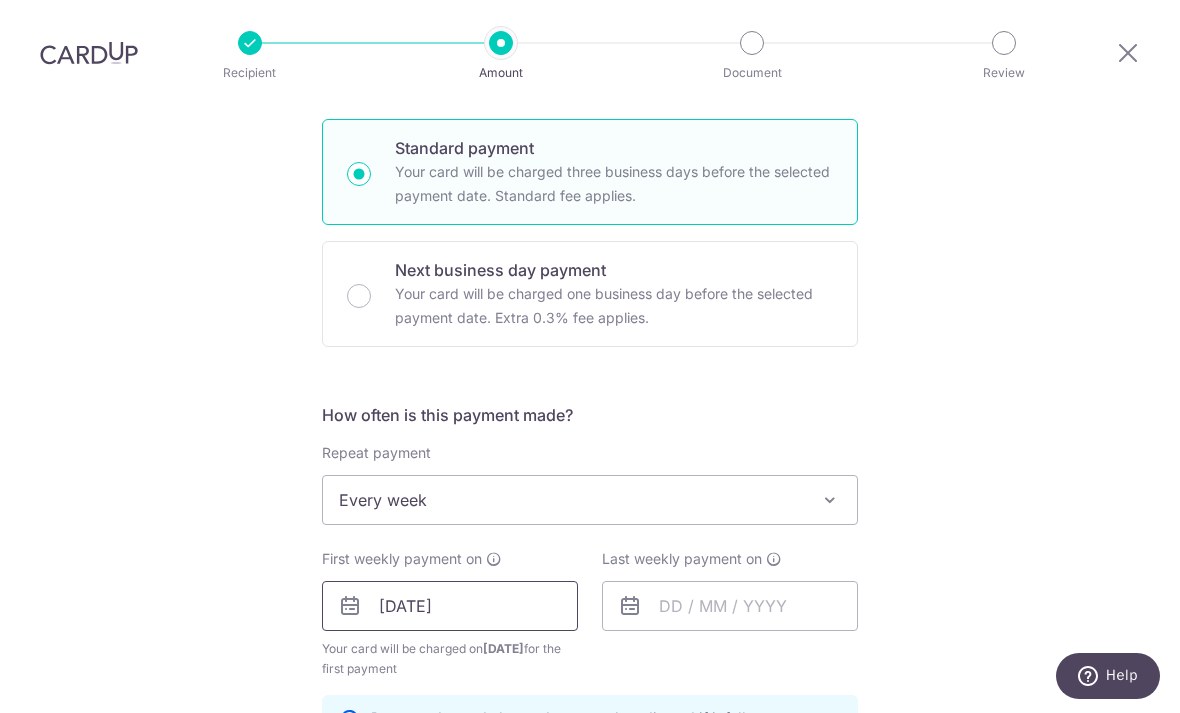 click on "23/07/2025" at bounding box center [450, 606] 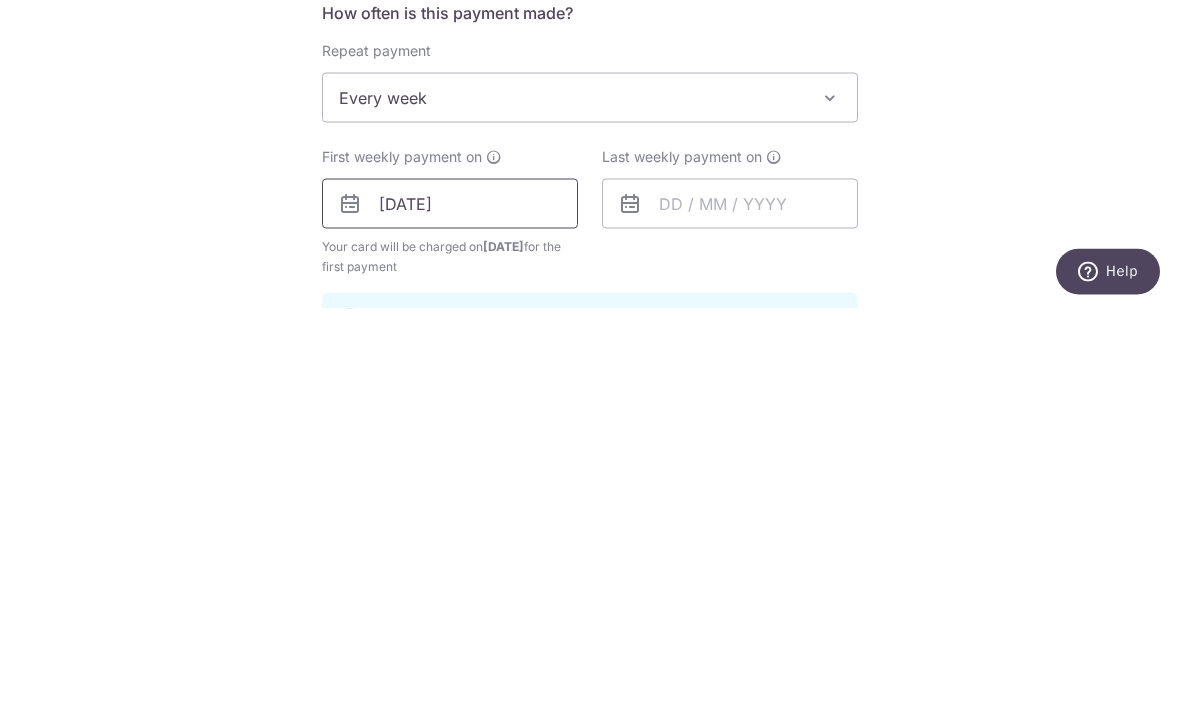 scroll, scrollTop: 523, scrollLeft: 0, axis: vertical 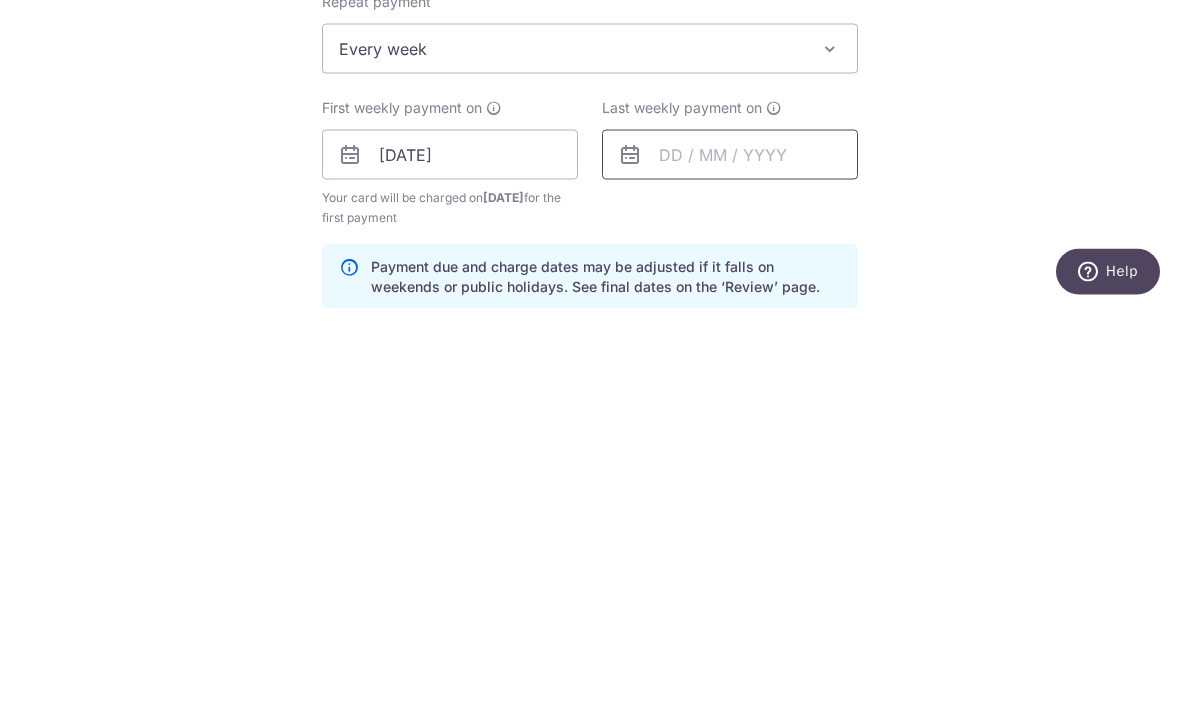 click at bounding box center [730, 559] 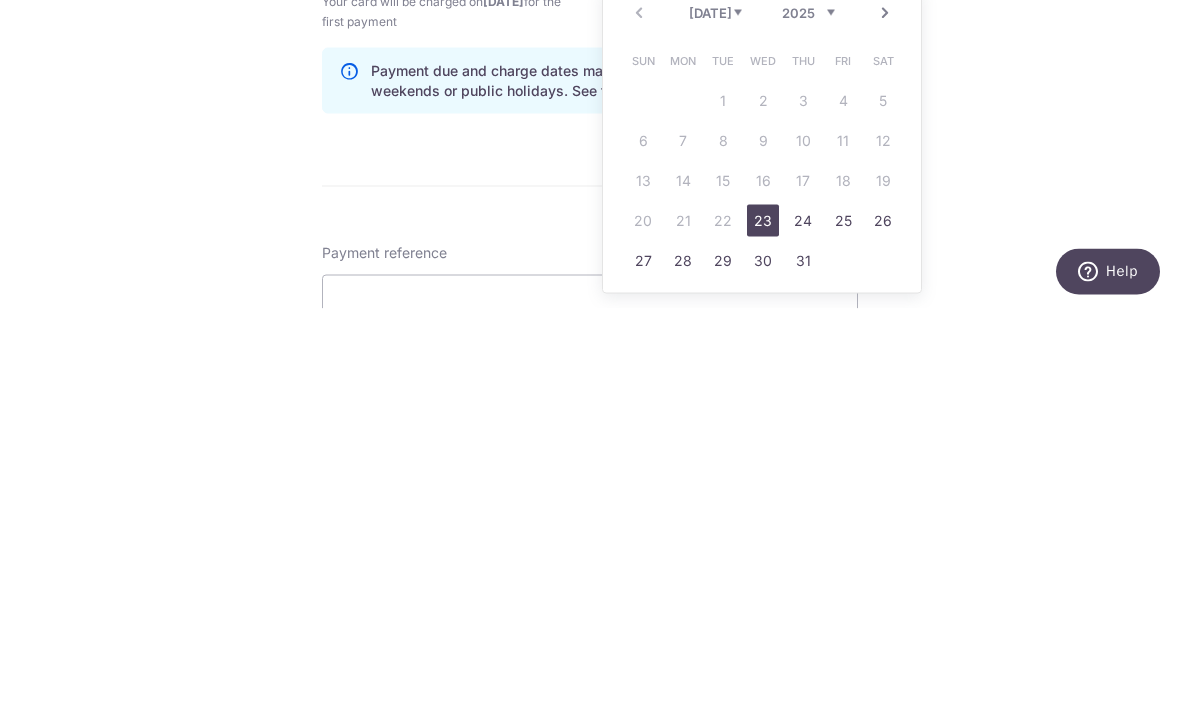 scroll, scrollTop: 723, scrollLeft: 0, axis: vertical 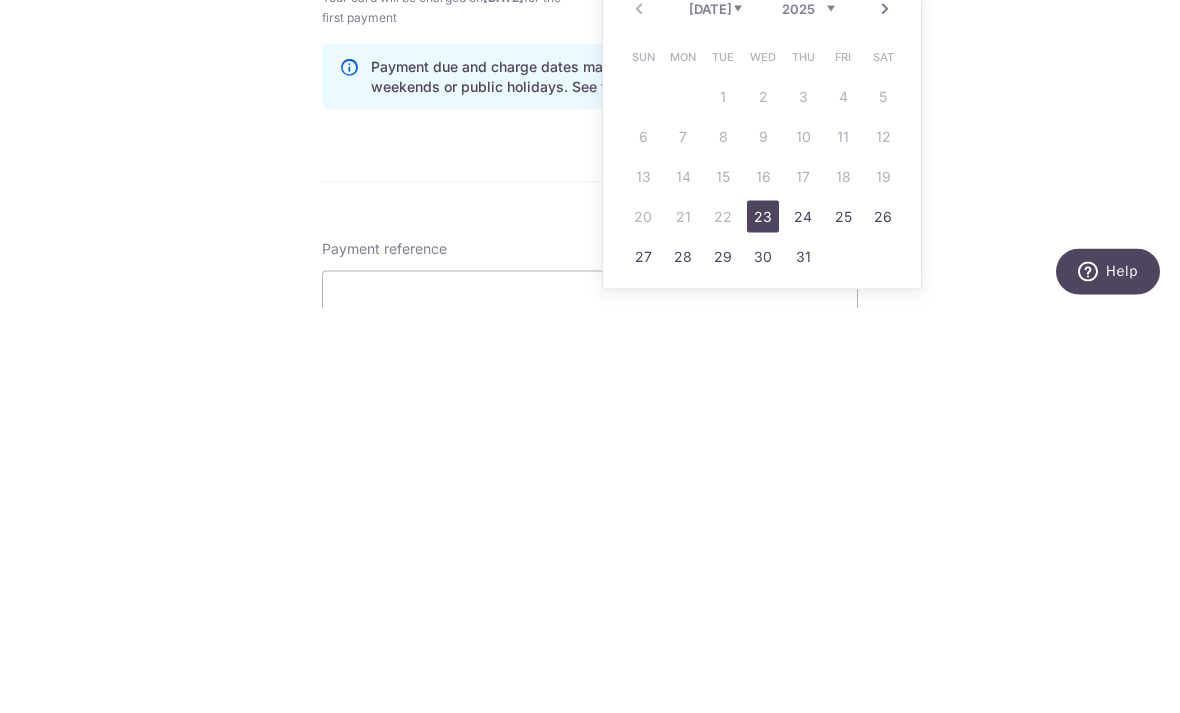 click on "30" at bounding box center (763, 661) 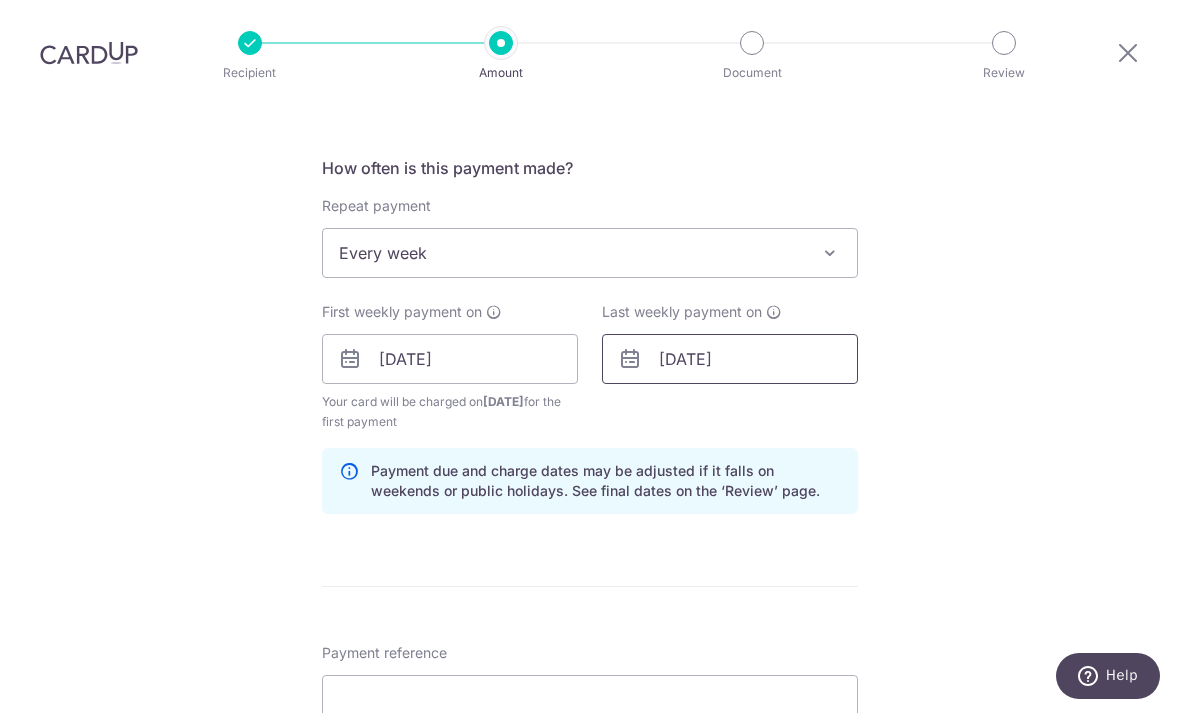 click on "30/07/2025" at bounding box center [730, 359] 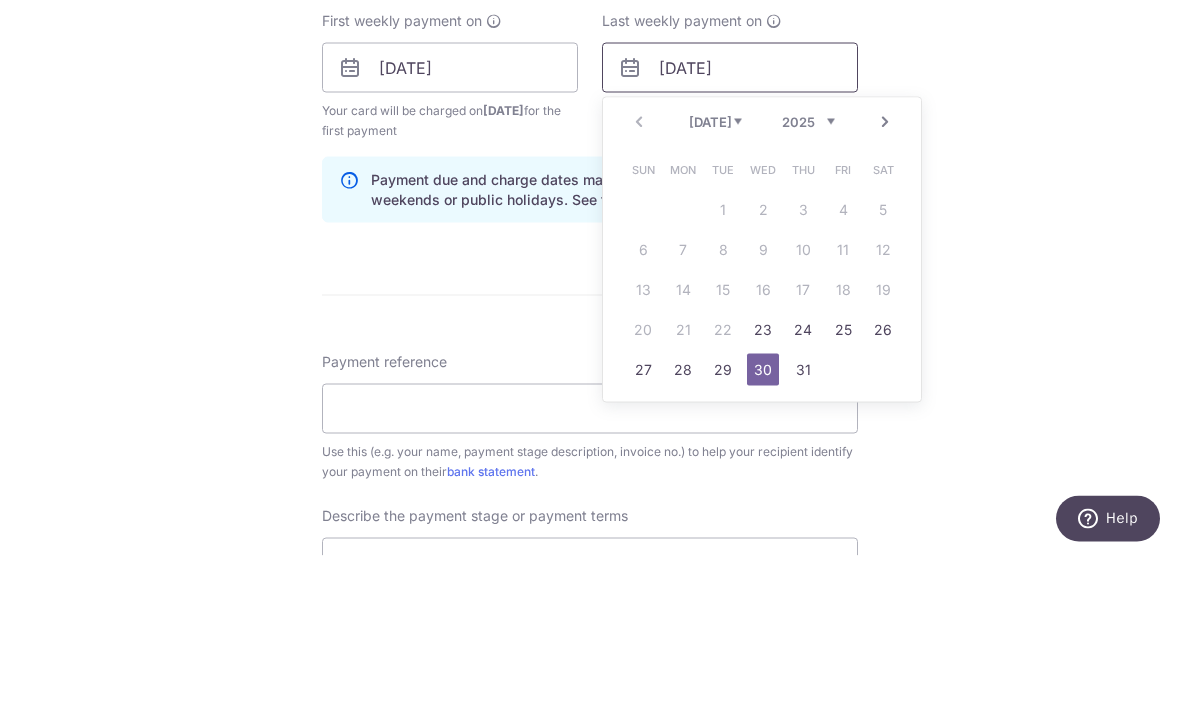 scroll, scrollTop: 868, scrollLeft: 0, axis: vertical 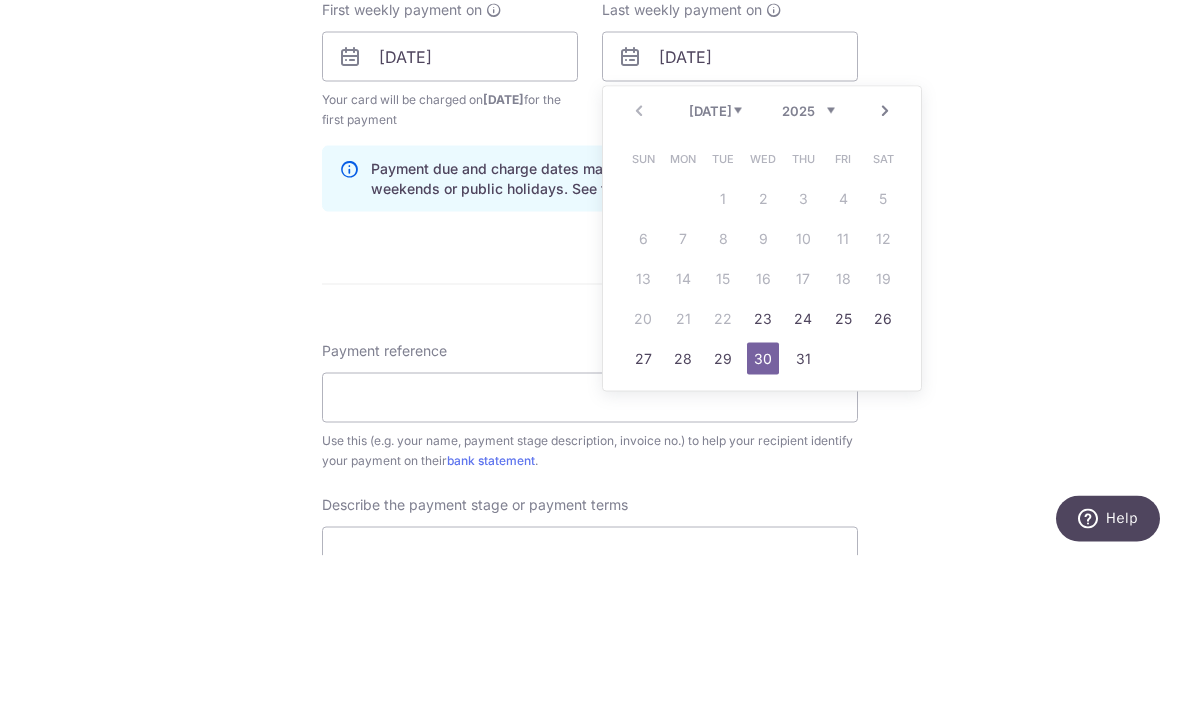 click on "Tell us more about your payment
Enter payment amount
SGD
40,153.34
40153.34
Select Card
**** 1278
Add credit card
Your Cards
**** 1278
**** 7625
Secure 256-bit SSL
Text
New card details
Card
Secure 256-bit SSL" at bounding box center [590, 259] 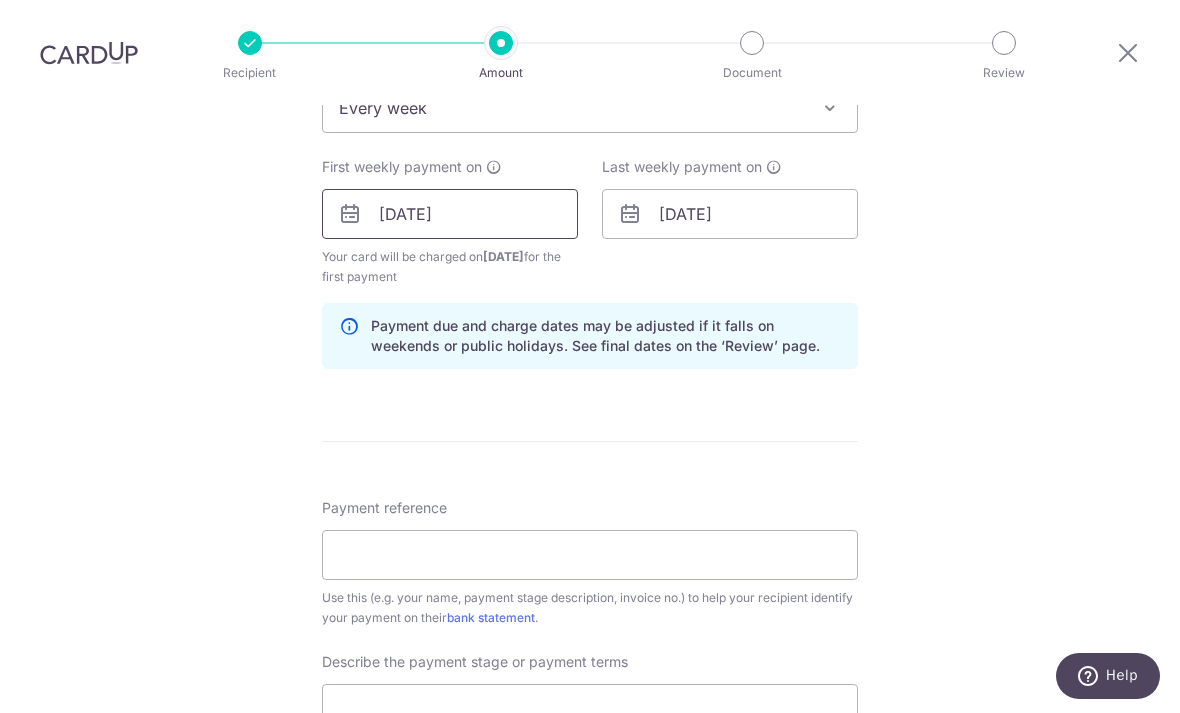 click on "[DATE]" at bounding box center (450, 214) 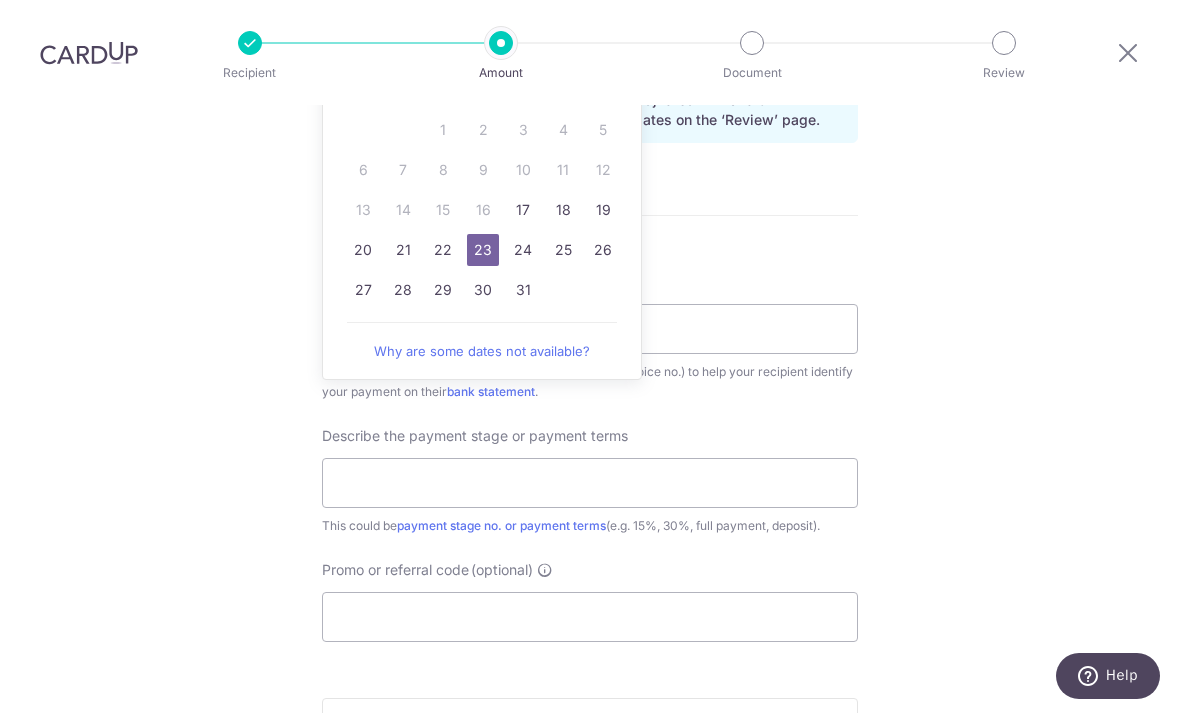 scroll, scrollTop: 1101, scrollLeft: 0, axis: vertical 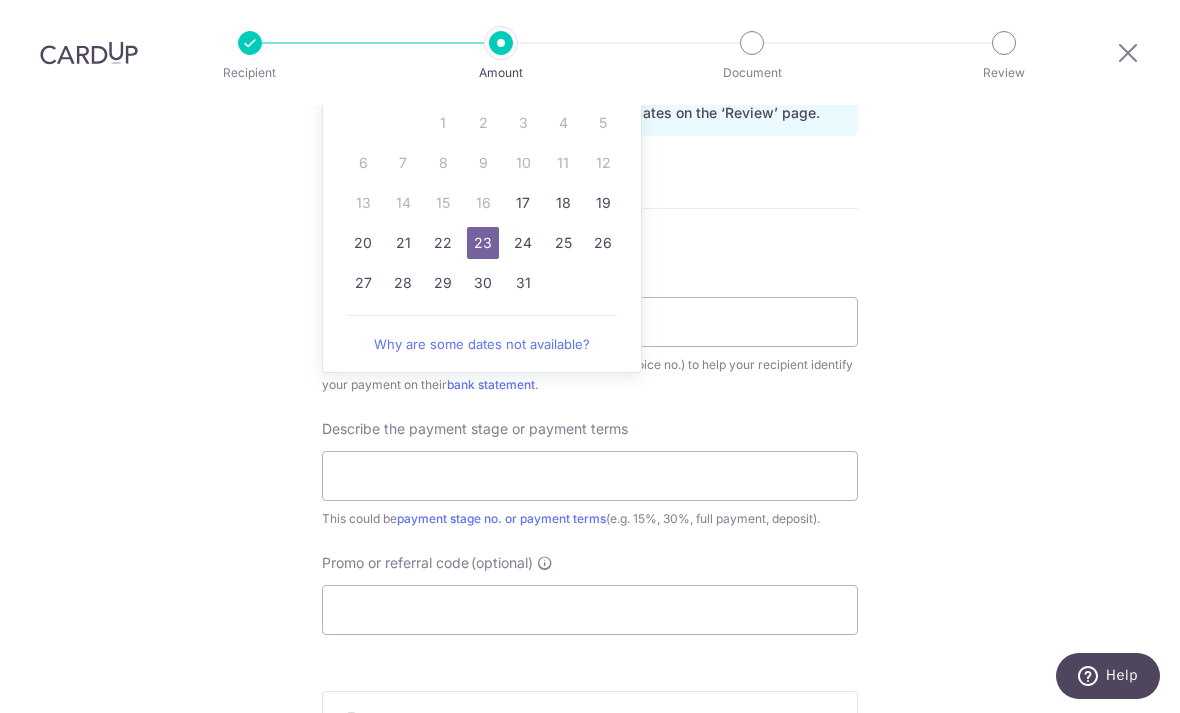 click on "31" at bounding box center [523, 283] 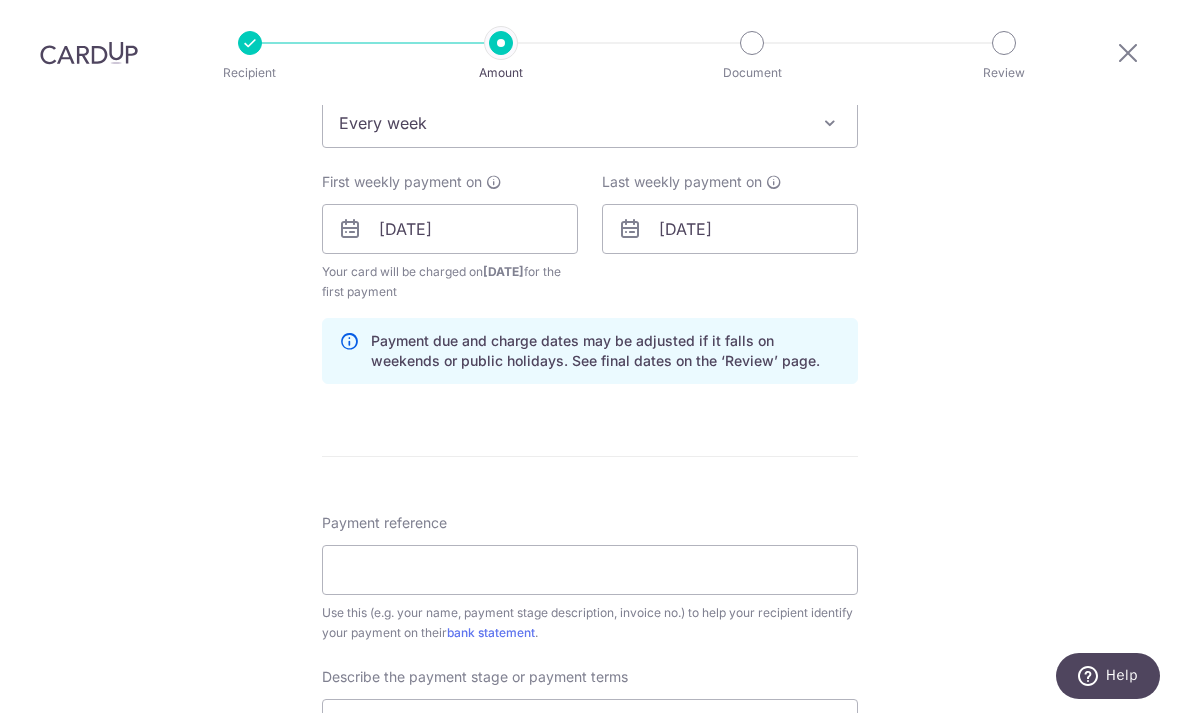 scroll, scrollTop: 837, scrollLeft: 0, axis: vertical 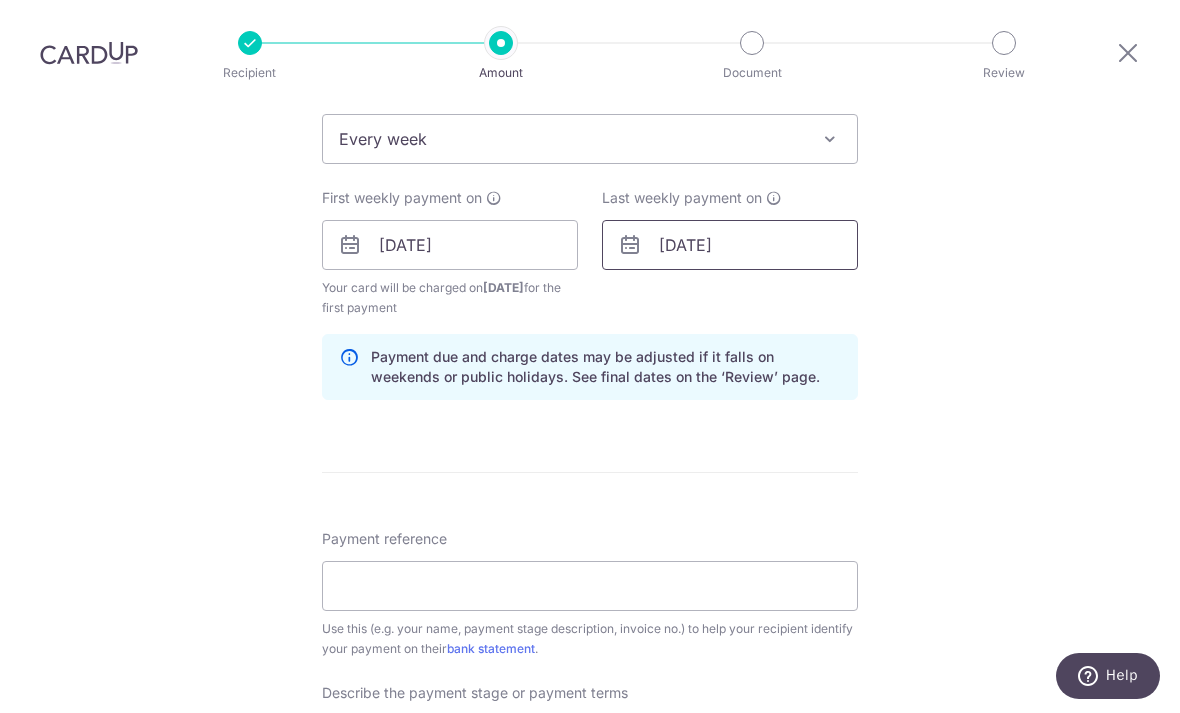 click on "[DATE]" at bounding box center (730, 245) 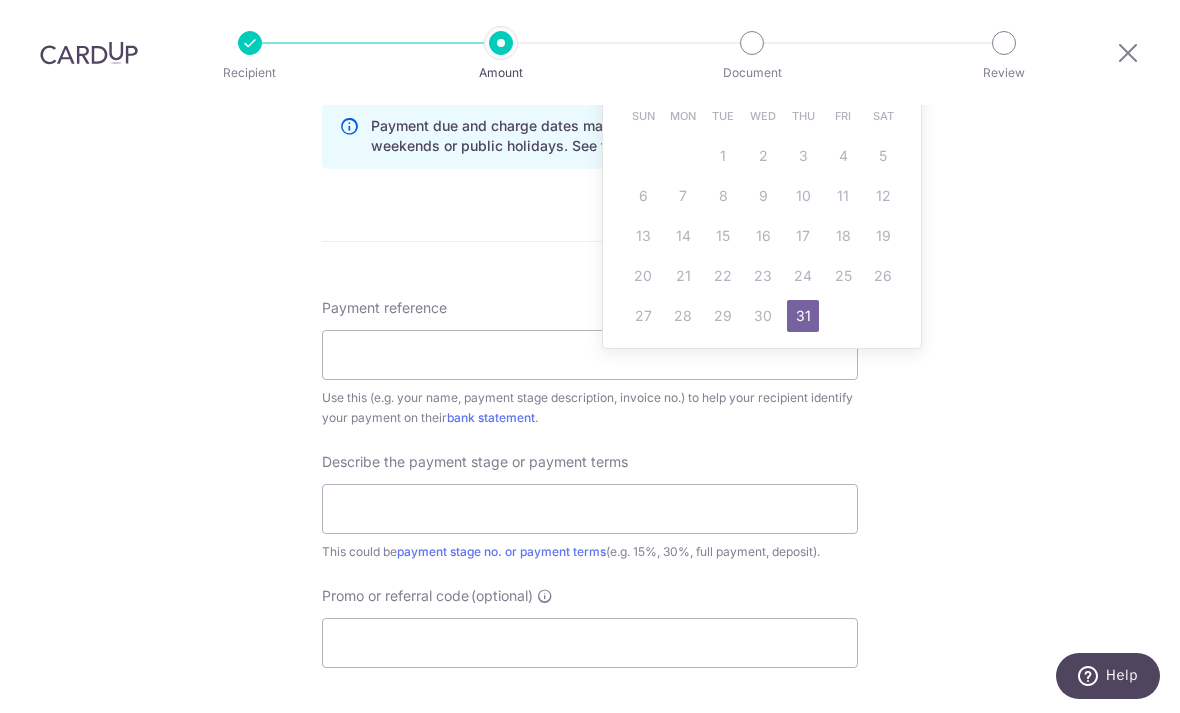 scroll, scrollTop: 1087, scrollLeft: 0, axis: vertical 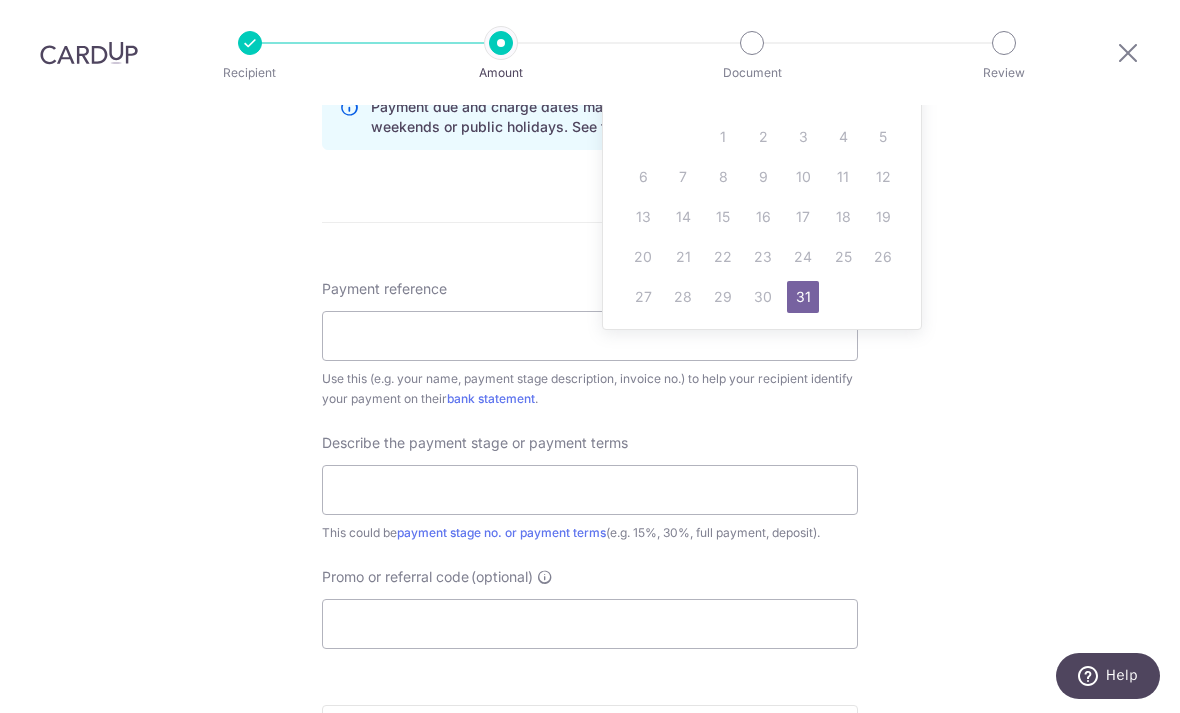 click on "31" at bounding box center [803, 297] 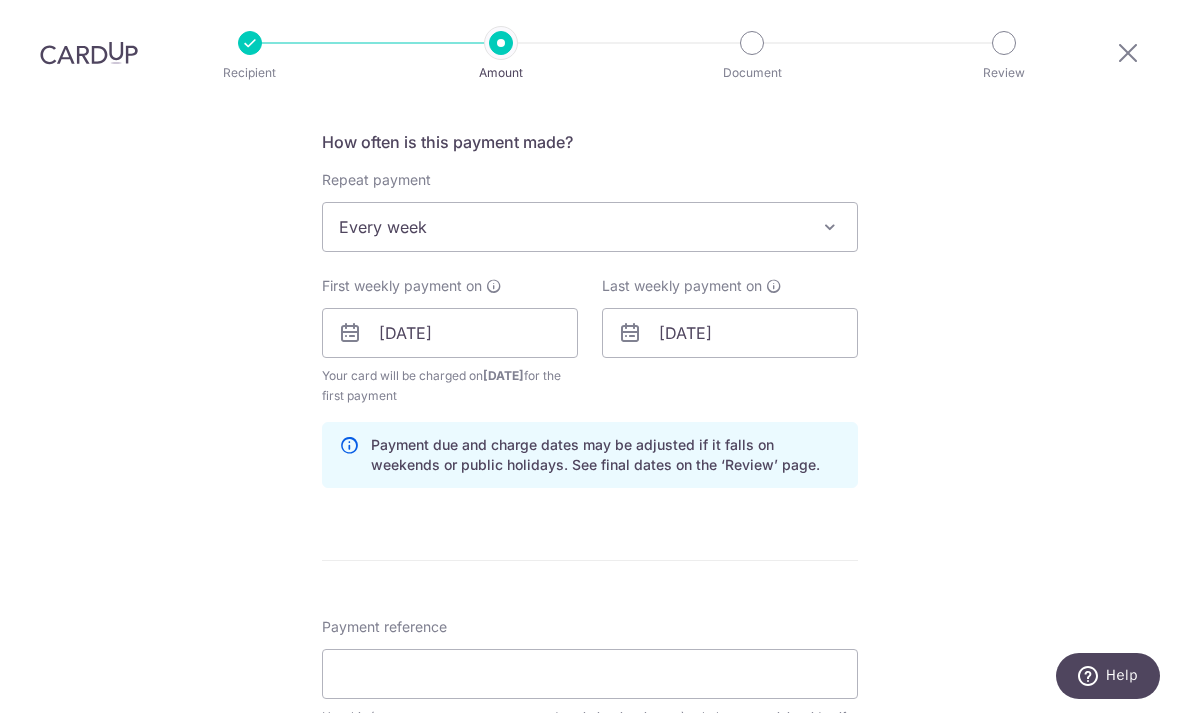 scroll, scrollTop: 749, scrollLeft: 0, axis: vertical 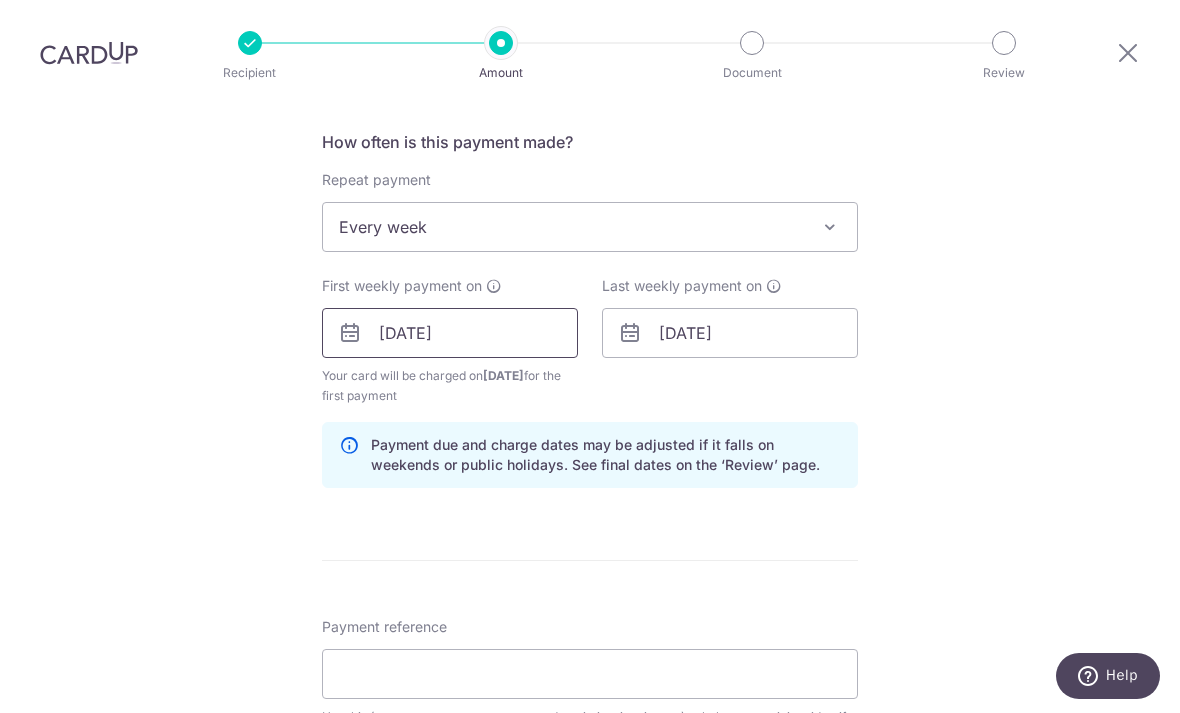 click on "[DATE]" at bounding box center (450, 333) 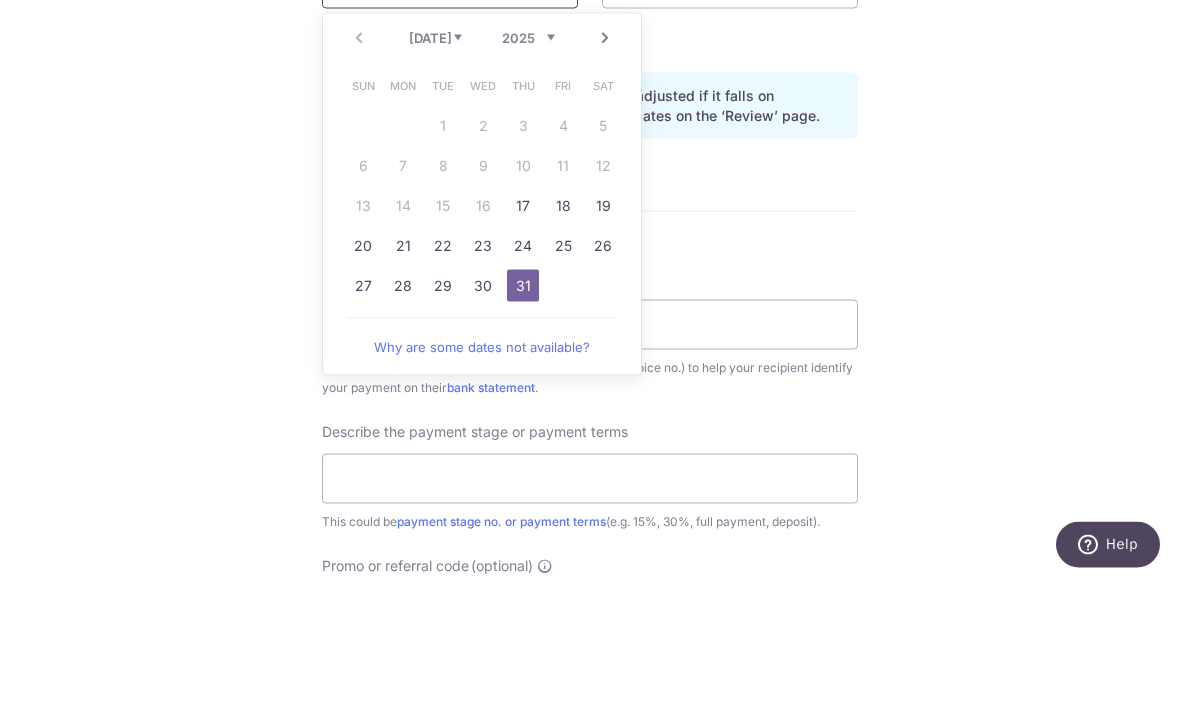 scroll, scrollTop: 978, scrollLeft: 0, axis: vertical 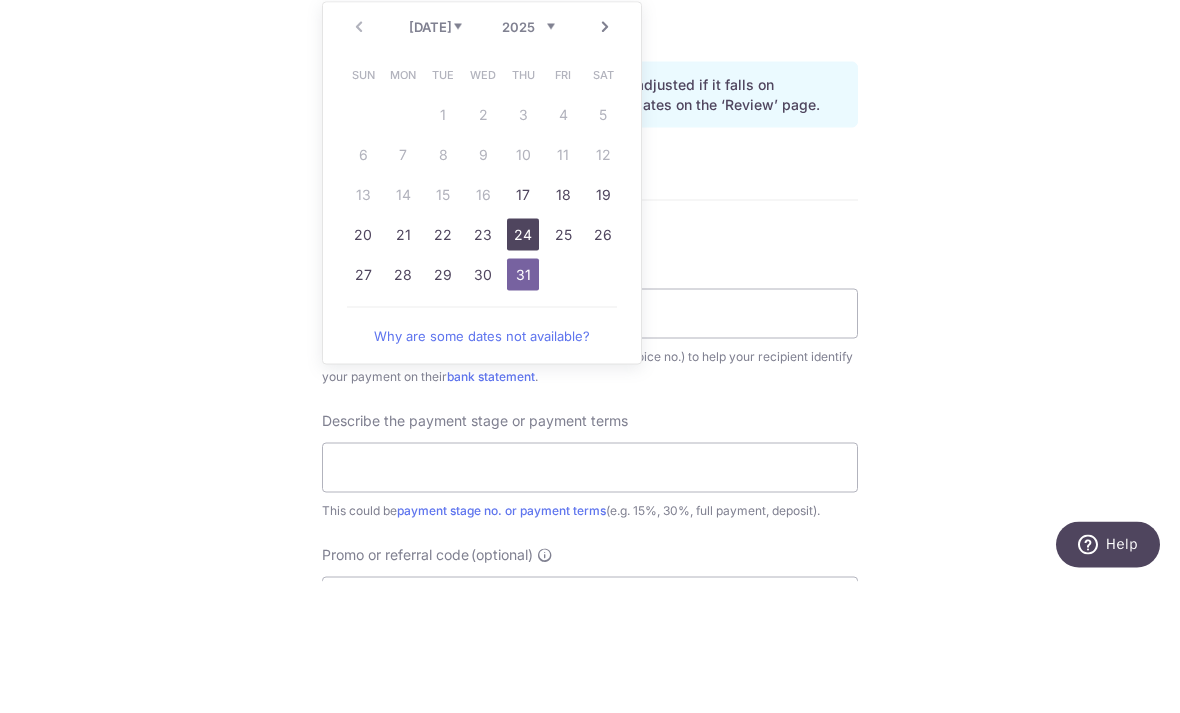 click on "24" at bounding box center [523, 366] 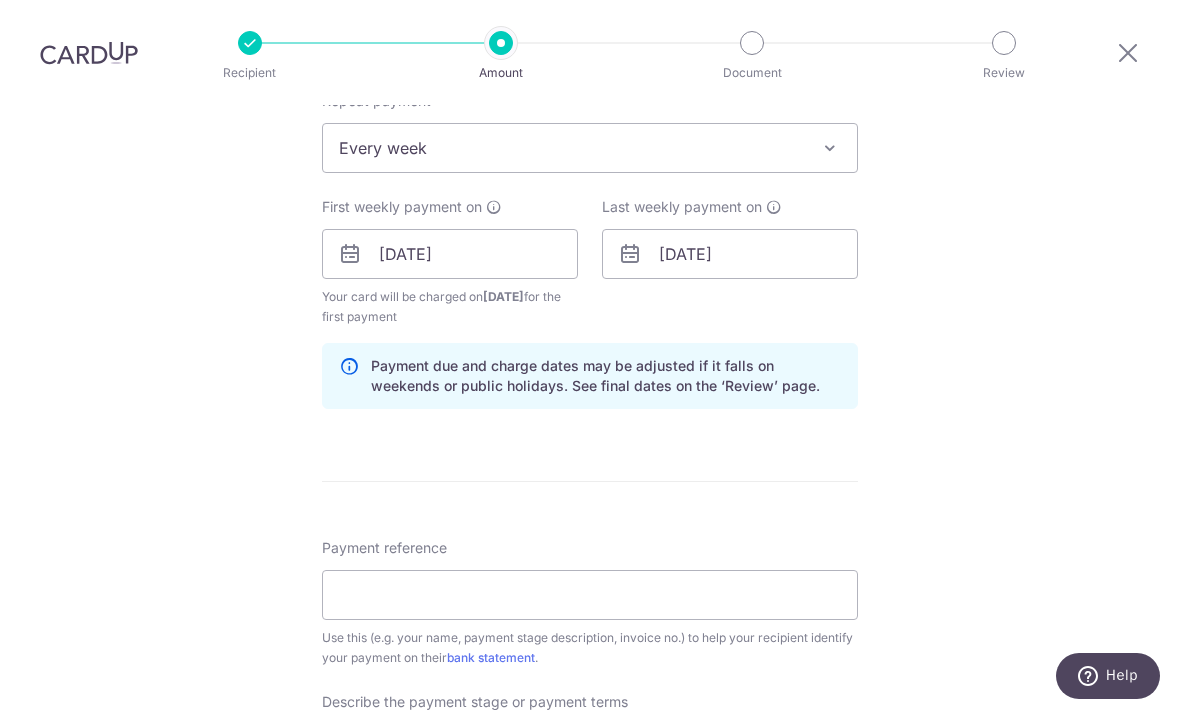 scroll, scrollTop: 825, scrollLeft: 0, axis: vertical 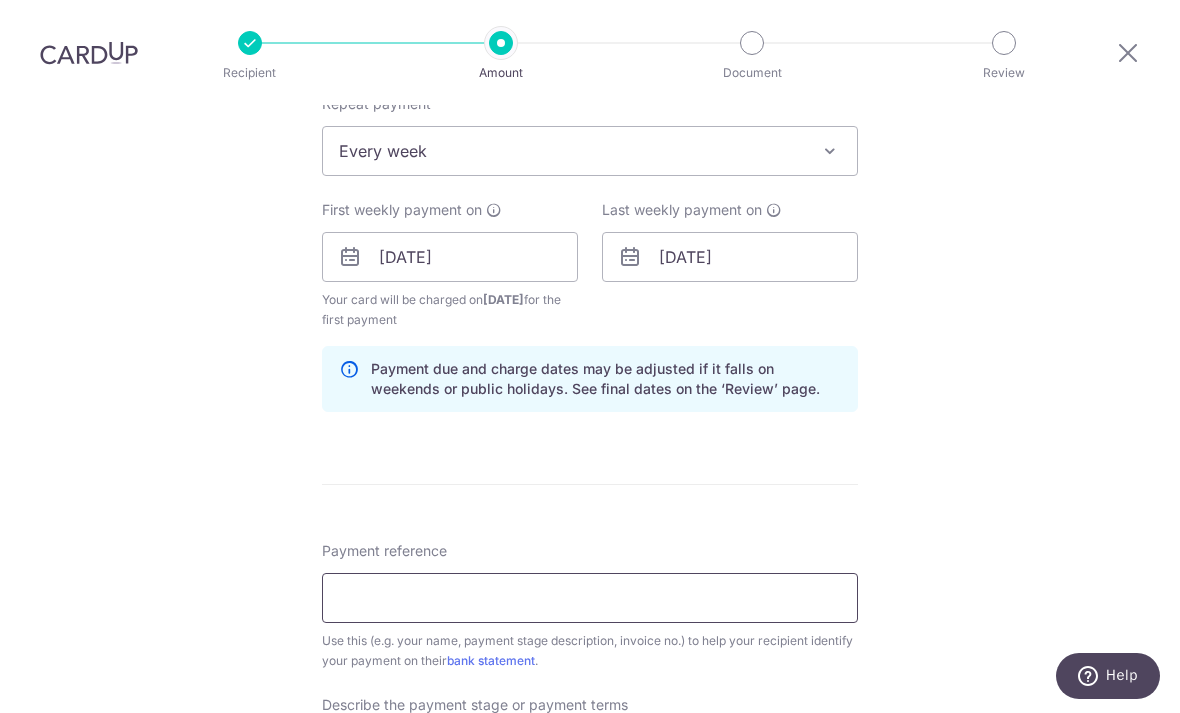 click on "Payment reference" at bounding box center [590, 598] 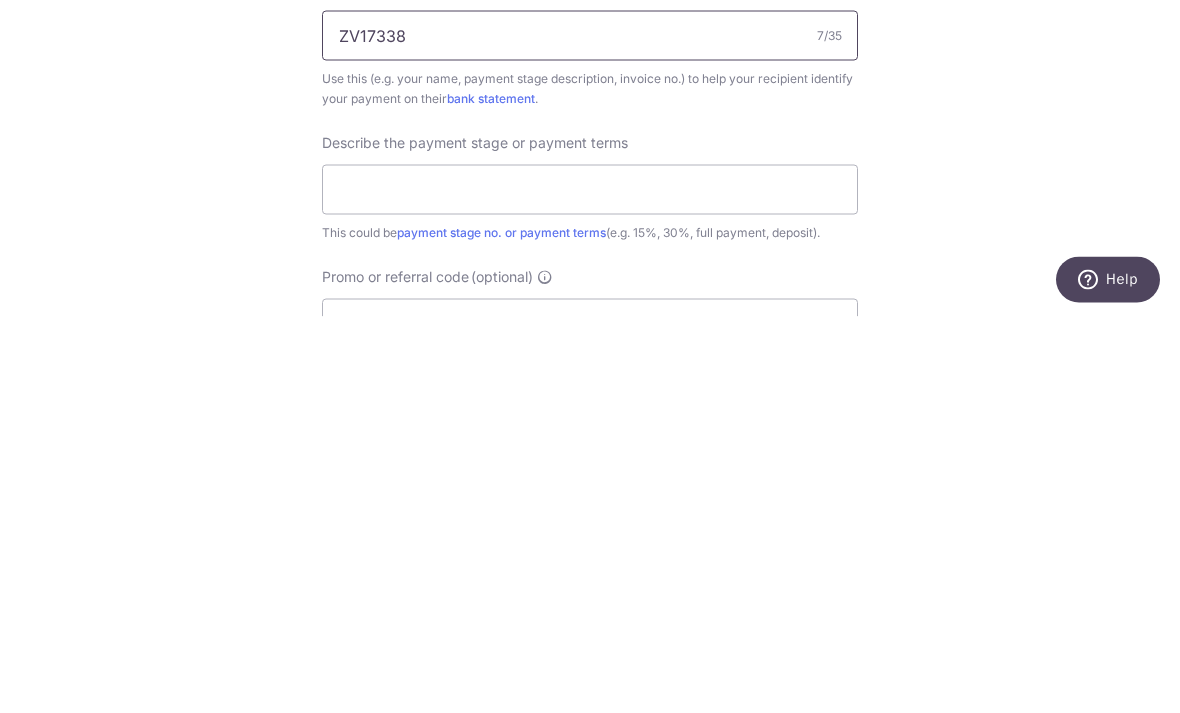 scroll, scrollTop: 996, scrollLeft: 0, axis: vertical 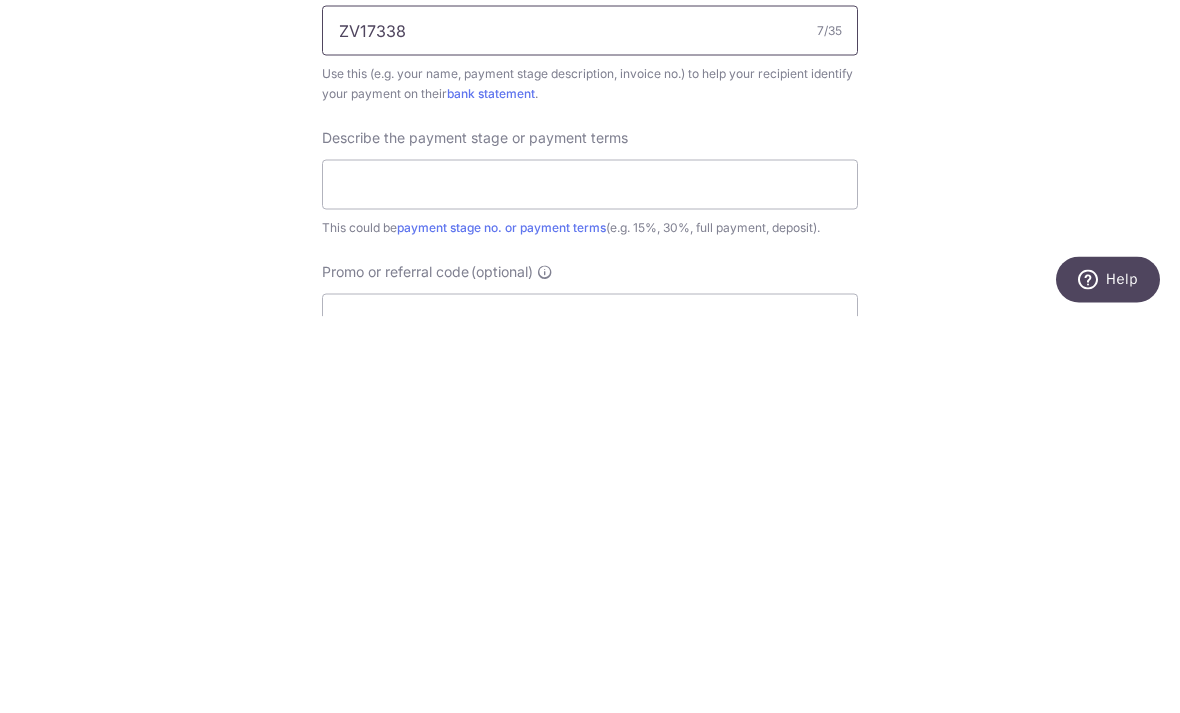 type on "ZV17338" 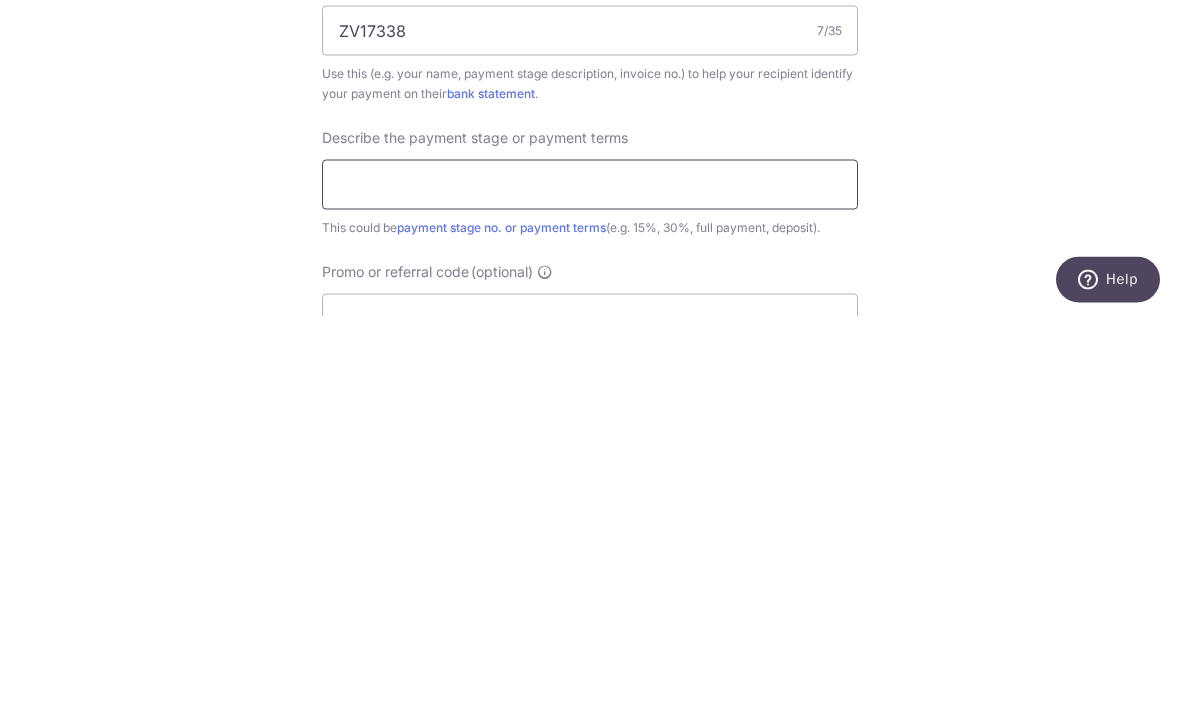 click at bounding box center [590, 581] 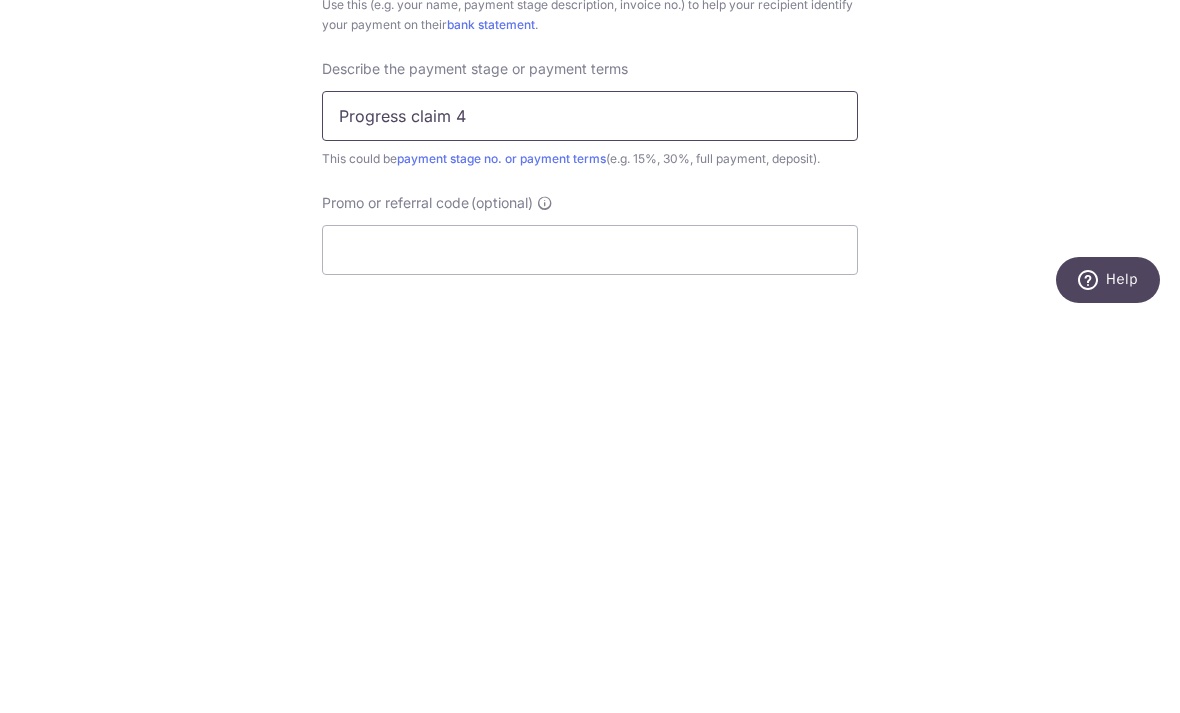 scroll, scrollTop: 1106, scrollLeft: 0, axis: vertical 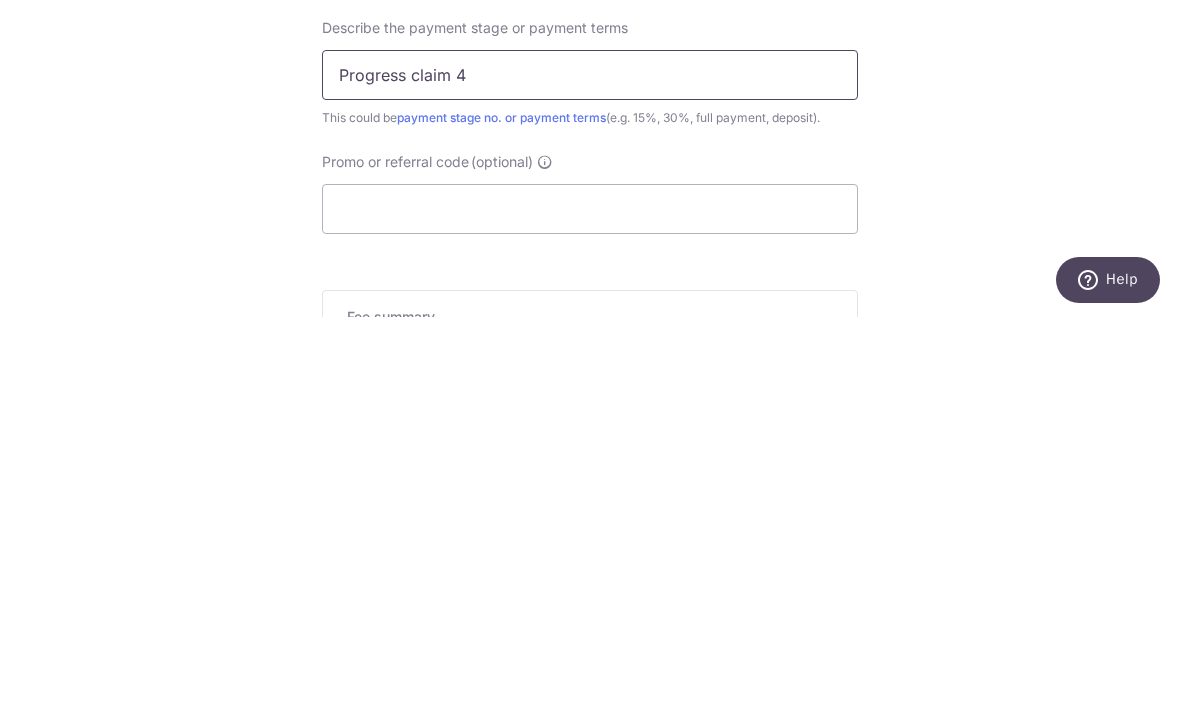 type on "Progress claim 4" 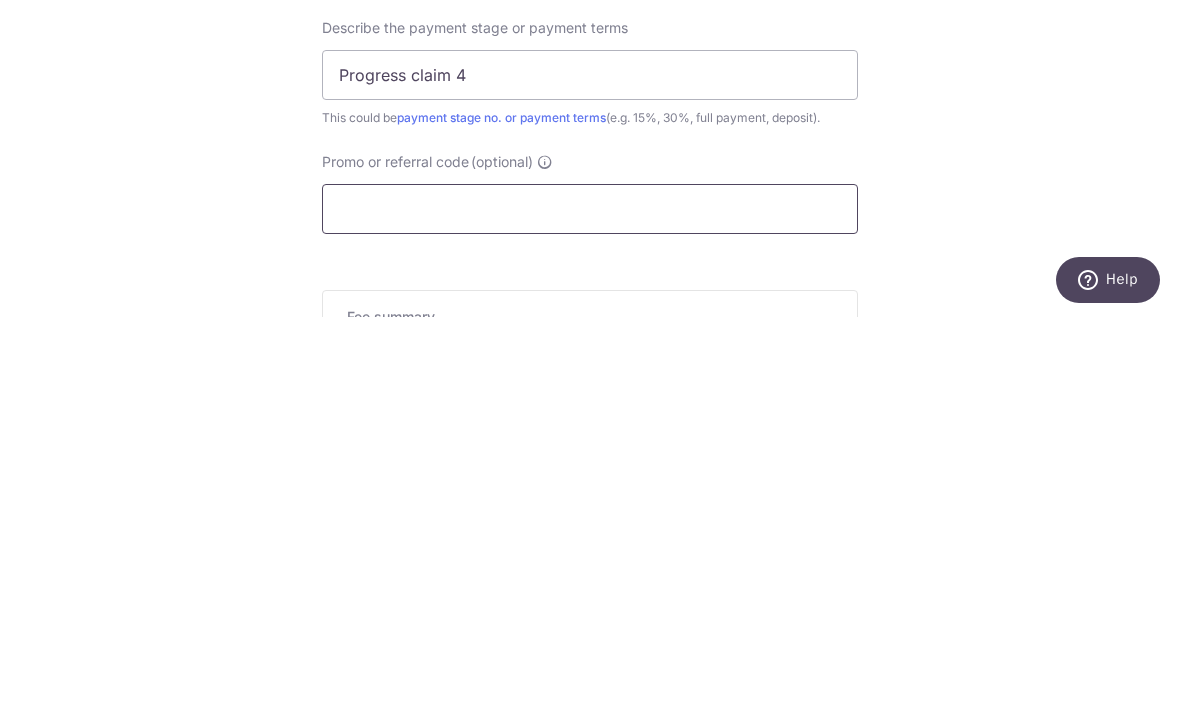 click on "Promo or referral code
(optional)" at bounding box center [590, 605] 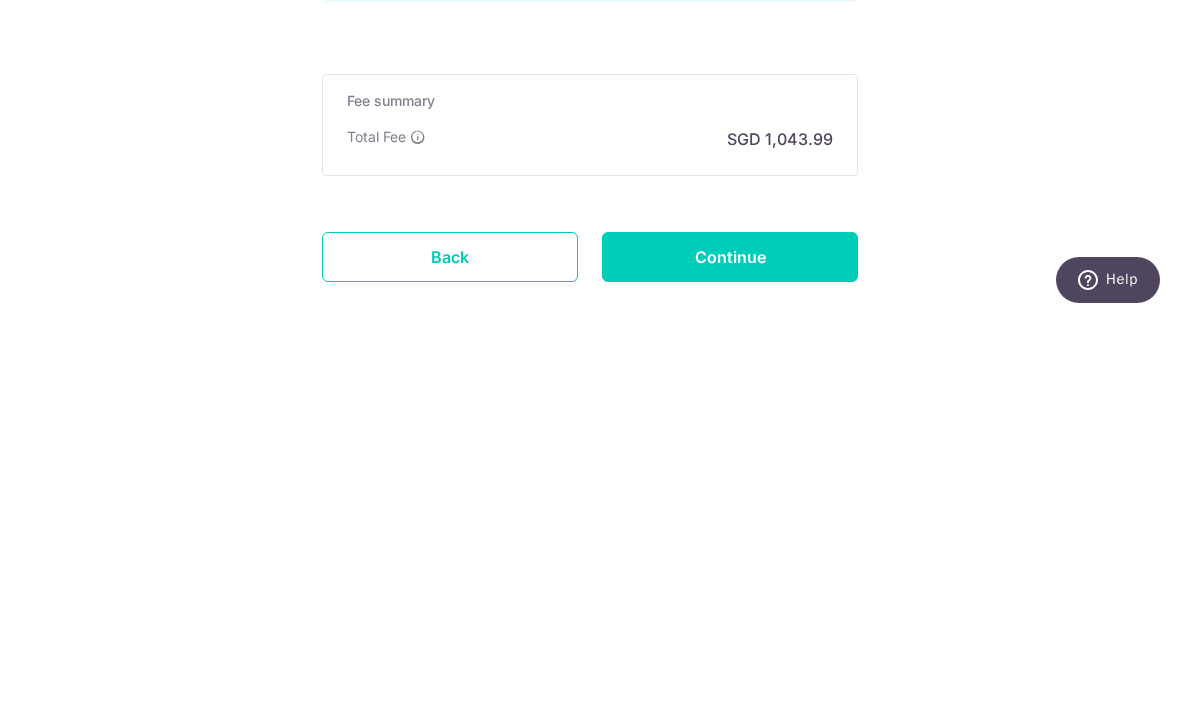 scroll, scrollTop: 1415, scrollLeft: 0, axis: vertical 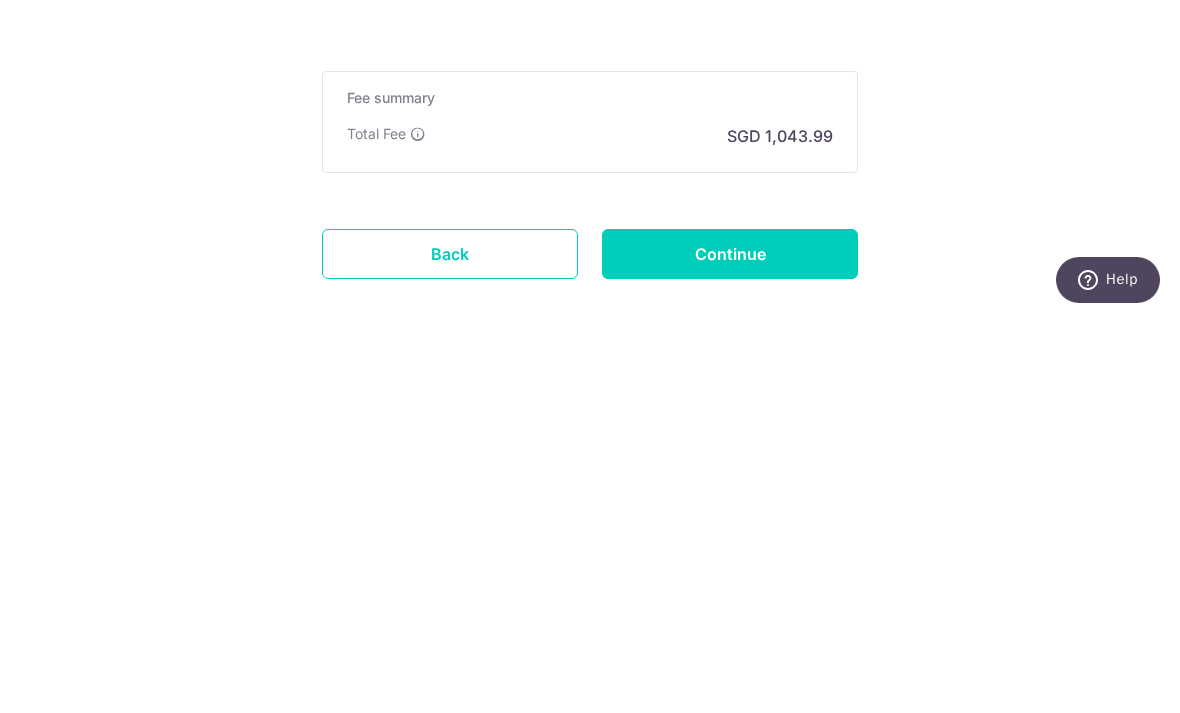 type on "OCBC18" 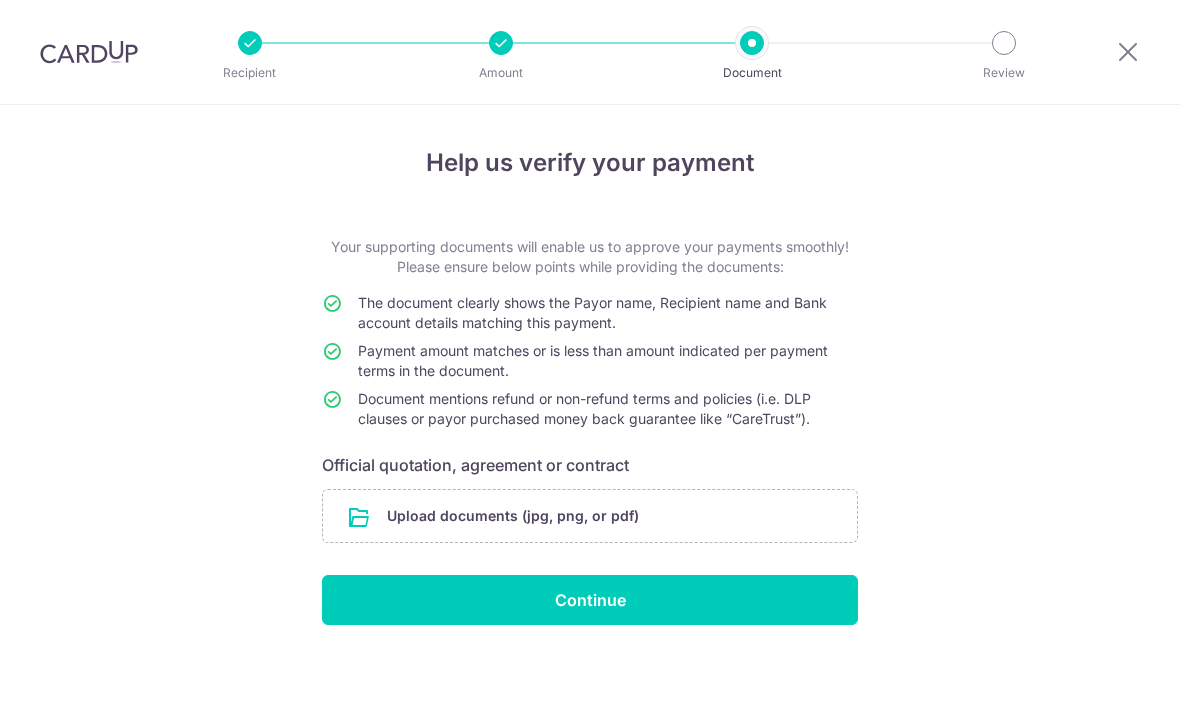 scroll, scrollTop: 0, scrollLeft: 0, axis: both 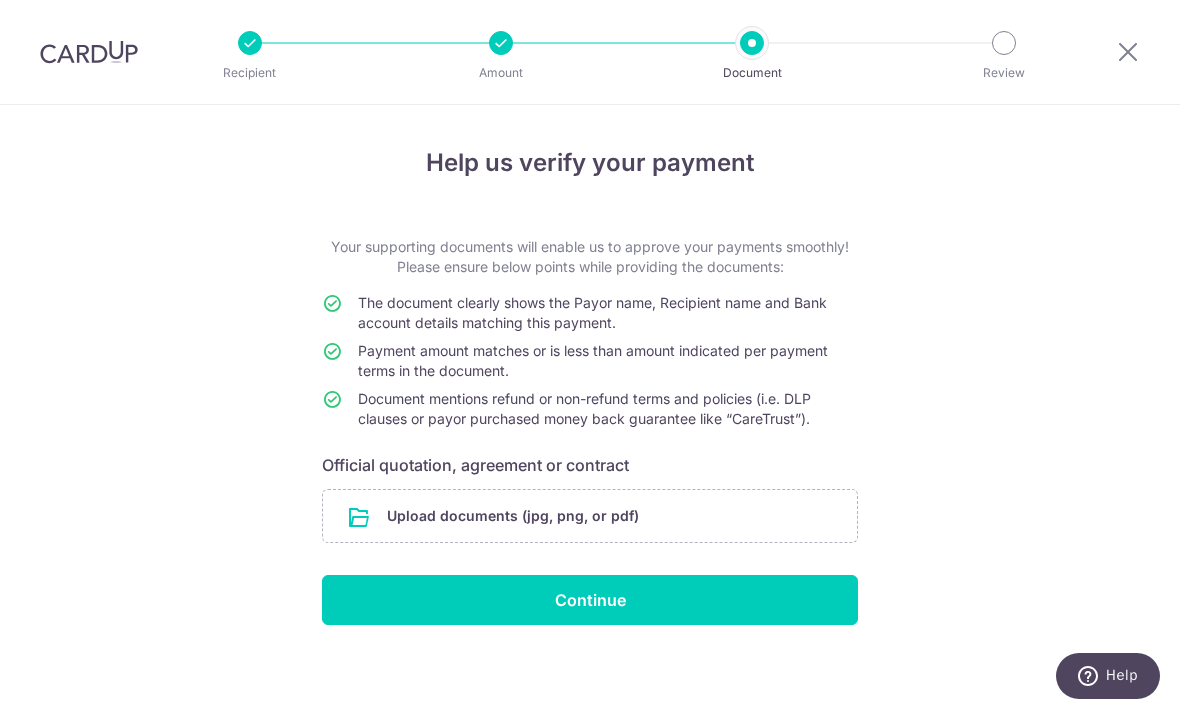 click at bounding box center (590, 516) 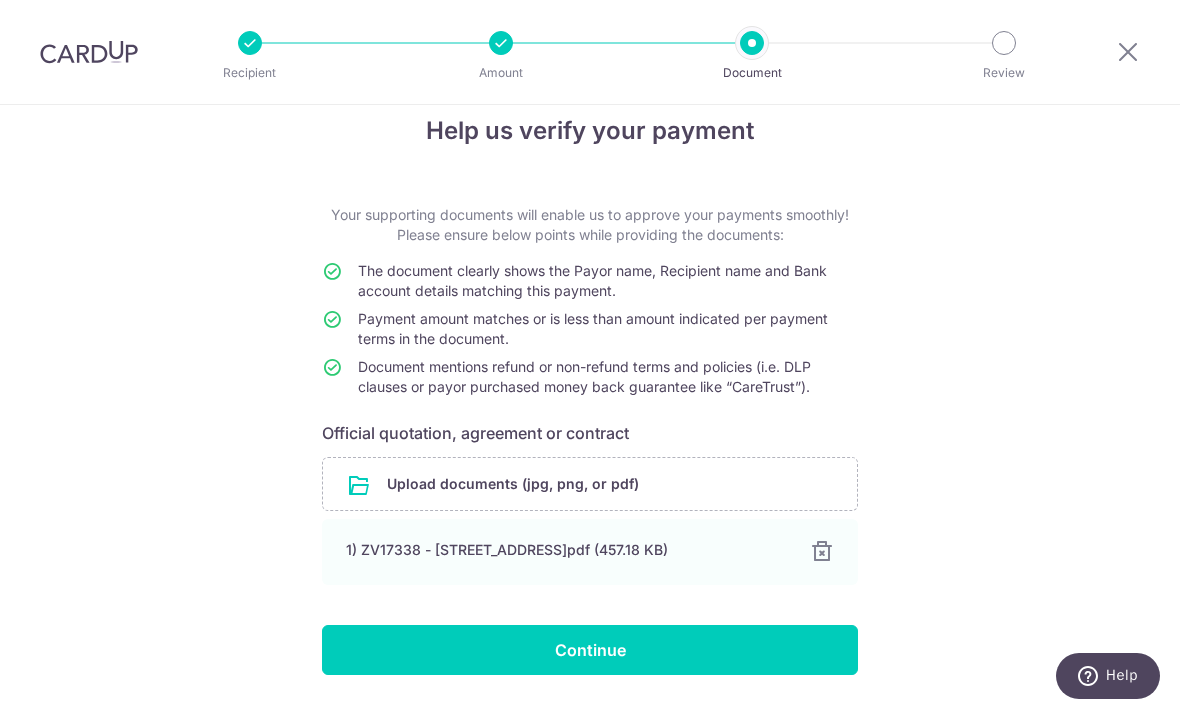 scroll, scrollTop: 32, scrollLeft: 0, axis: vertical 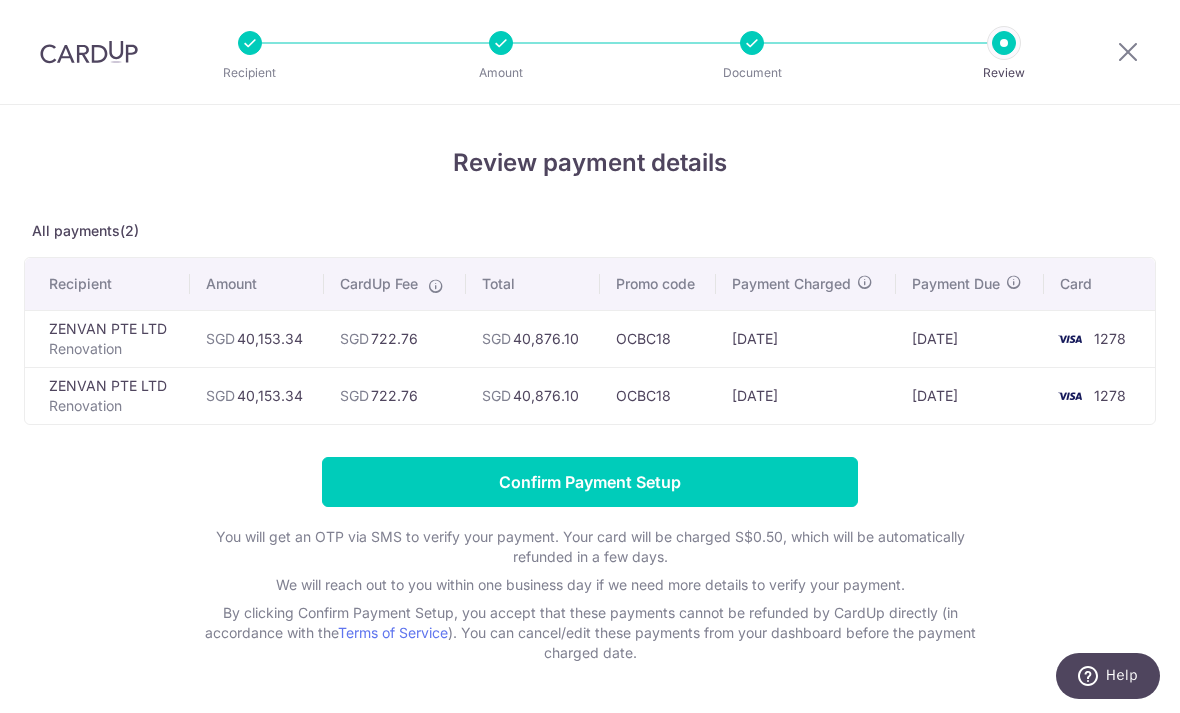 click on "Confirm Payment Setup" at bounding box center [590, 482] 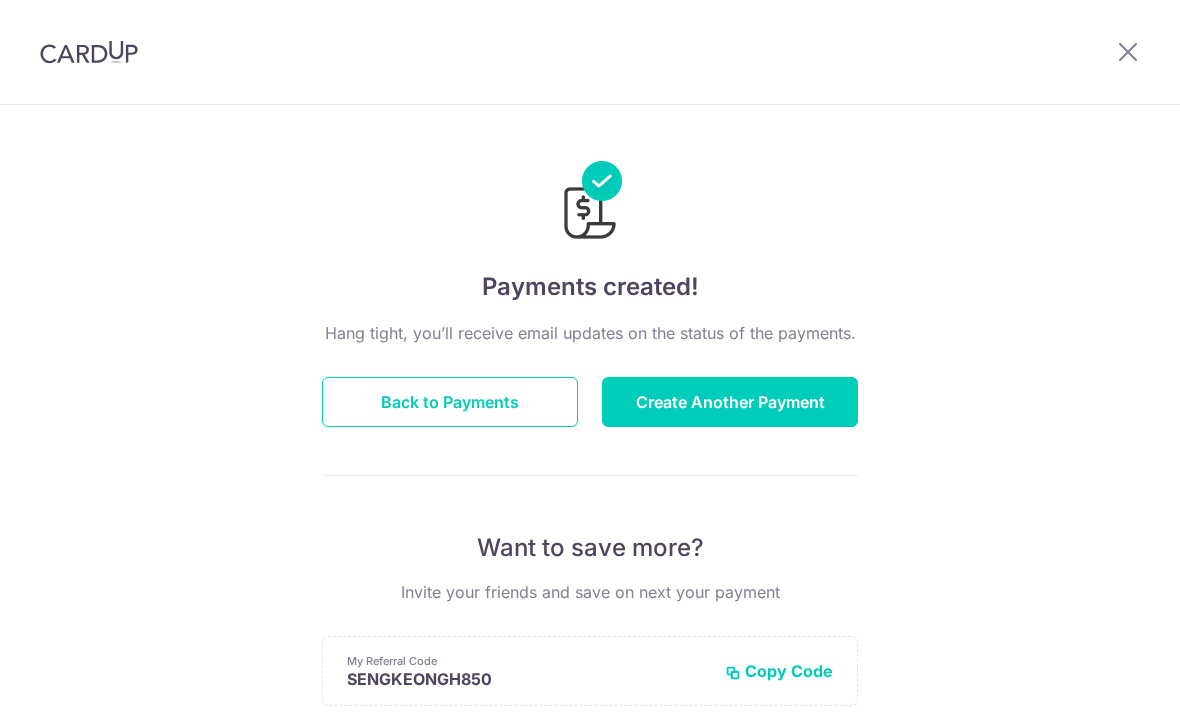 scroll, scrollTop: 0, scrollLeft: 0, axis: both 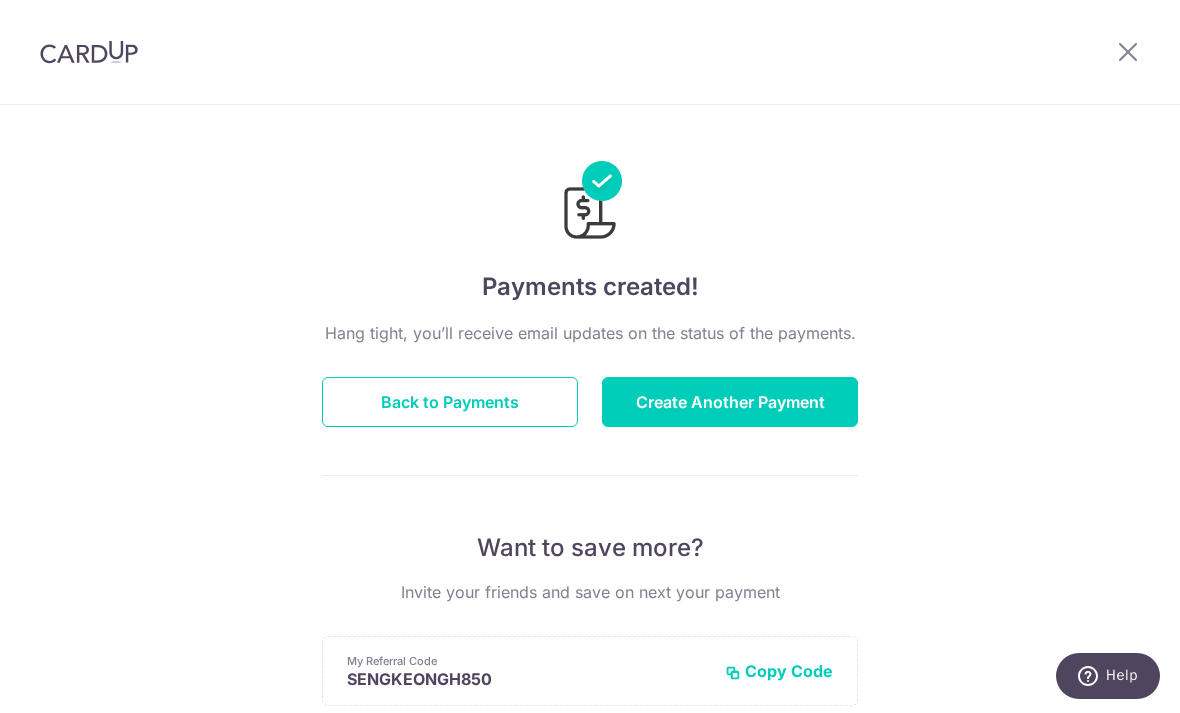 click on "Back to Payments" at bounding box center (450, 402) 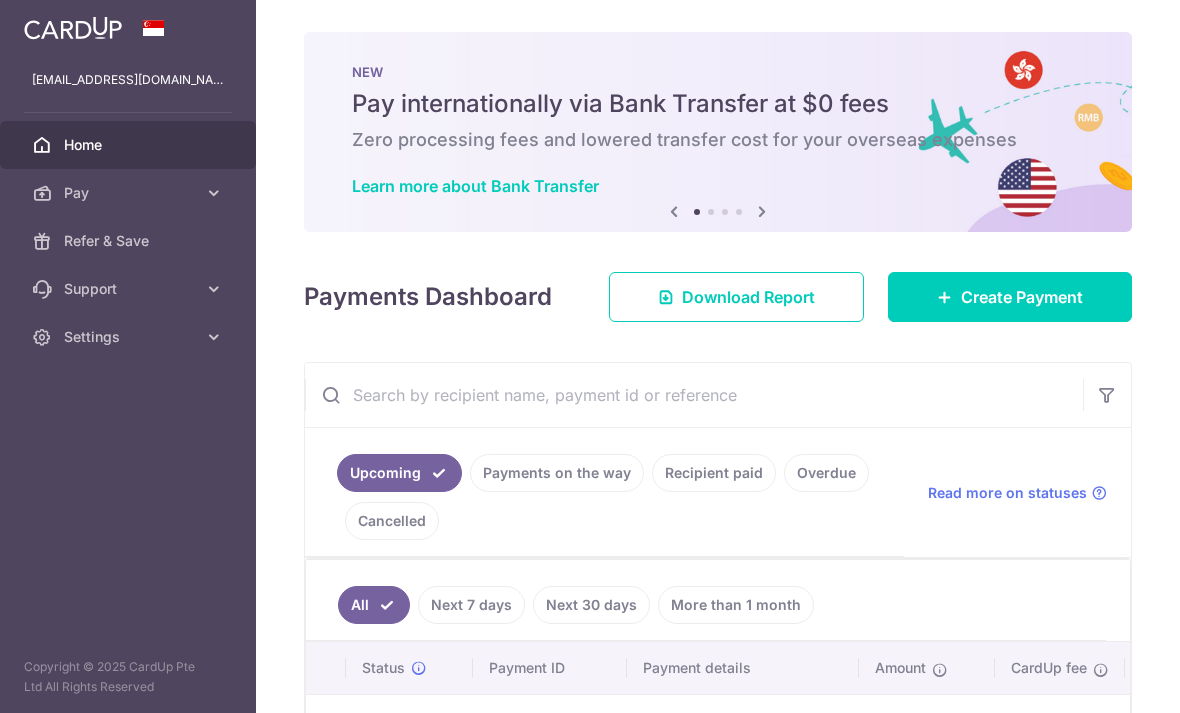 scroll, scrollTop: 0, scrollLeft: 0, axis: both 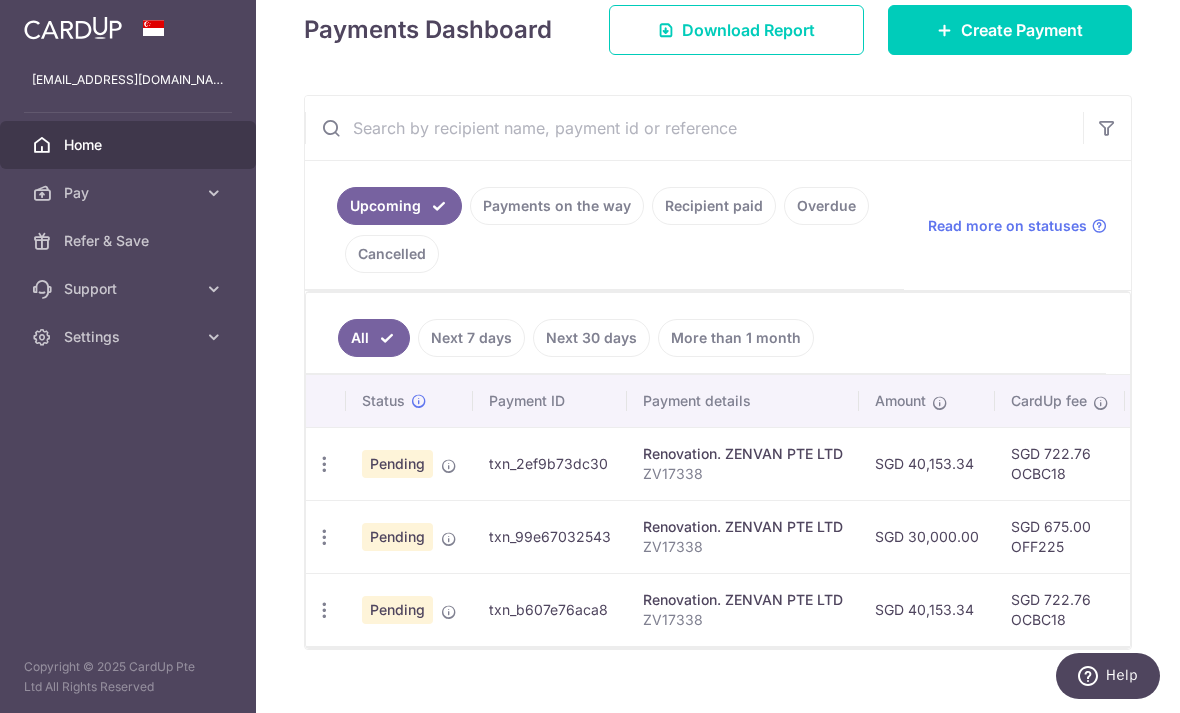 click on "Create Payment" at bounding box center (1022, 30) 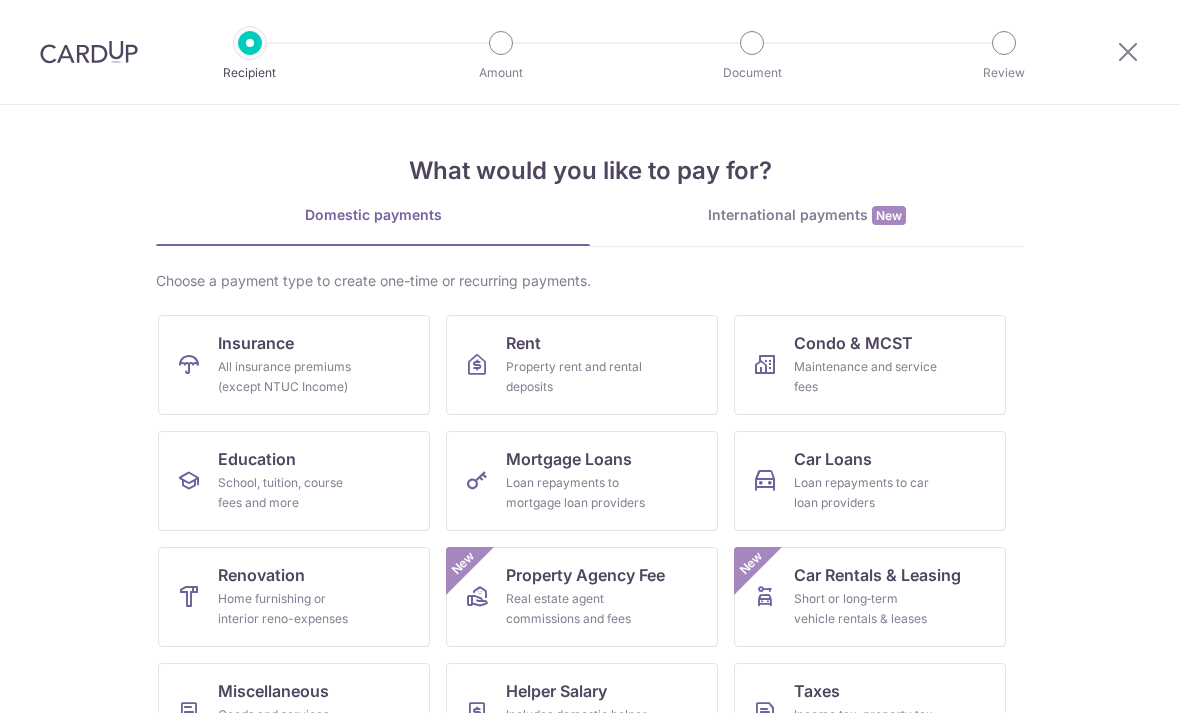 scroll, scrollTop: 0, scrollLeft: 0, axis: both 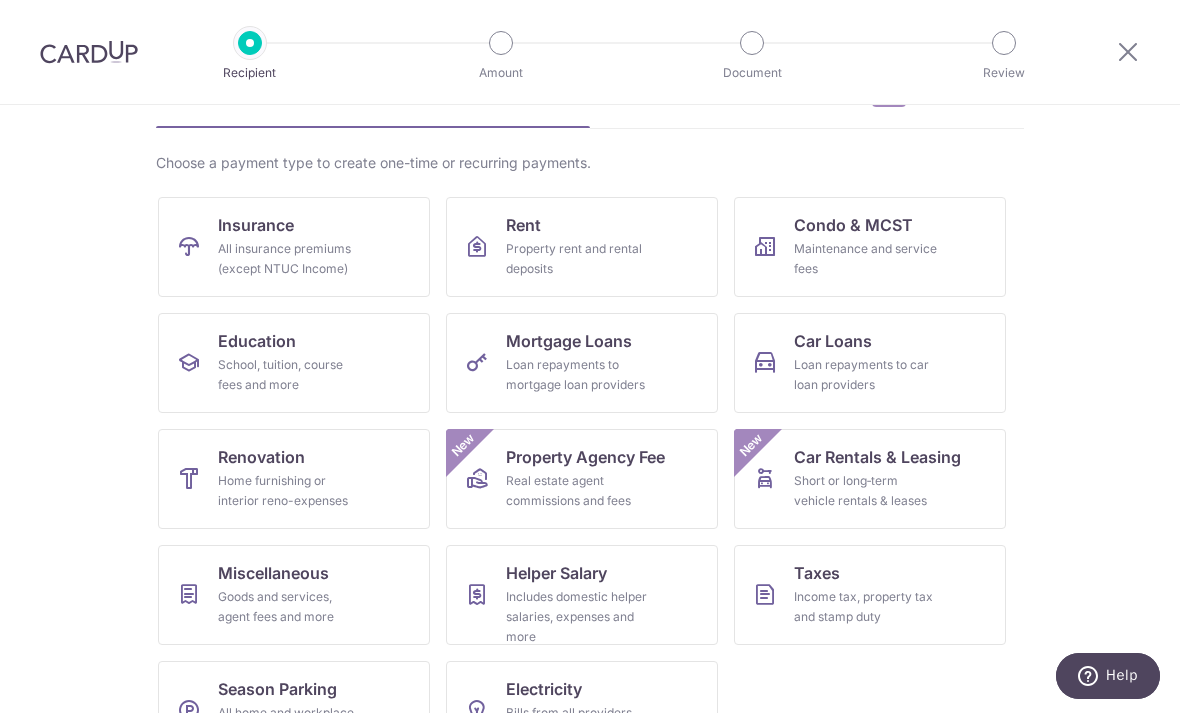click on "Home furnishing or interior reno-expenses" at bounding box center (290, 491) 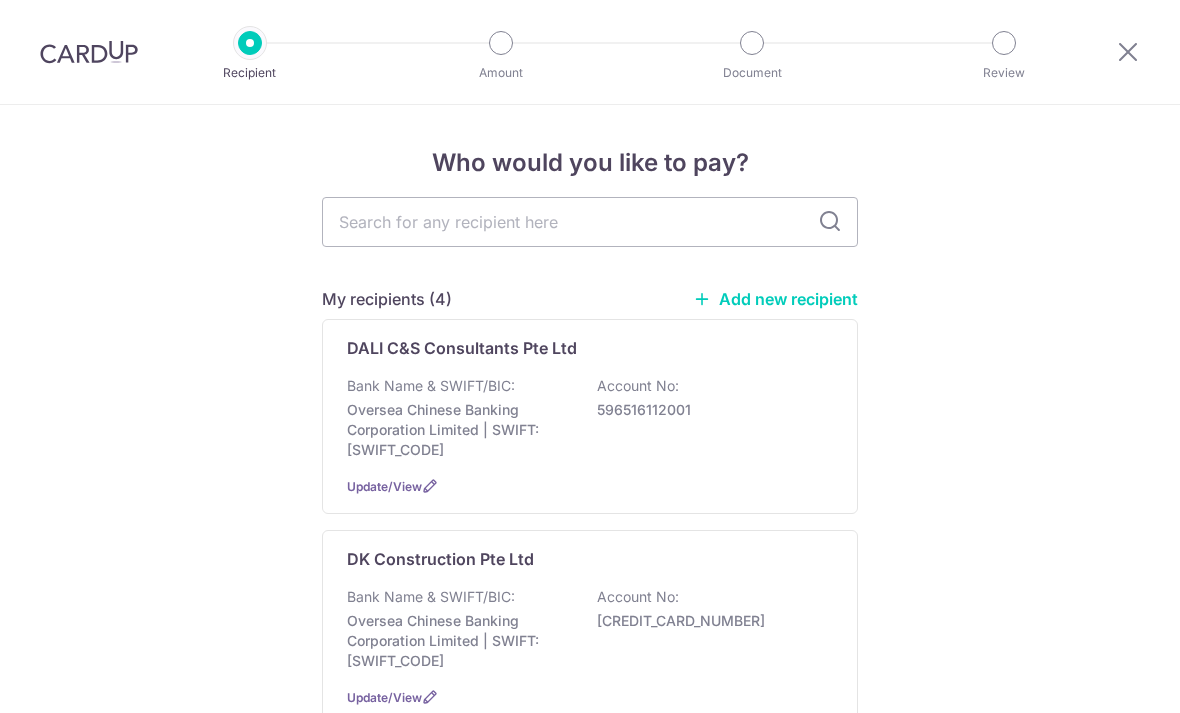 scroll, scrollTop: 0, scrollLeft: 0, axis: both 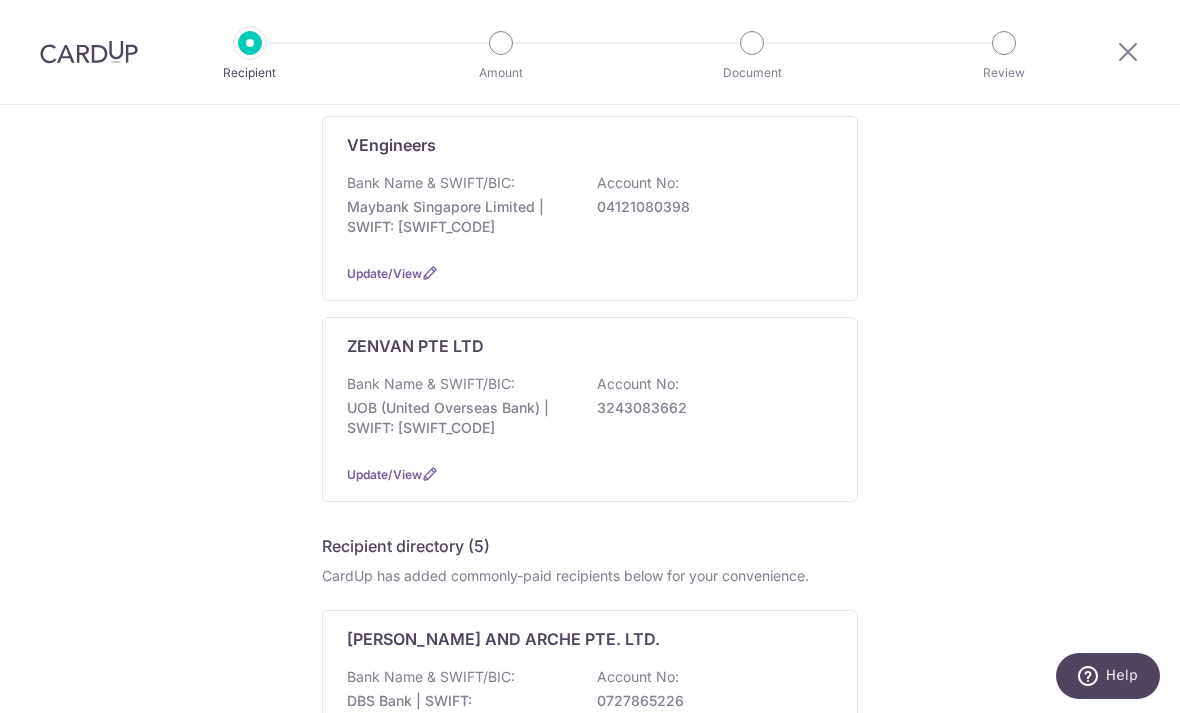 click on "Bank Name & SWIFT/BIC:
UOB (United Overseas Bank) | SWIFT: UOVBSGSGXXX
Account No:
3243083662" at bounding box center (590, 411) 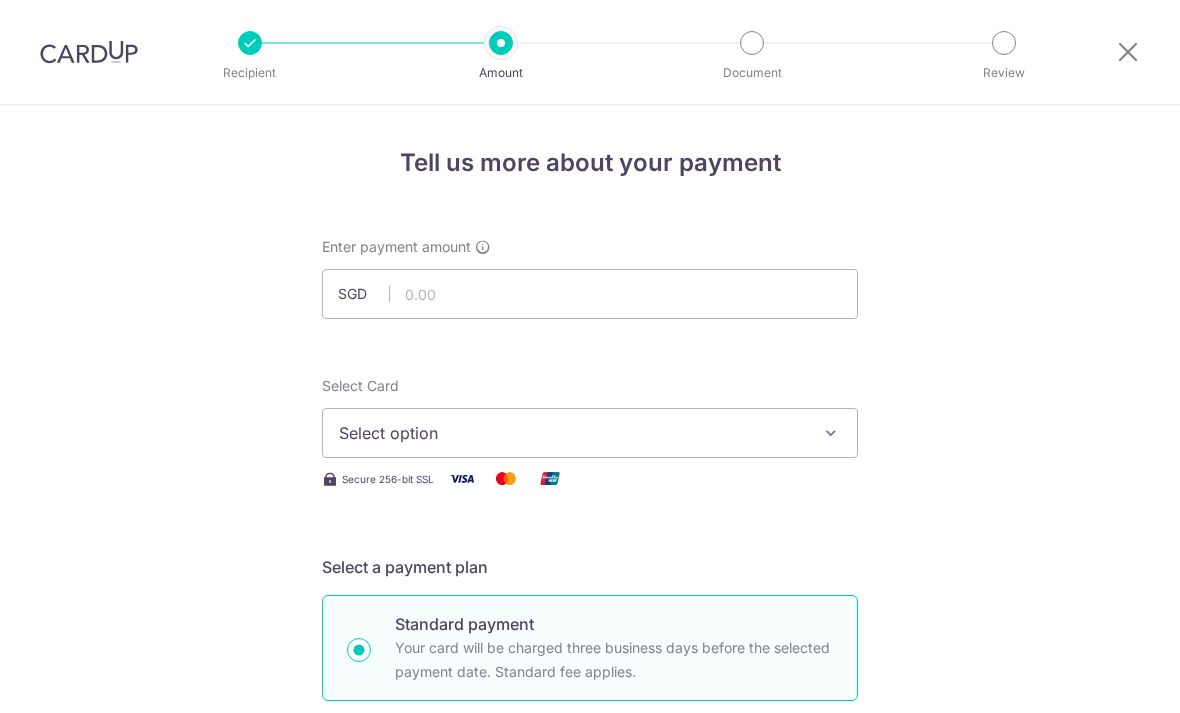 scroll, scrollTop: 0, scrollLeft: 0, axis: both 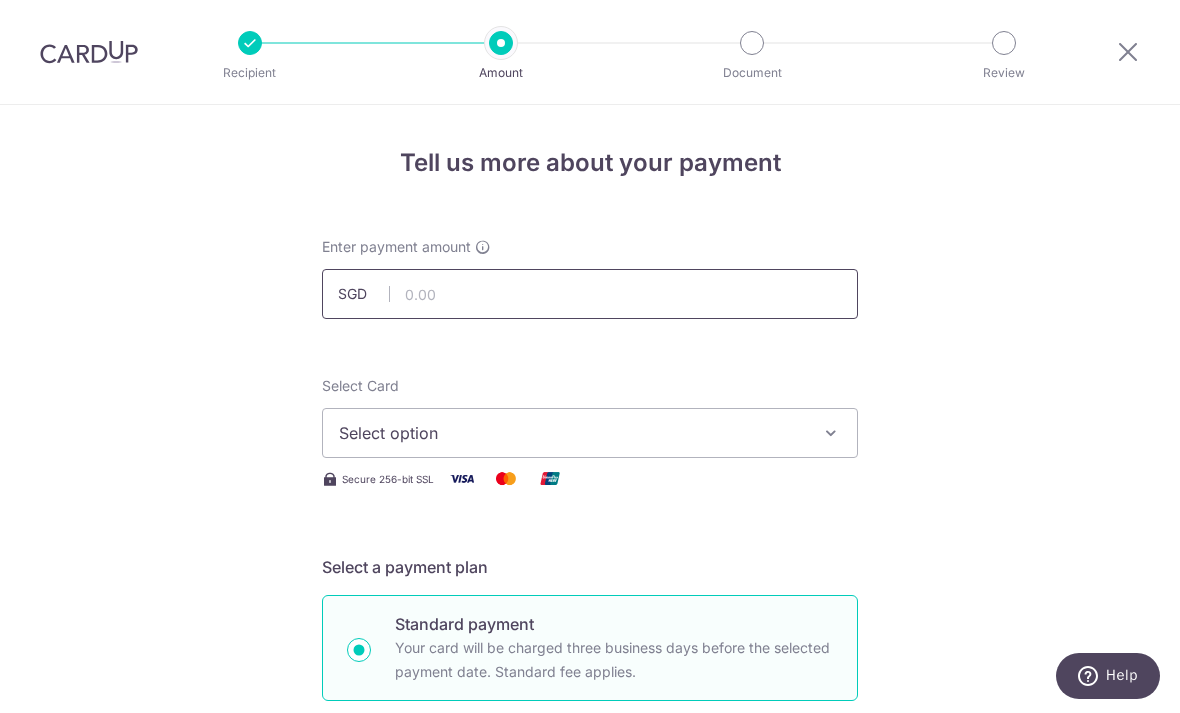 click at bounding box center [590, 294] 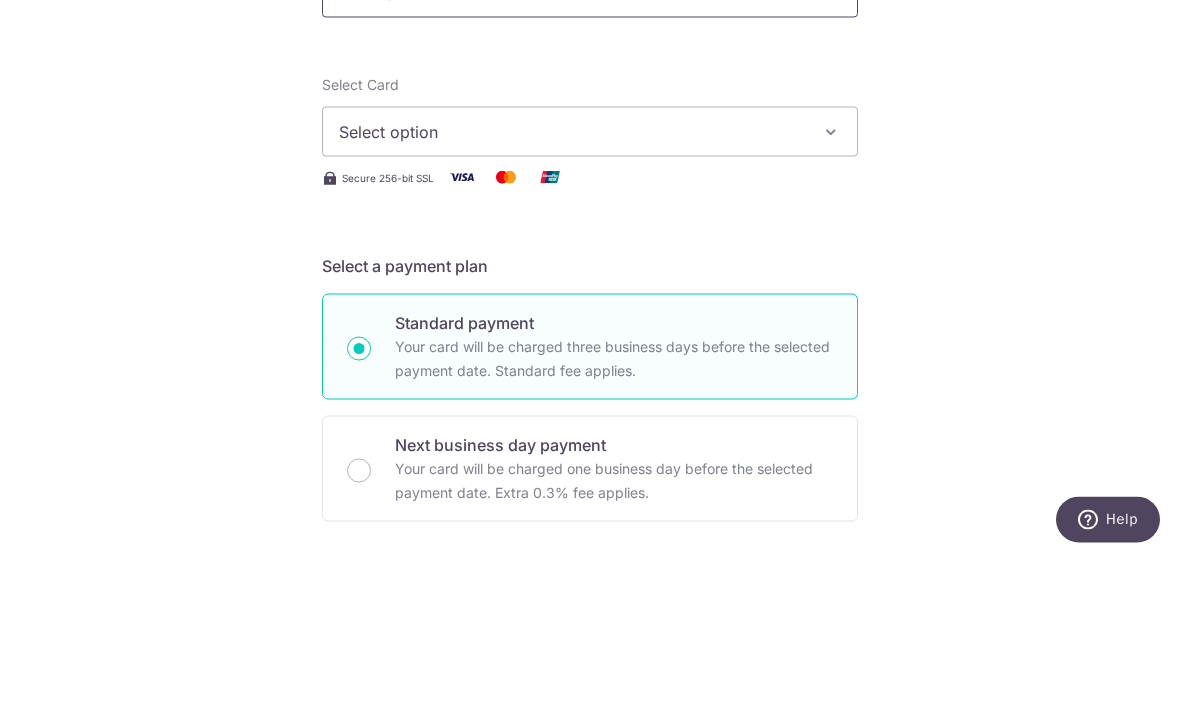 scroll, scrollTop: 149, scrollLeft: 0, axis: vertical 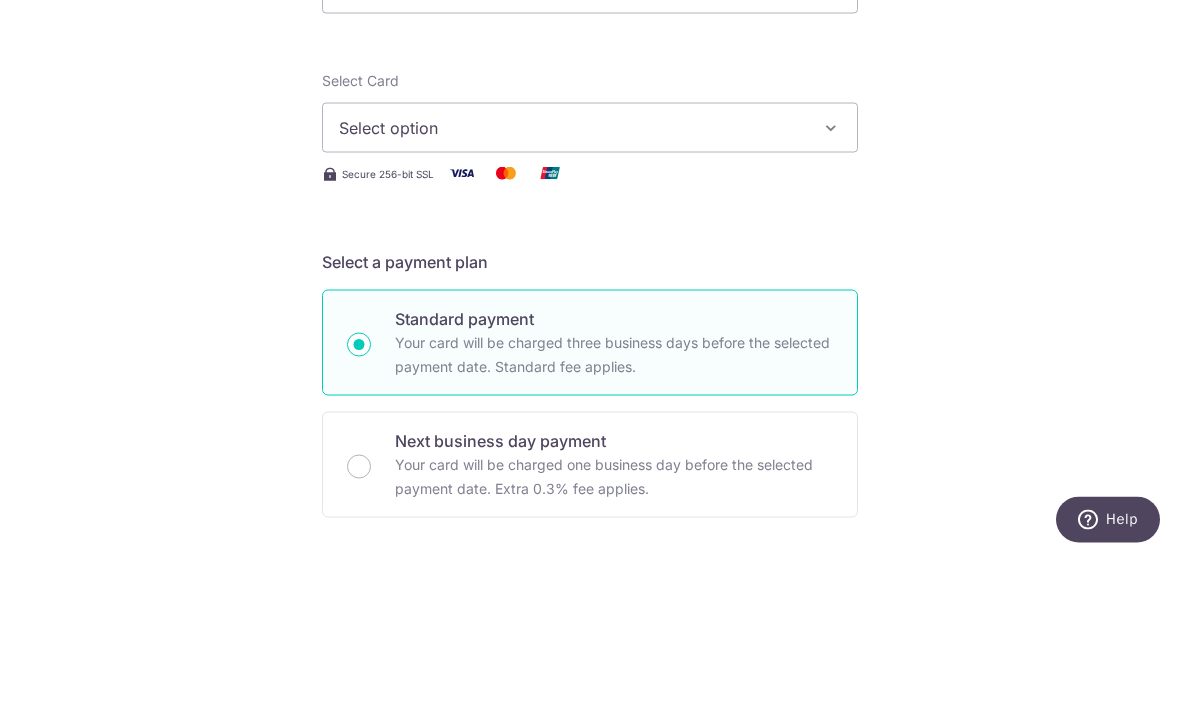 click on "Select option" at bounding box center (572, 284) 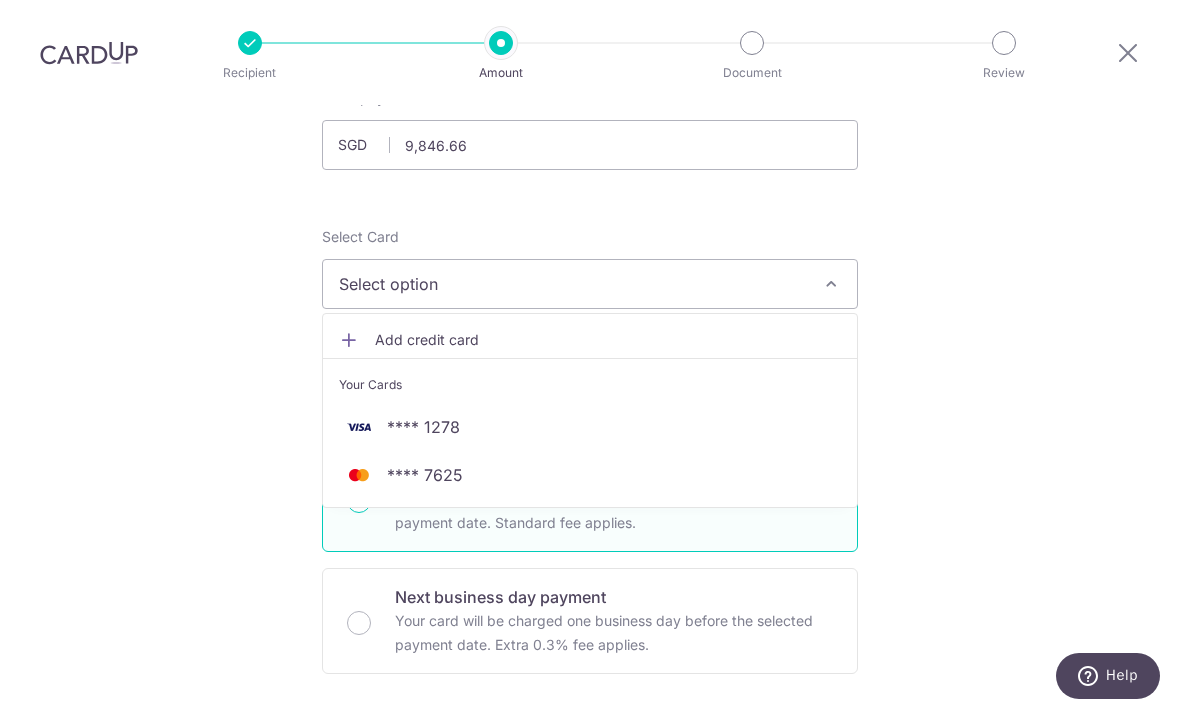 click at bounding box center [359, 427] 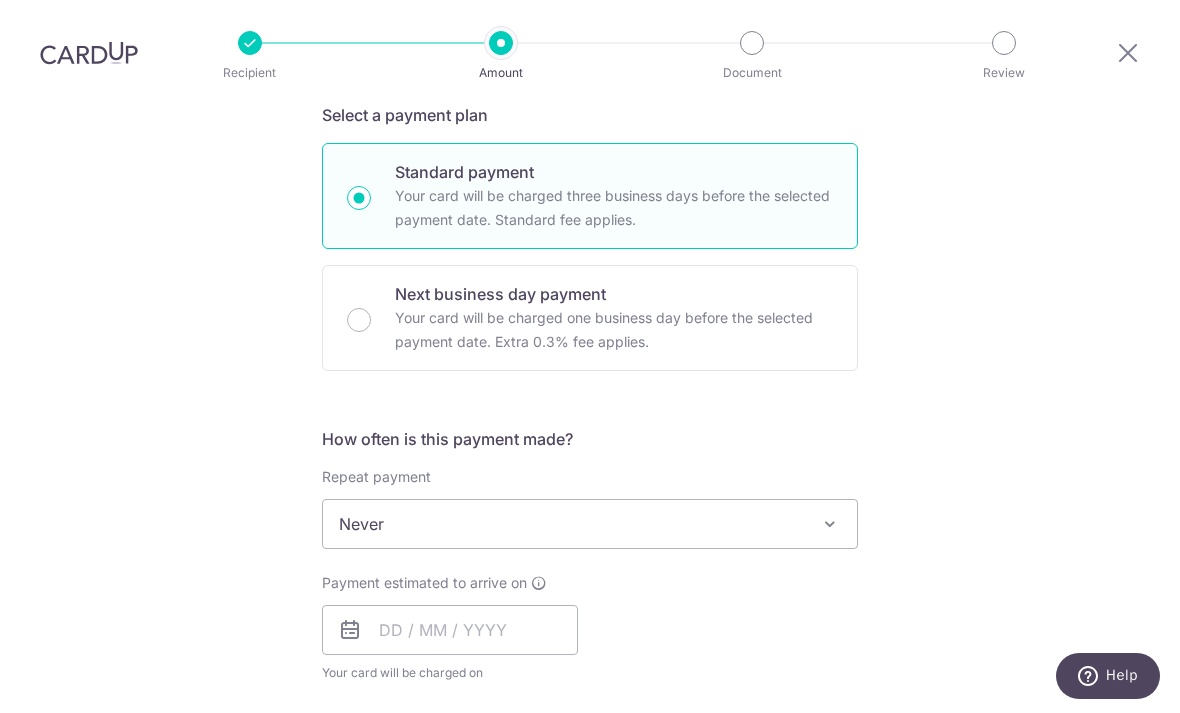 scroll, scrollTop: 454, scrollLeft: 0, axis: vertical 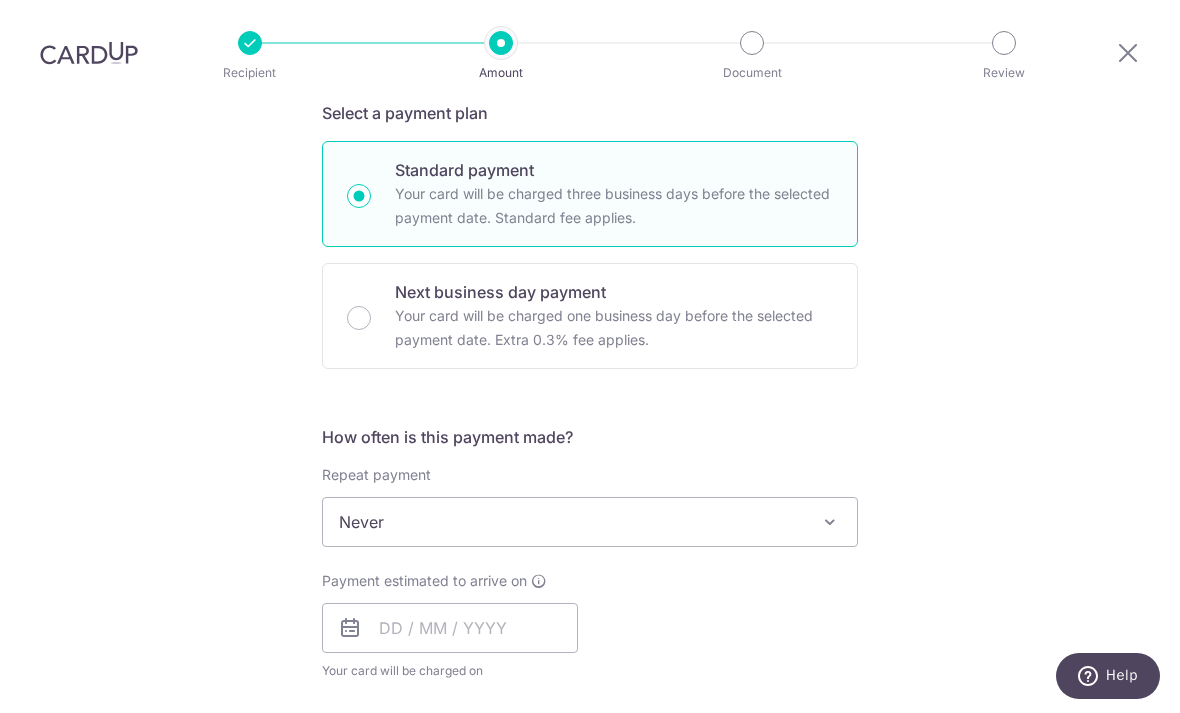 click on "Never" at bounding box center [590, 522] 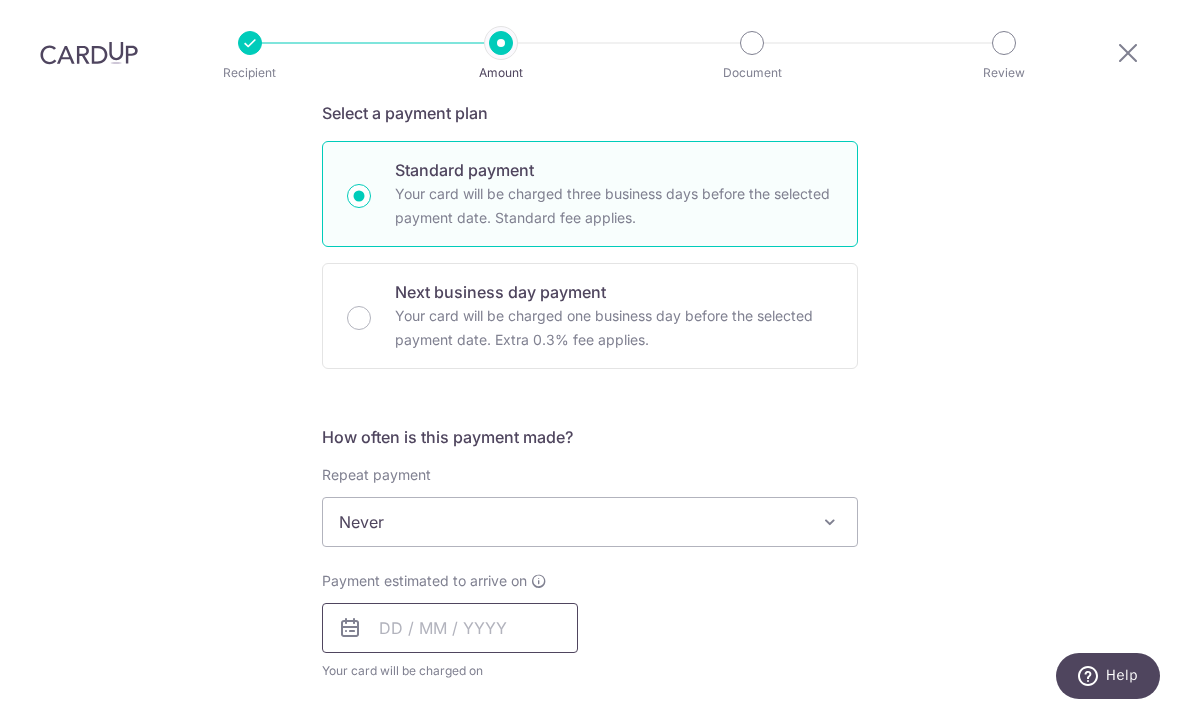 click at bounding box center (450, 628) 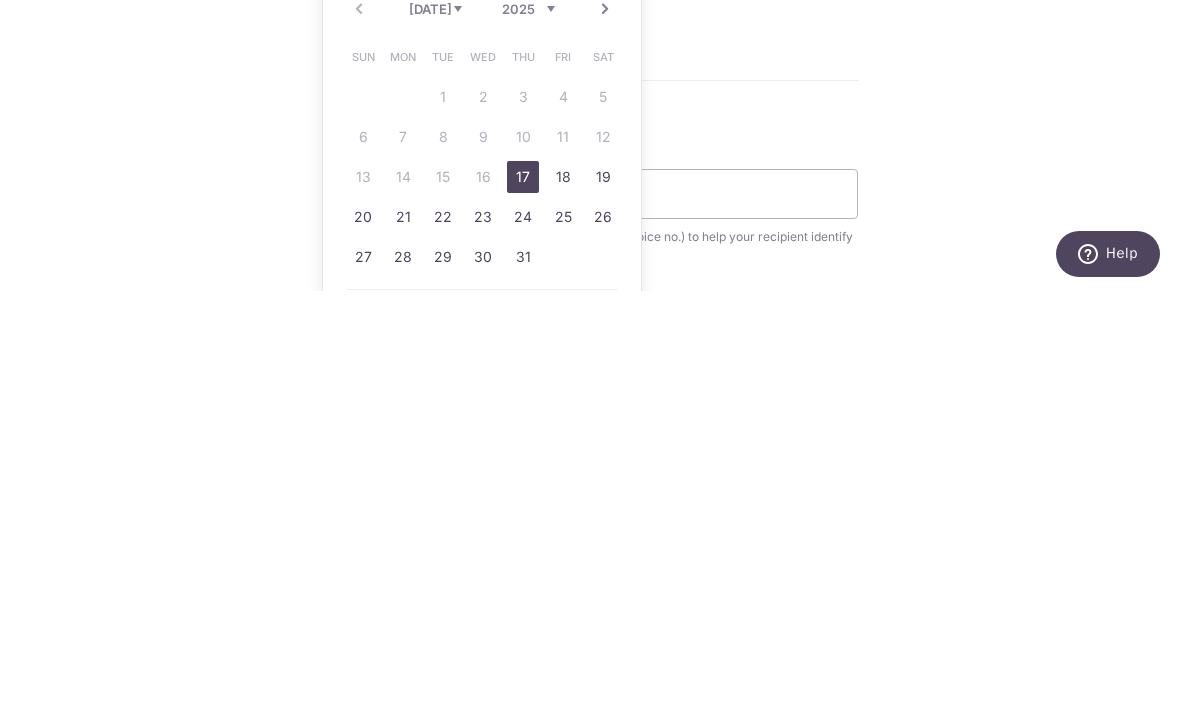 scroll, scrollTop: 706, scrollLeft: 0, axis: vertical 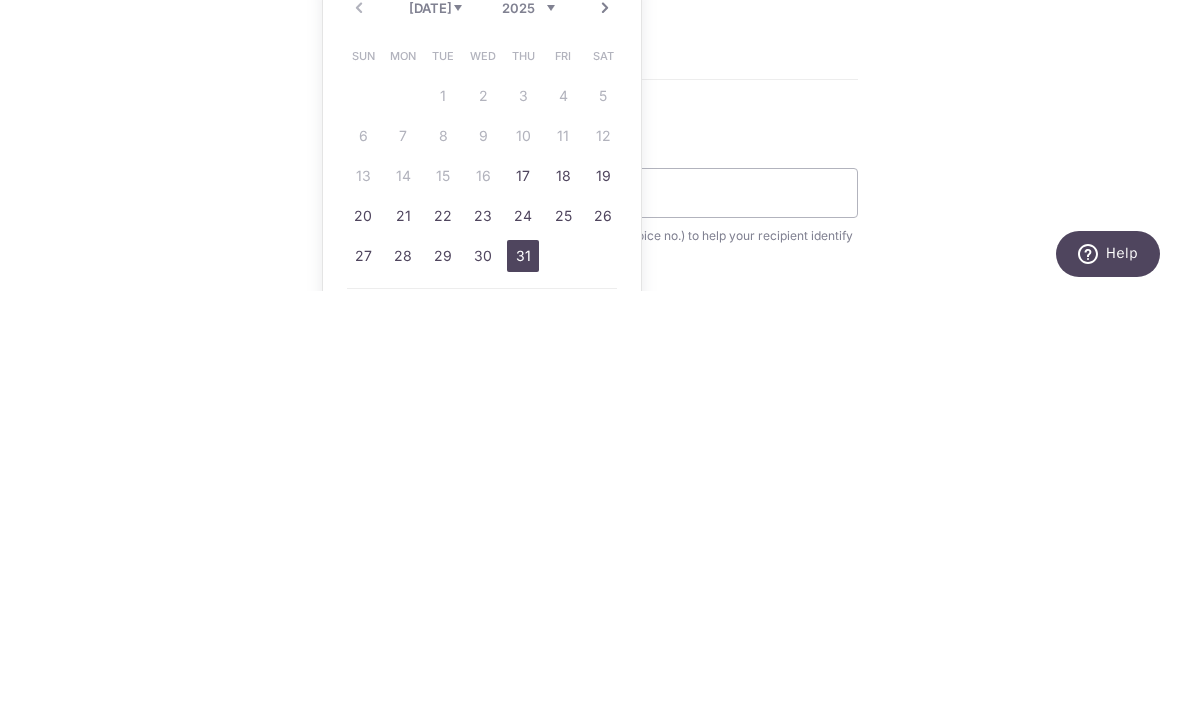 click on "31" at bounding box center (523, 678) 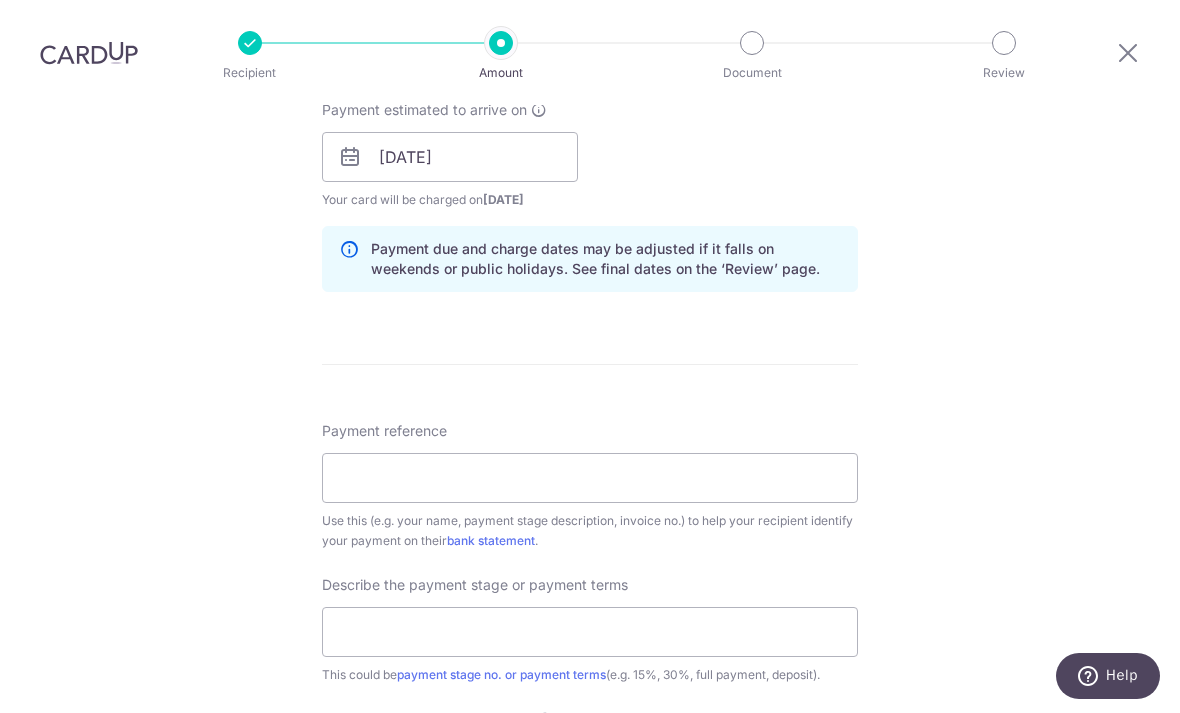 scroll, scrollTop: 933, scrollLeft: 0, axis: vertical 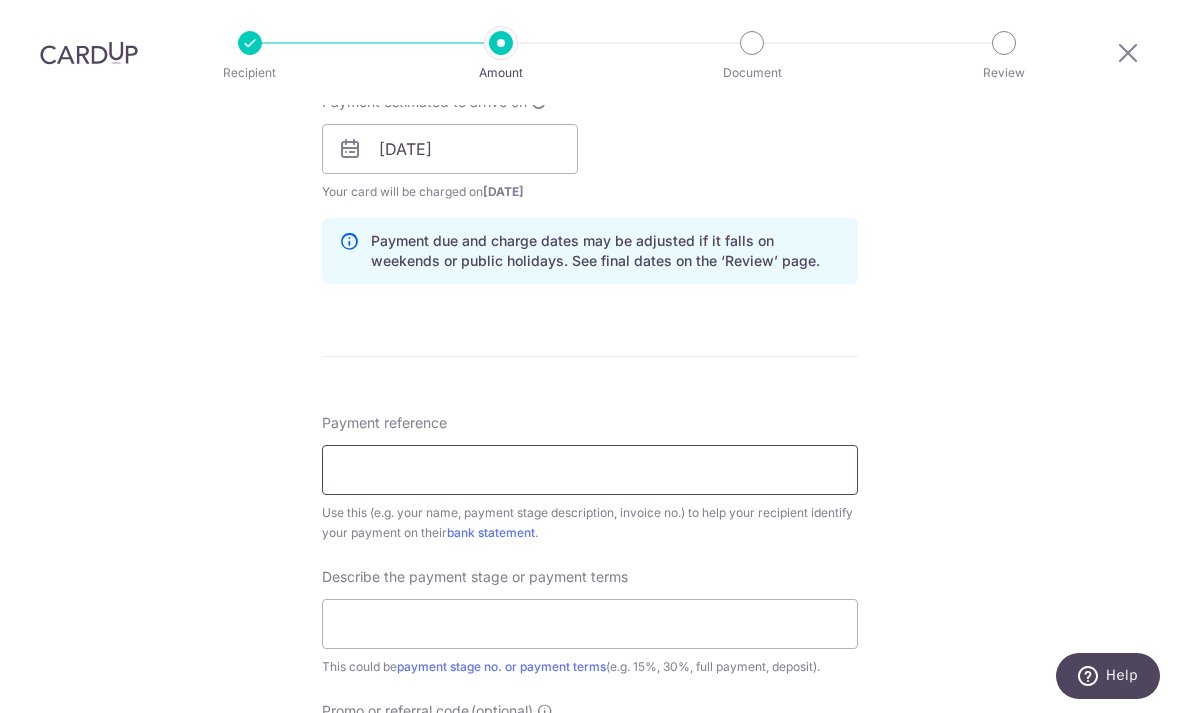 click on "Payment reference" at bounding box center (590, 470) 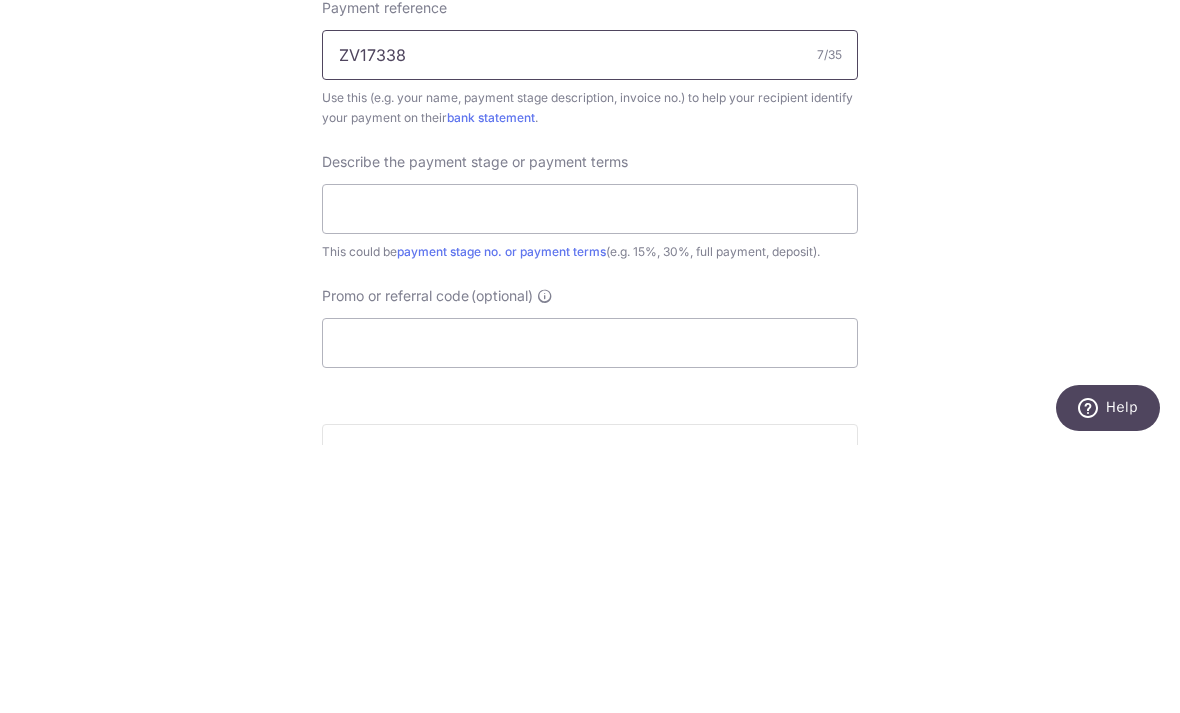 scroll, scrollTop: 1083, scrollLeft: 0, axis: vertical 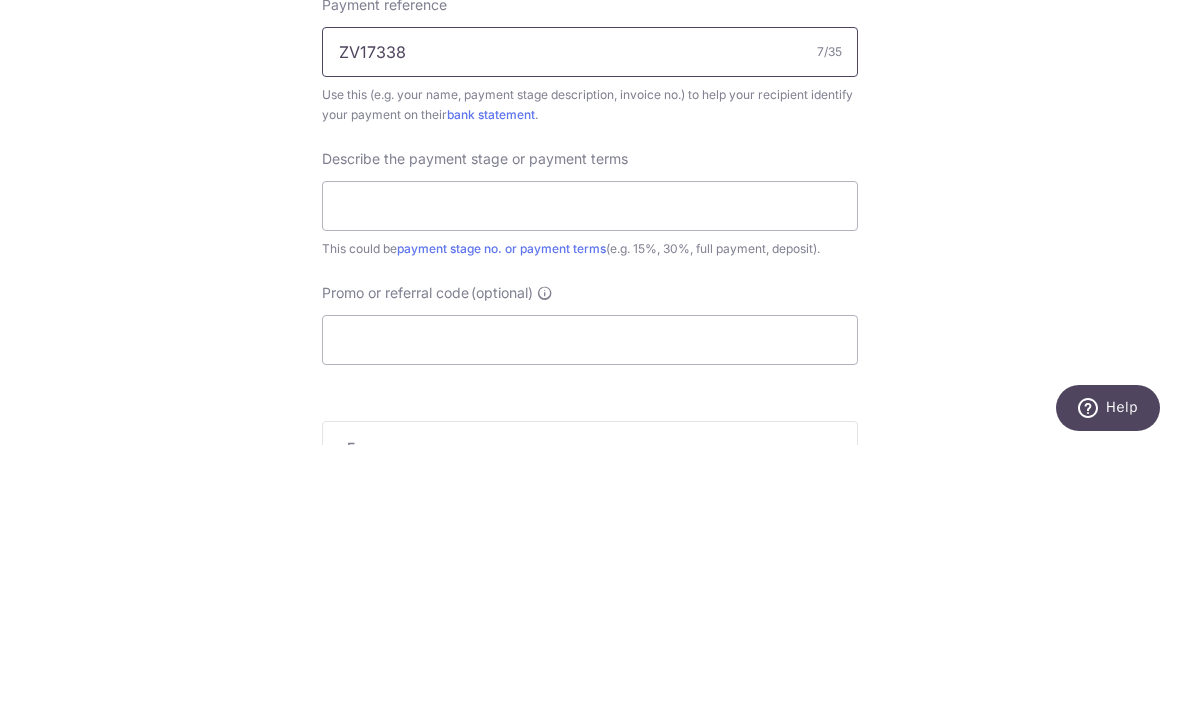 type on "ZV17338" 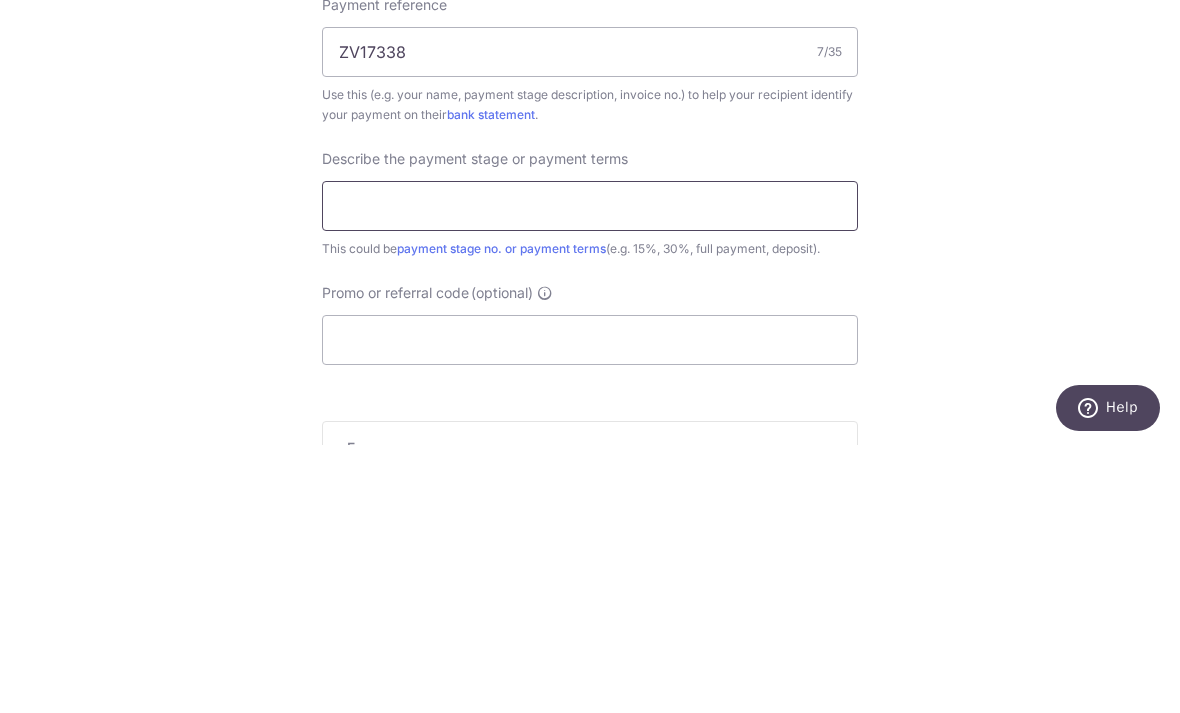 click at bounding box center [590, 474] 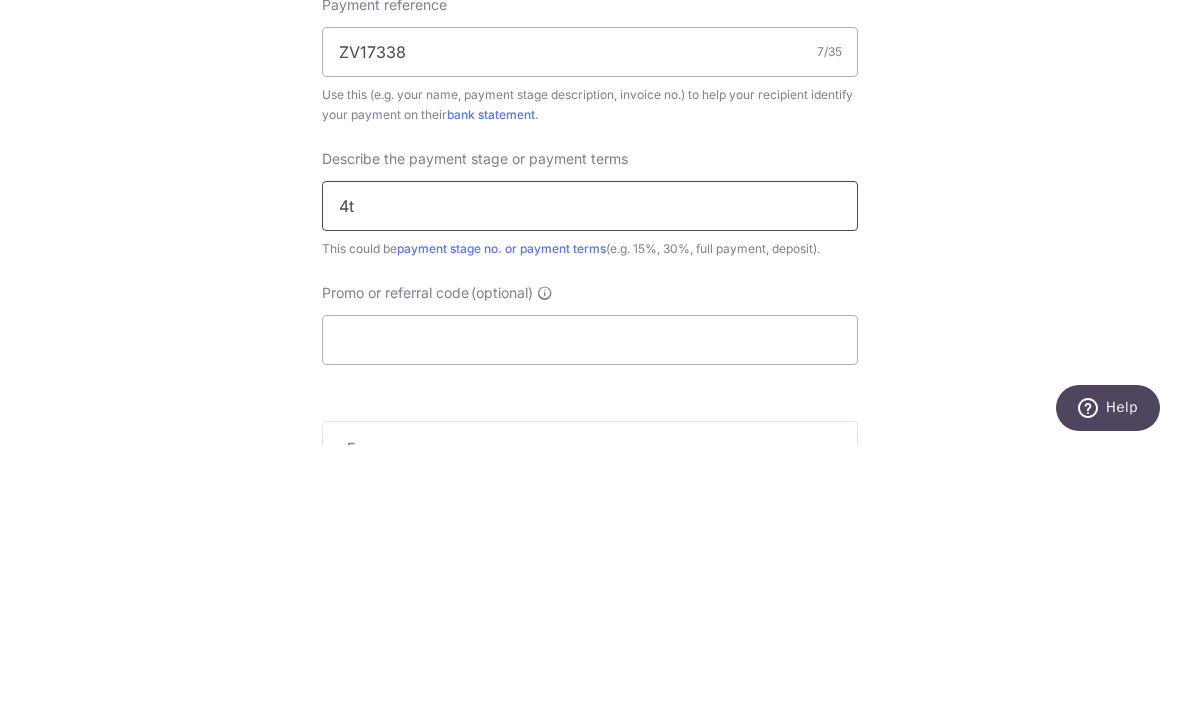 type on "4" 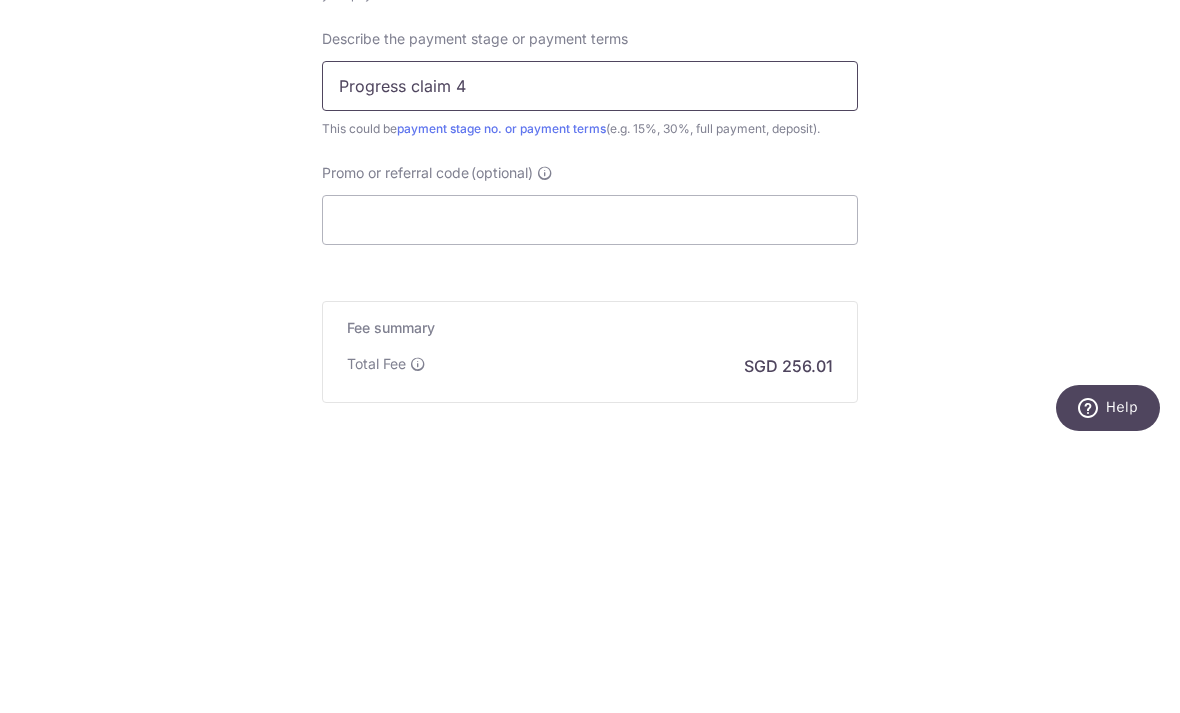 scroll, scrollTop: 1209, scrollLeft: 0, axis: vertical 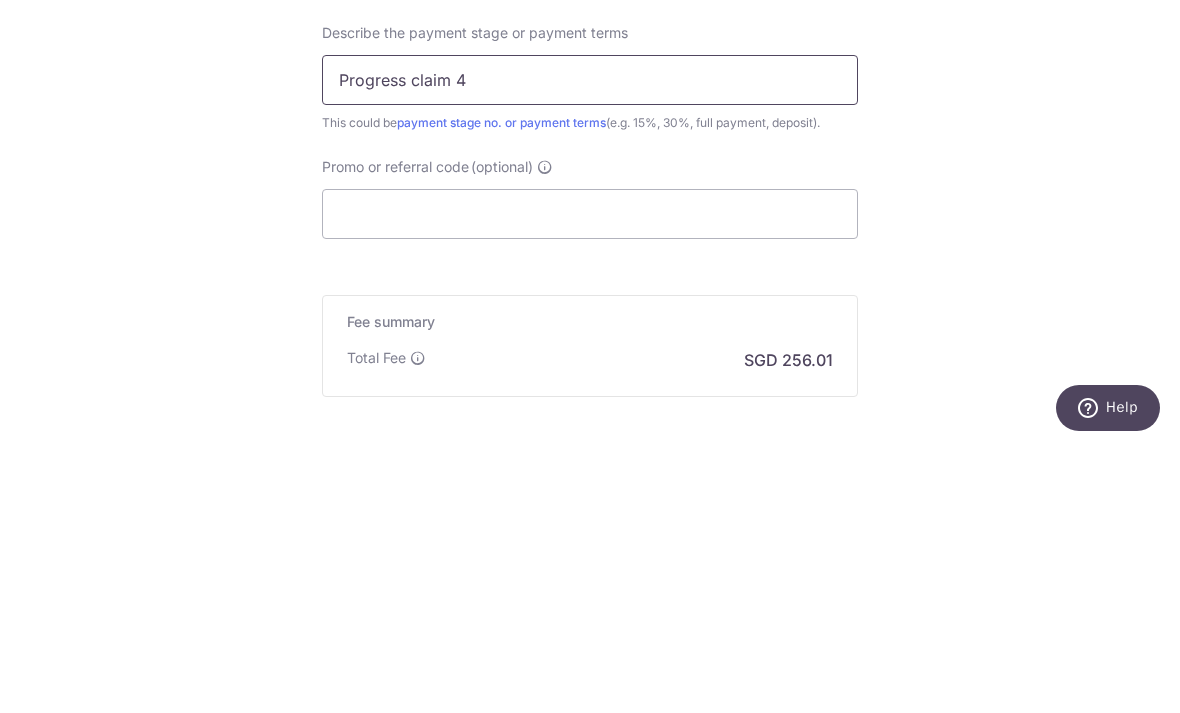 type on "Progress claim 4" 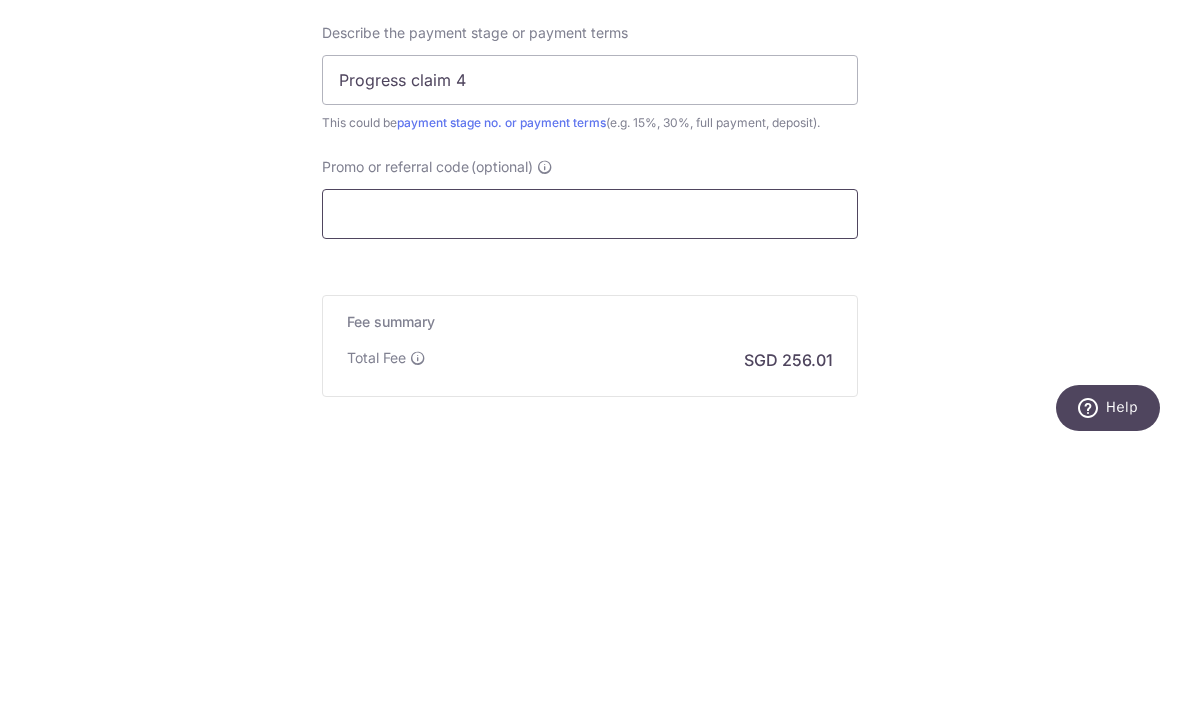 click on "Promo or referral code
(optional)" at bounding box center [590, 482] 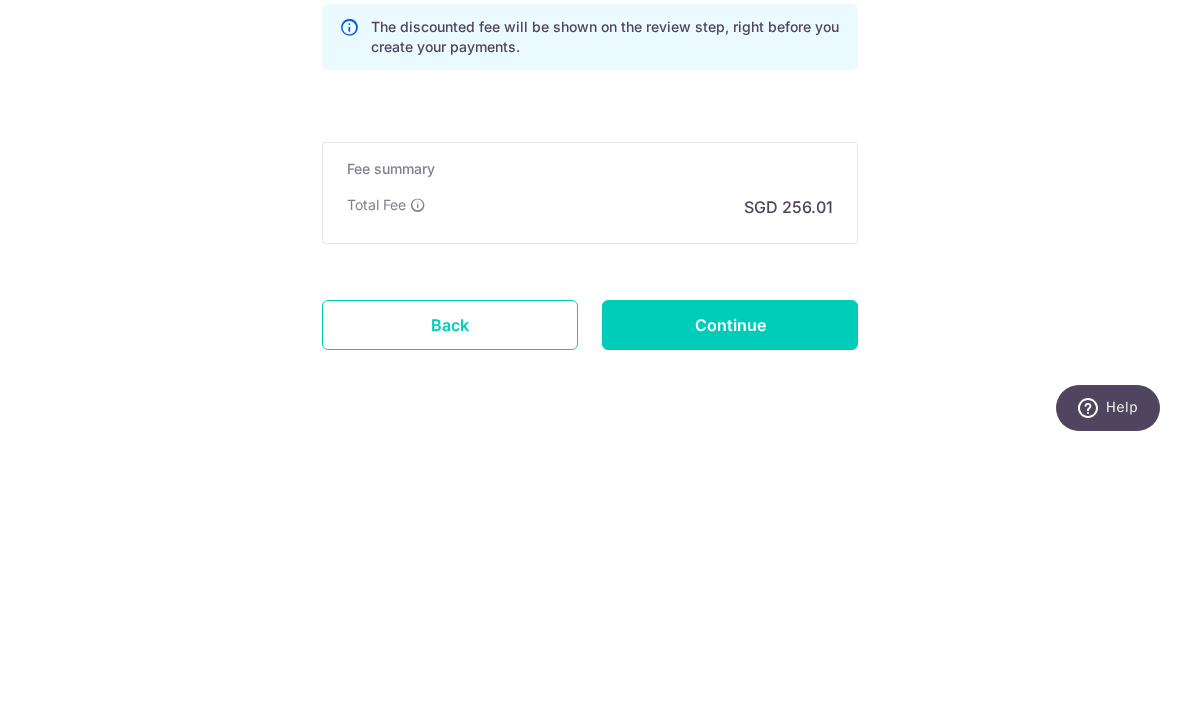 scroll, scrollTop: 1451, scrollLeft: 0, axis: vertical 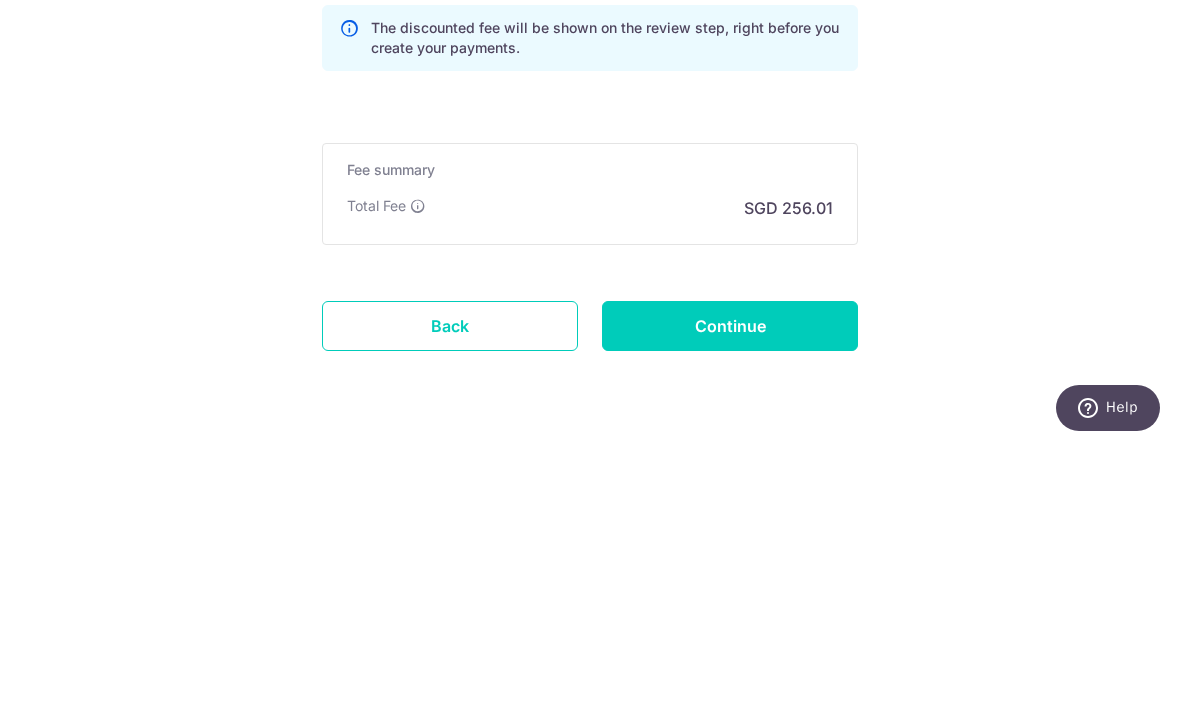 type on "OCBC195" 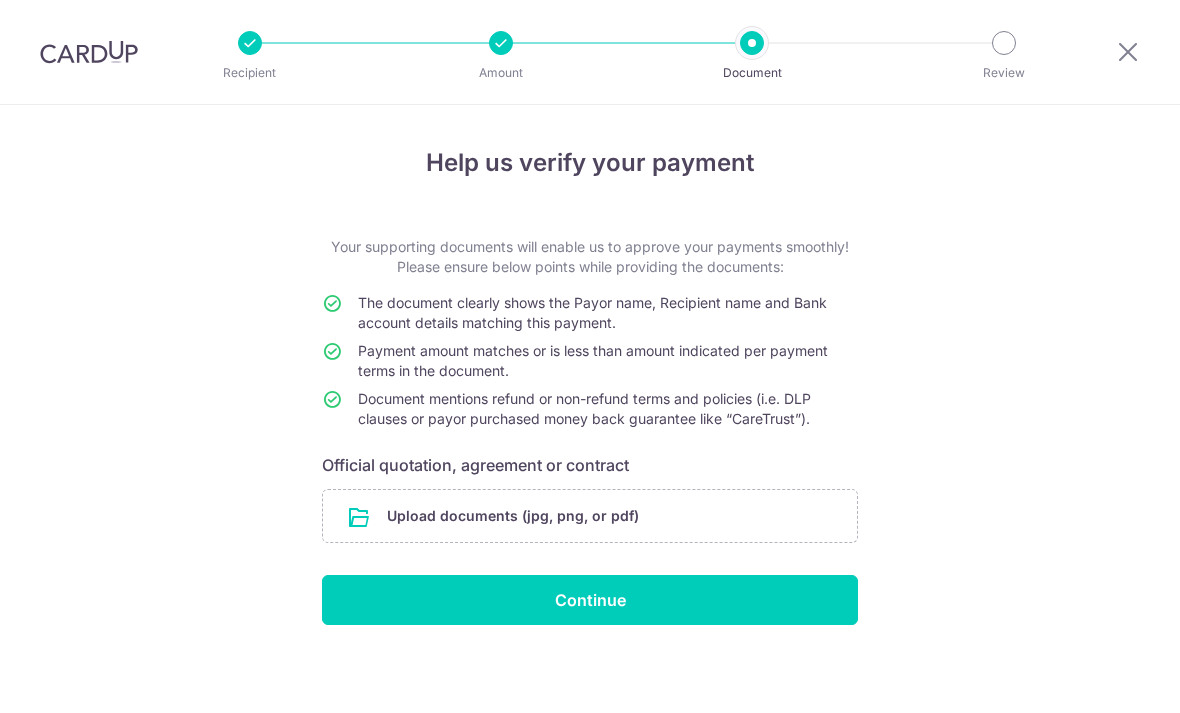 scroll, scrollTop: 0, scrollLeft: 0, axis: both 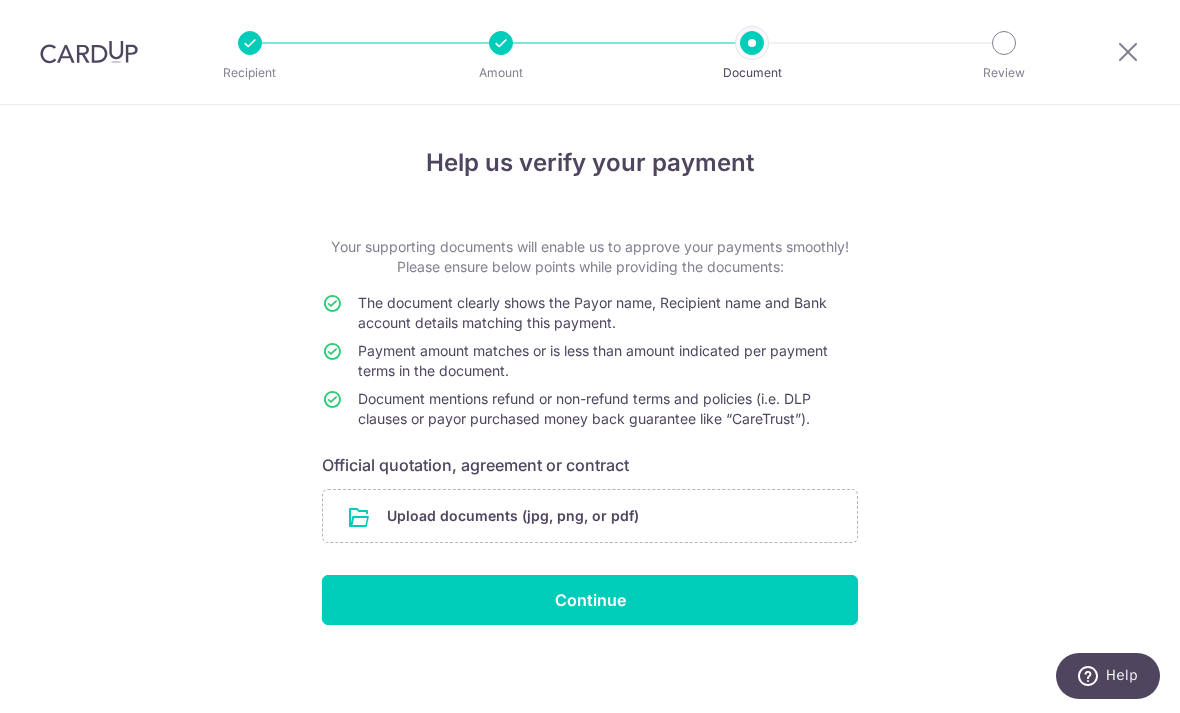 click at bounding box center (590, 516) 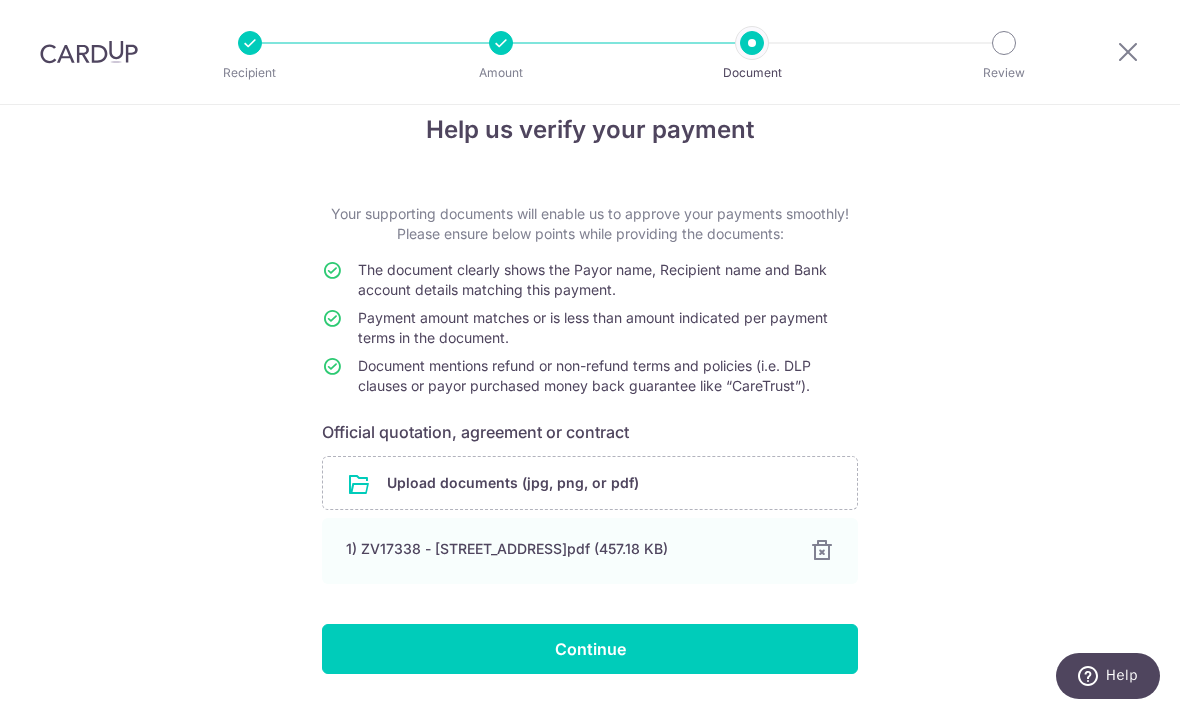 scroll, scrollTop: 32, scrollLeft: 0, axis: vertical 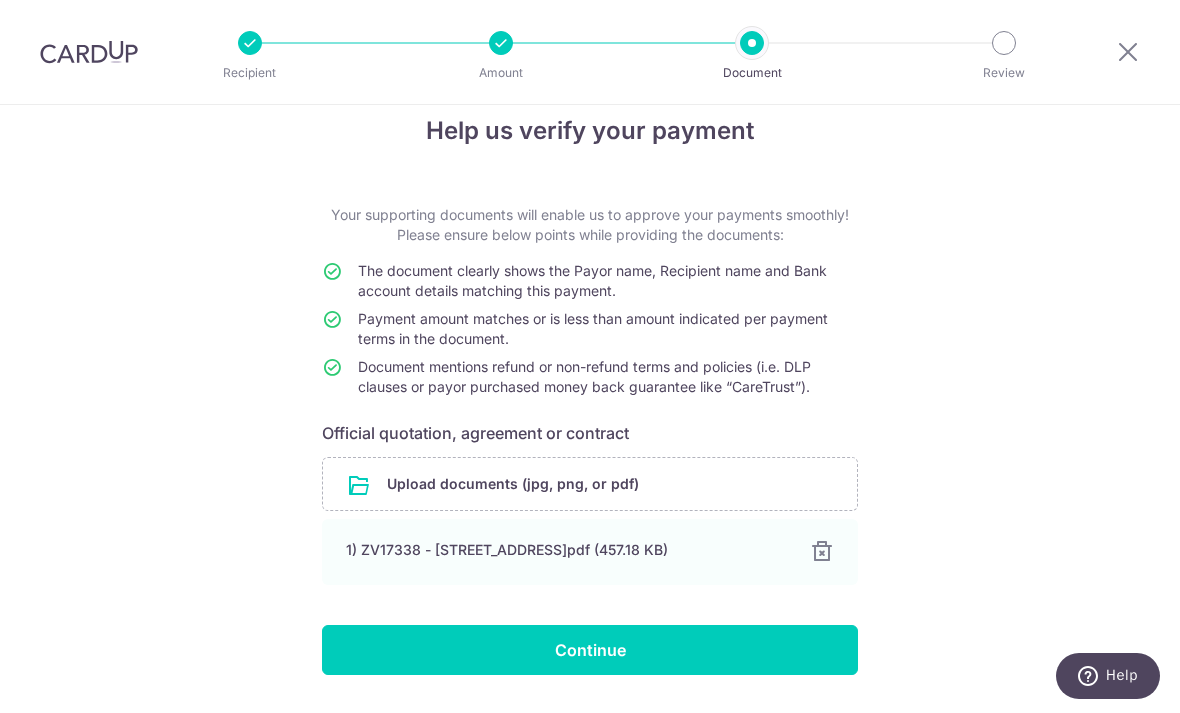 click on "Continue" at bounding box center (590, 650) 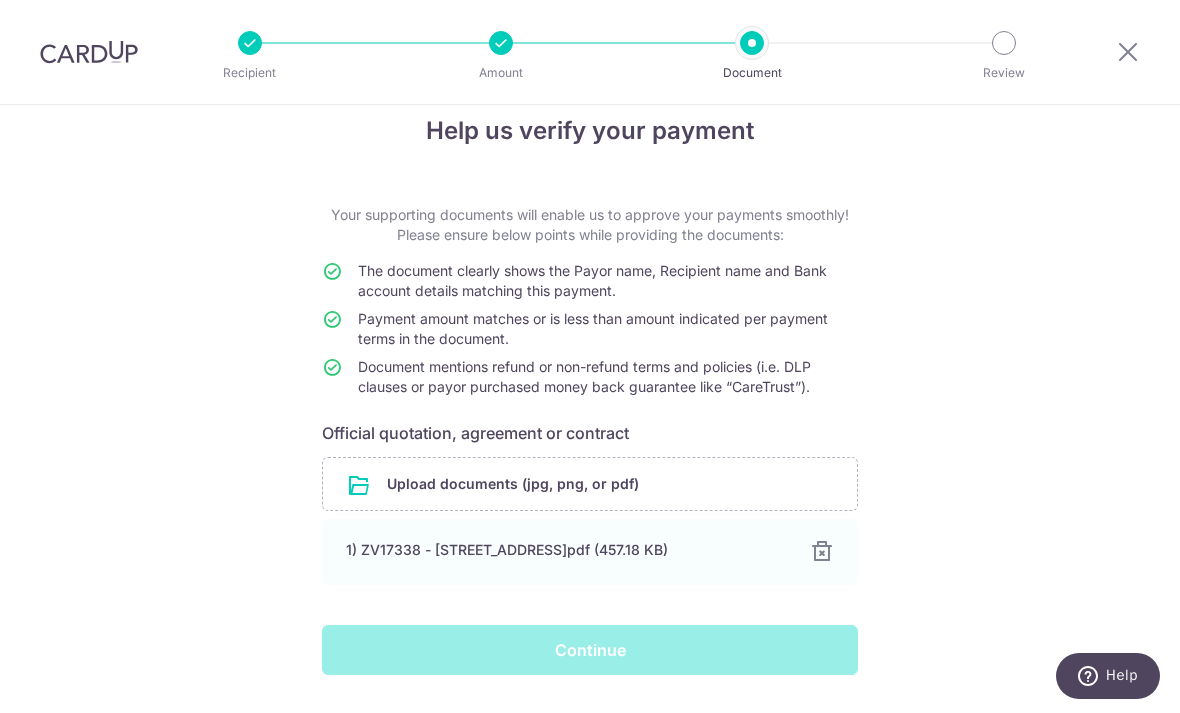 click on "Continue" at bounding box center (590, 650) 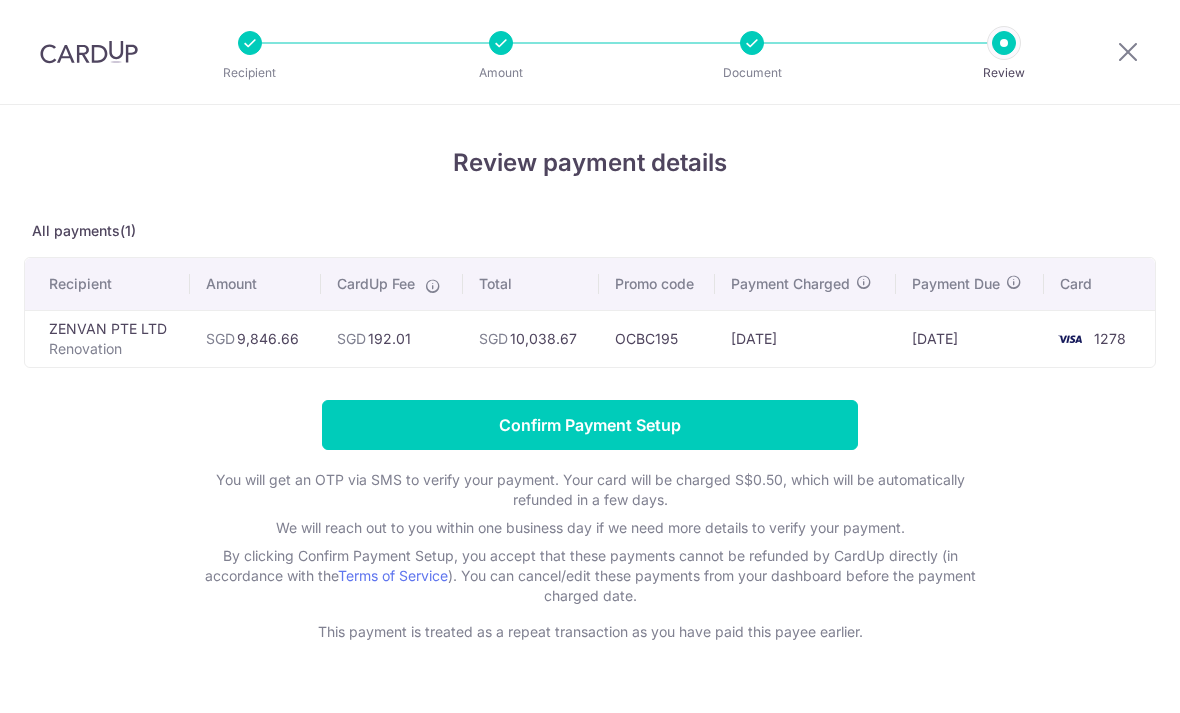 scroll, scrollTop: 0, scrollLeft: 0, axis: both 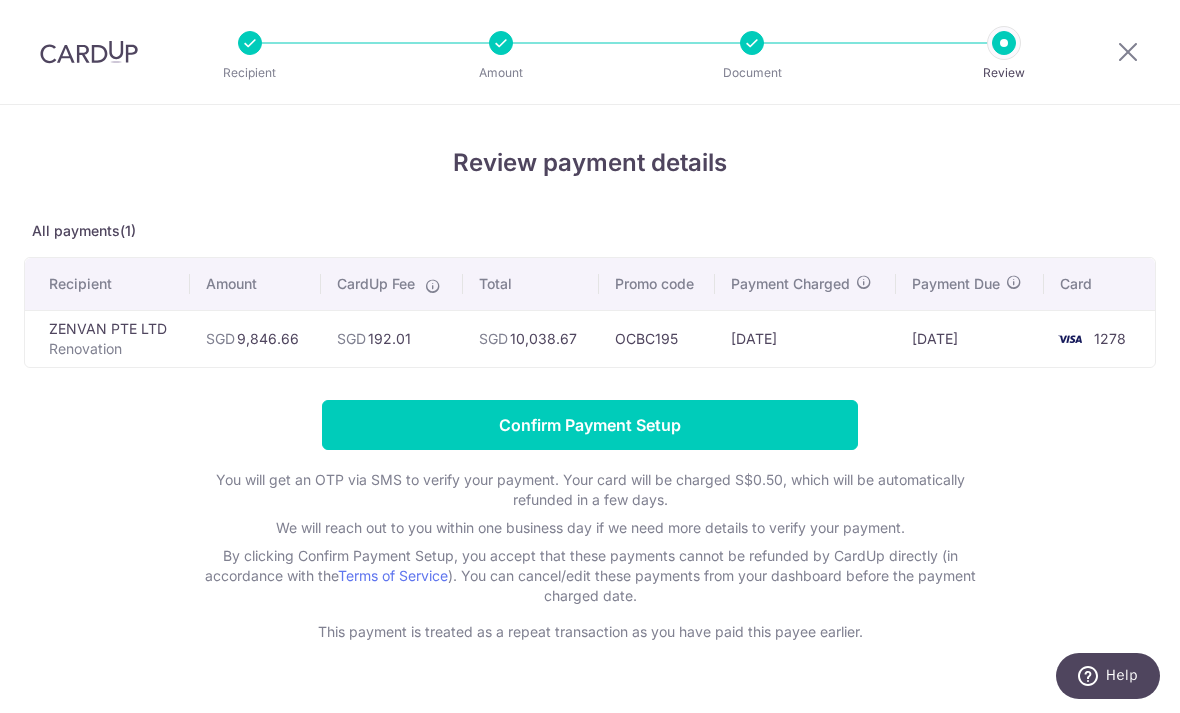 click on "Confirm Payment Setup" at bounding box center (590, 425) 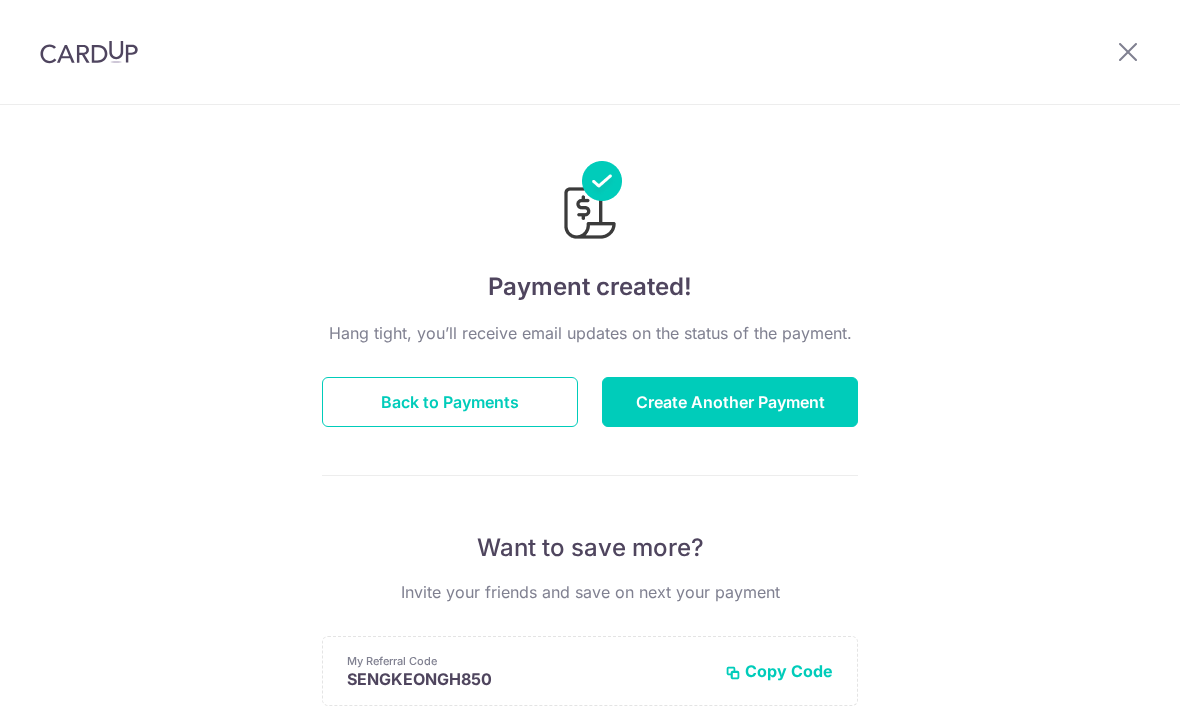 scroll, scrollTop: 0, scrollLeft: 0, axis: both 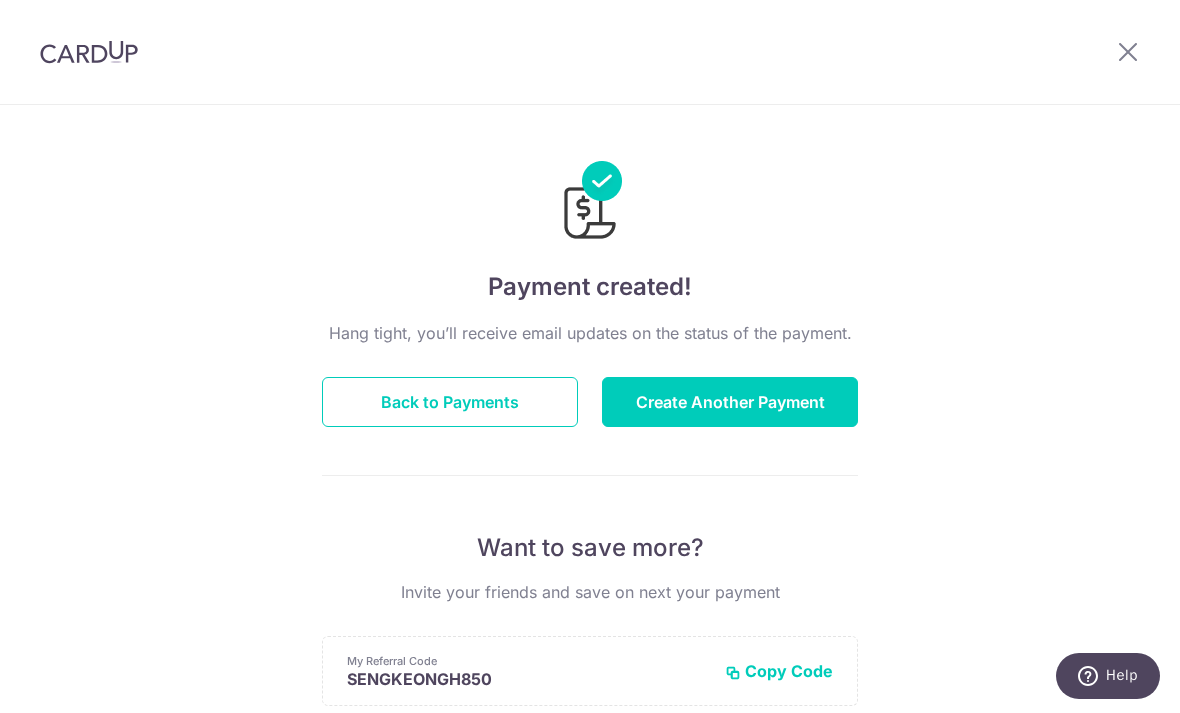 click on "Back to Payments" at bounding box center (450, 402) 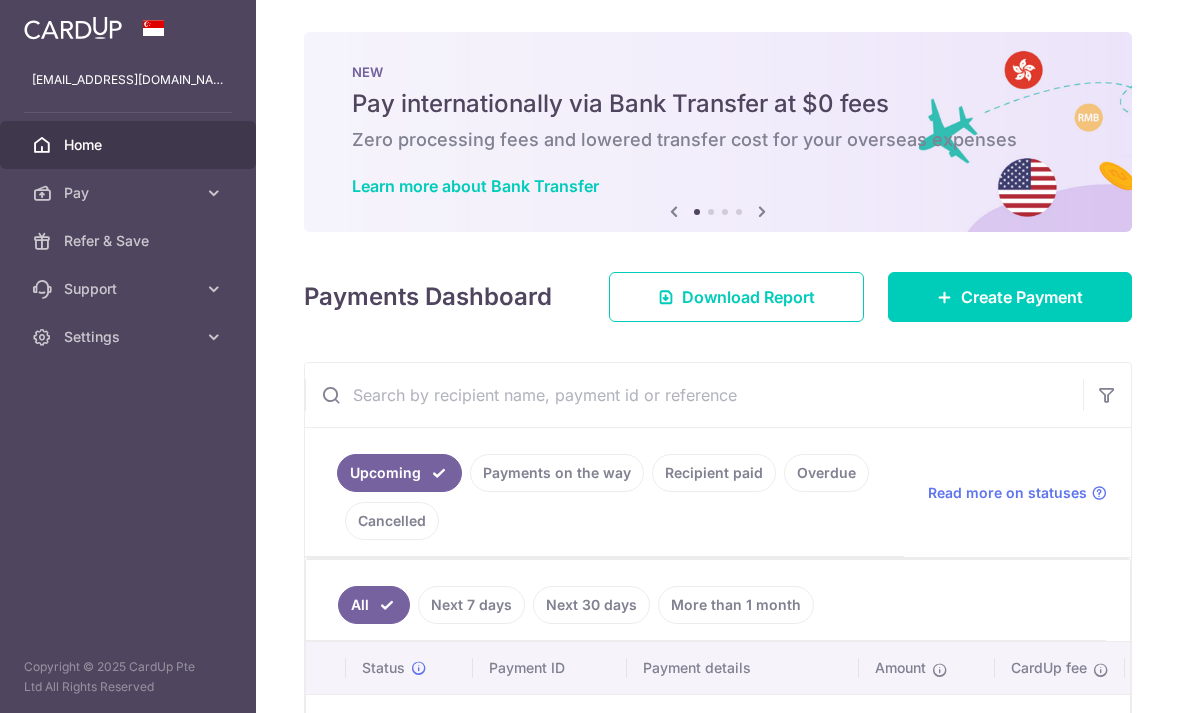 scroll, scrollTop: 0, scrollLeft: 0, axis: both 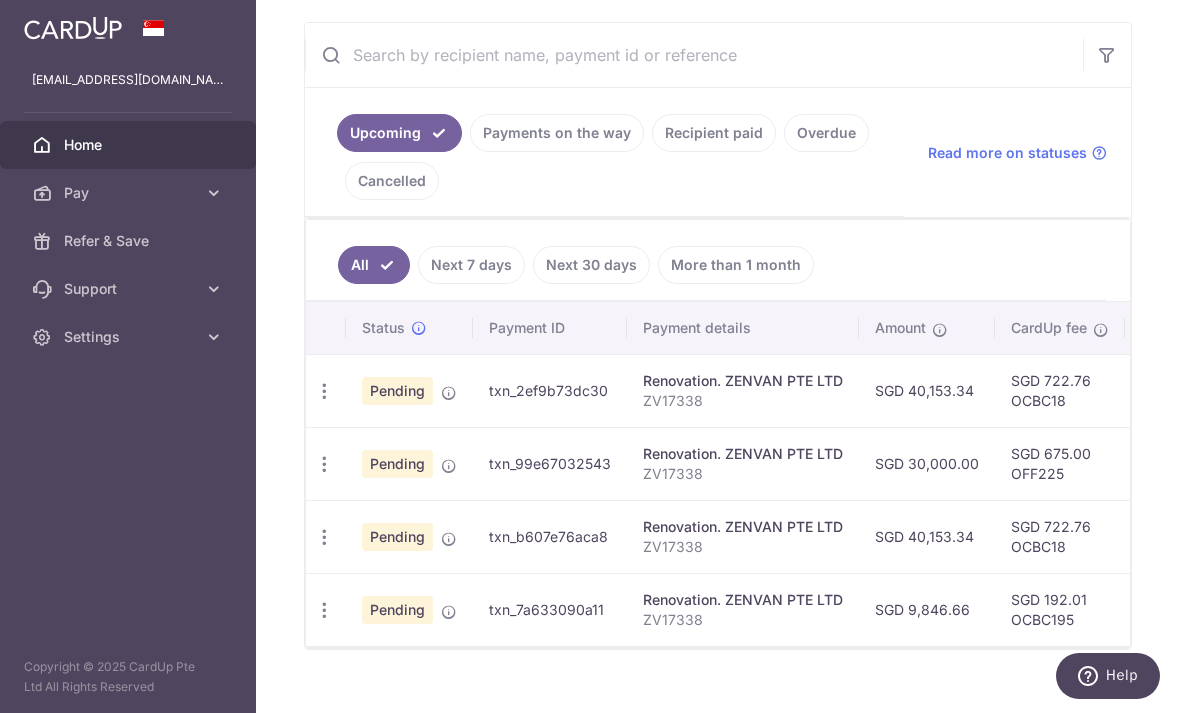click at bounding box center [324, 391] 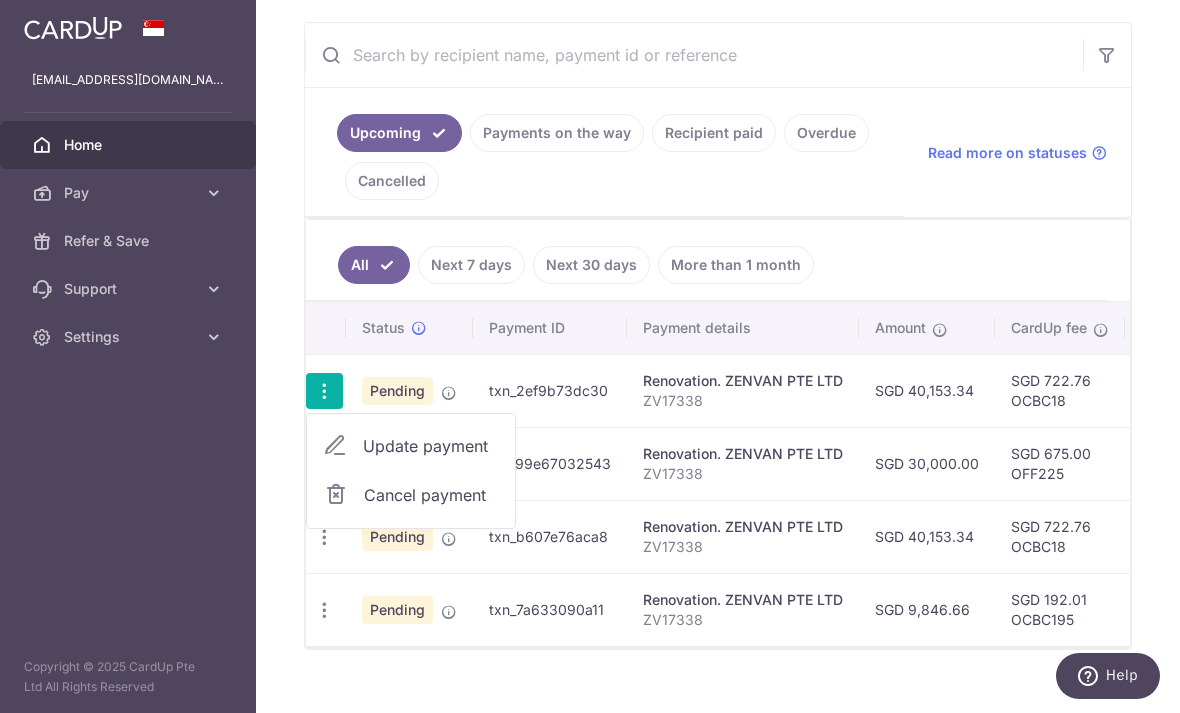 click on "Update payment" at bounding box center (431, 446) 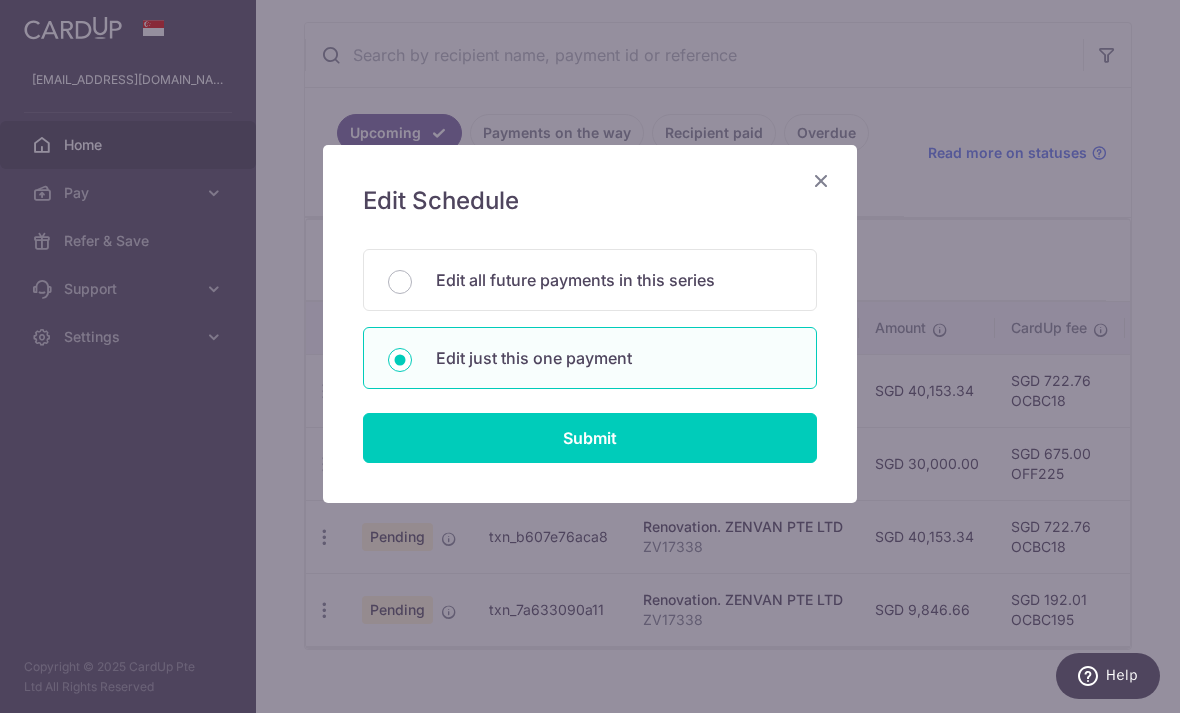 click at bounding box center [821, 180] 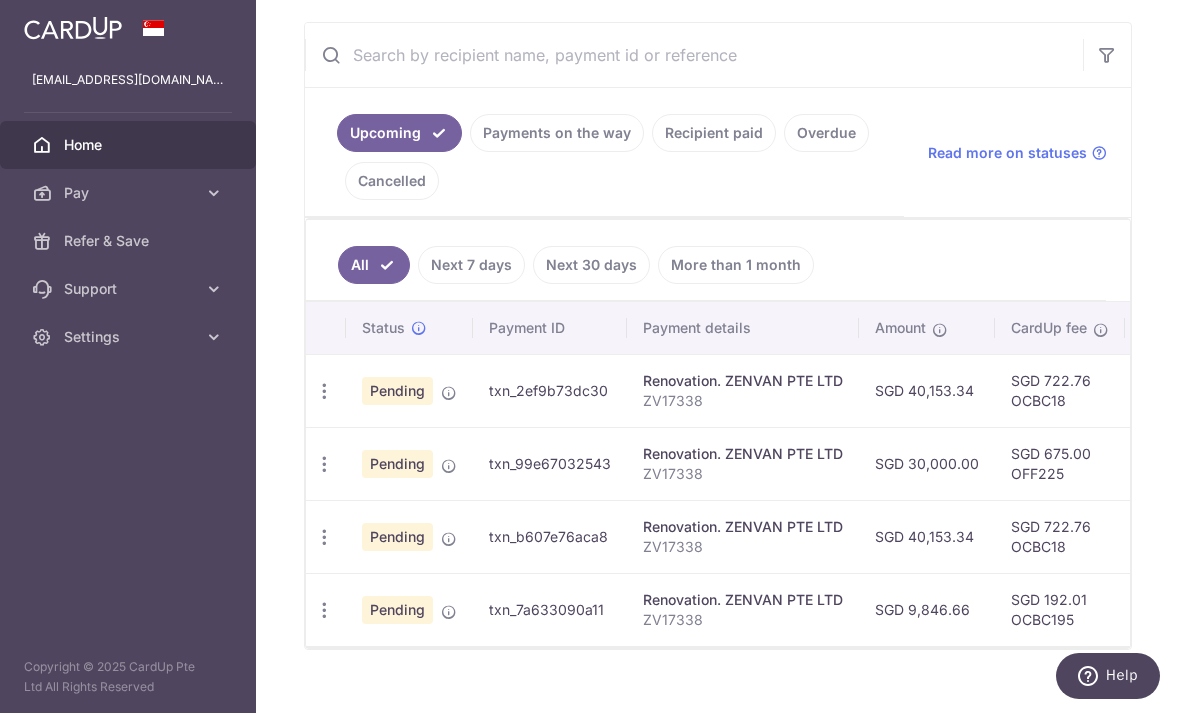 scroll, scrollTop: 364, scrollLeft: 0, axis: vertical 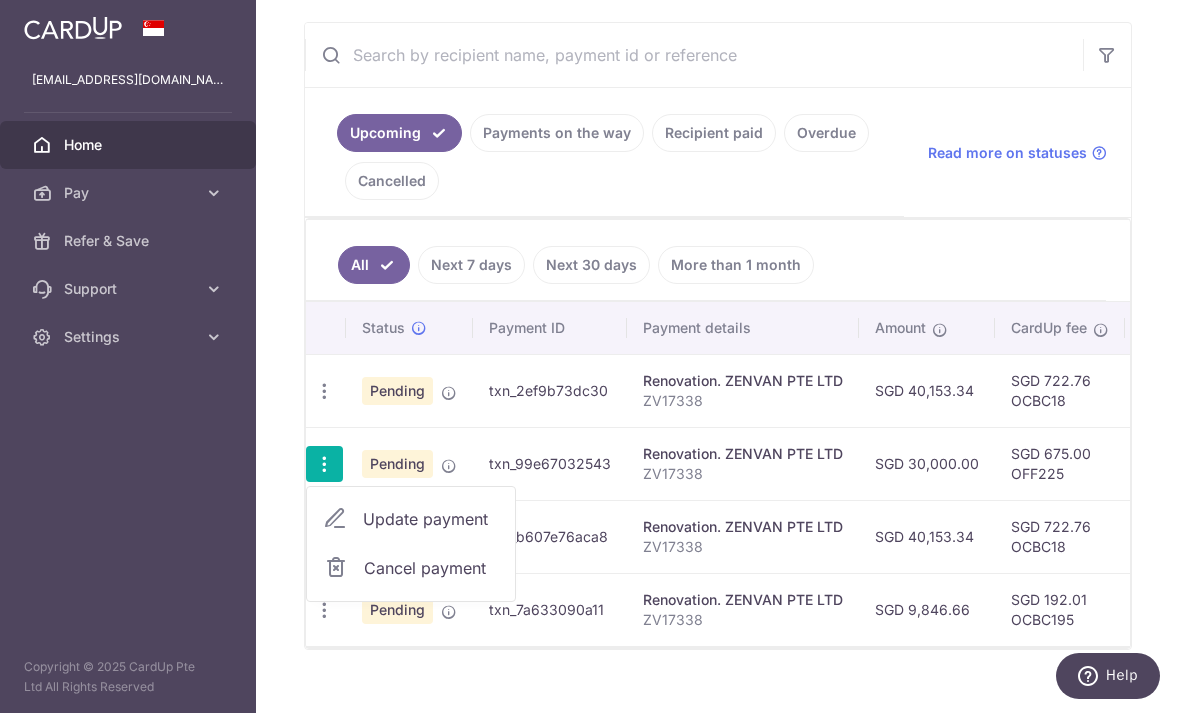 click on "Update payment" at bounding box center (411, 519) 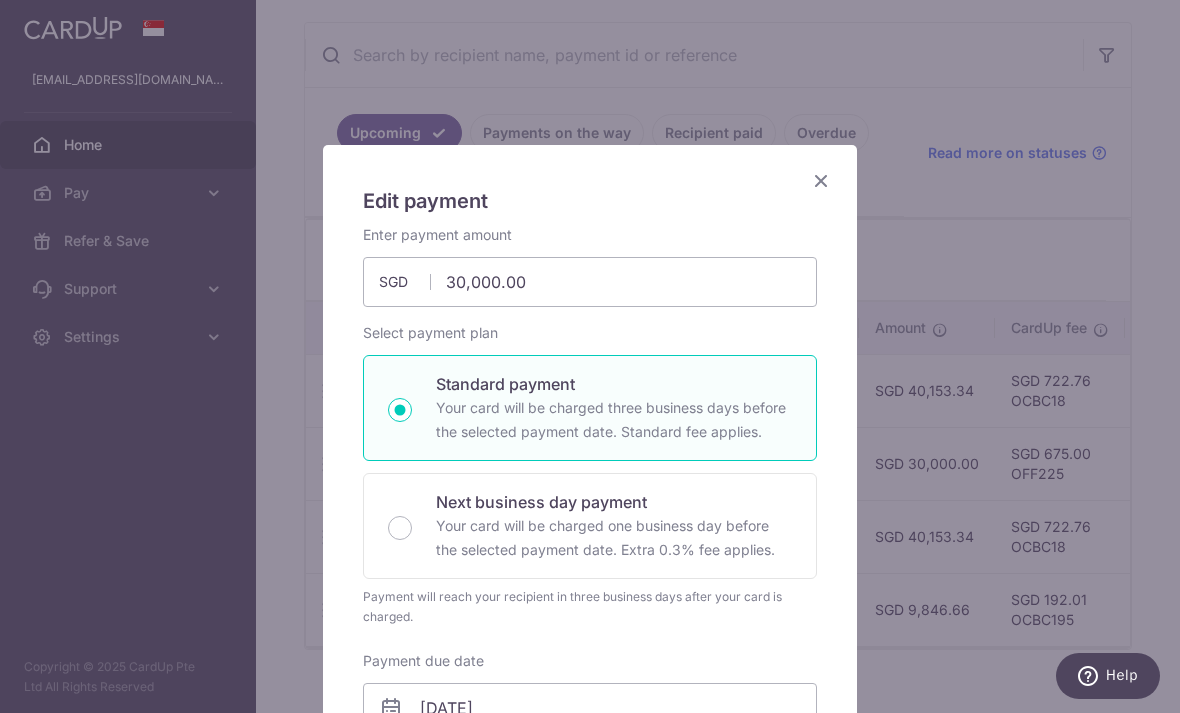 scroll, scrollTop: 0, scrollLeft: 0, axis: both 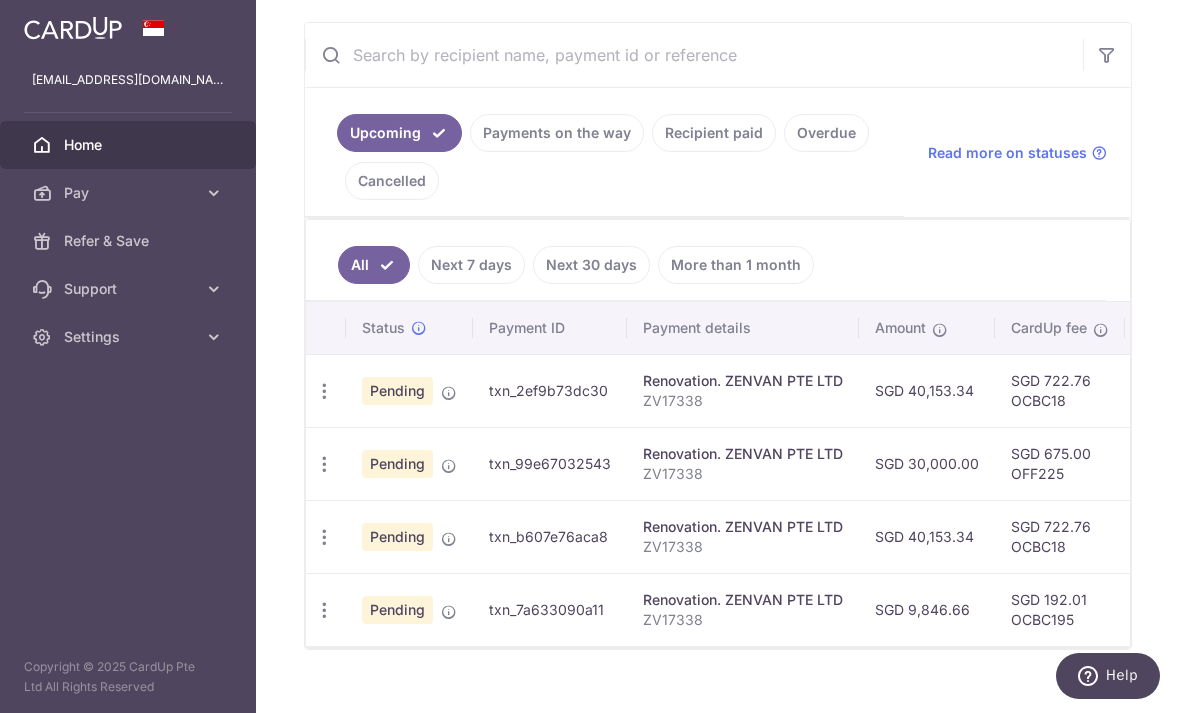 click at bounding box center (449, 393) 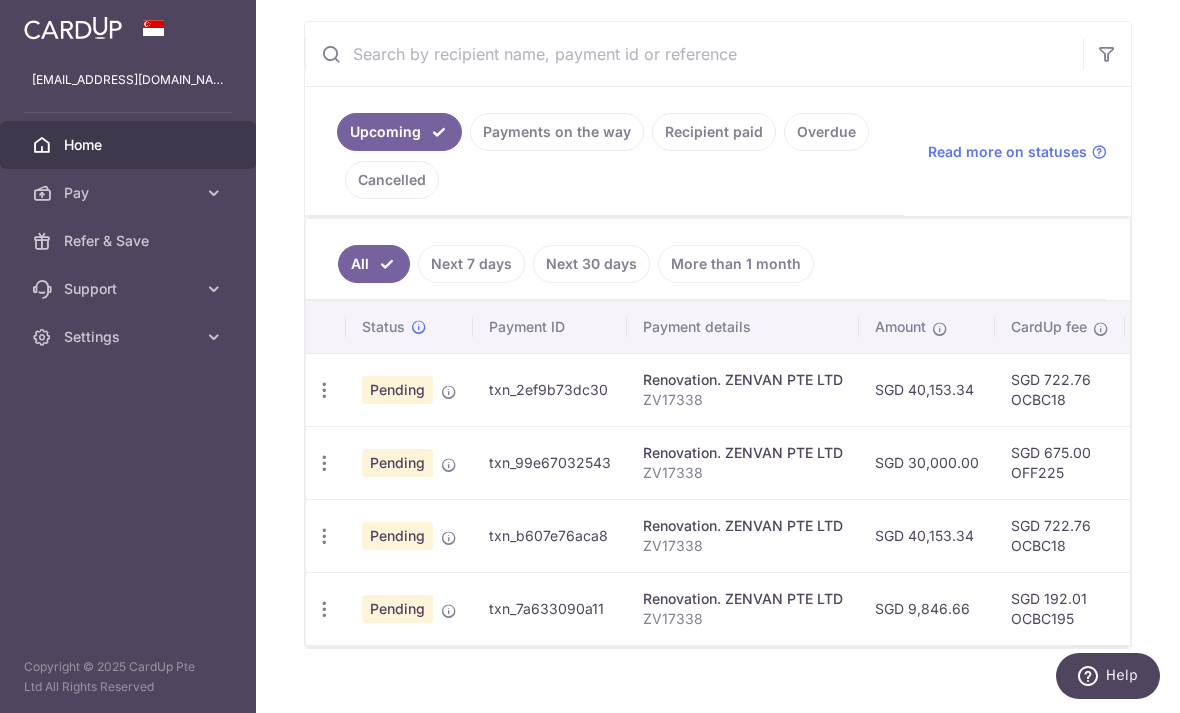 scroll, scrollTop: 364, scrollLeft: 0, axis: vertical 